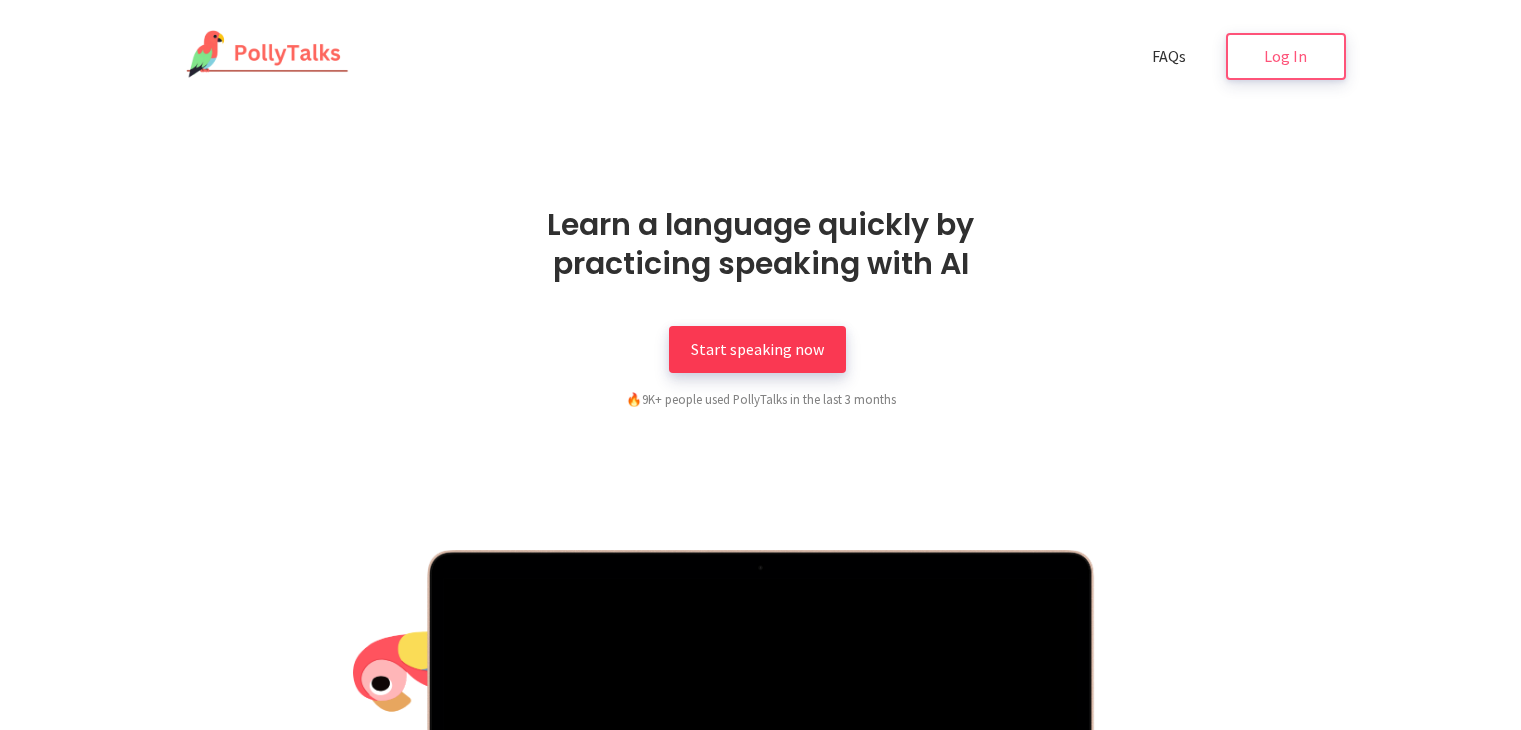scroll, scrollTop: 0, scrollLeft: 0, axis: both 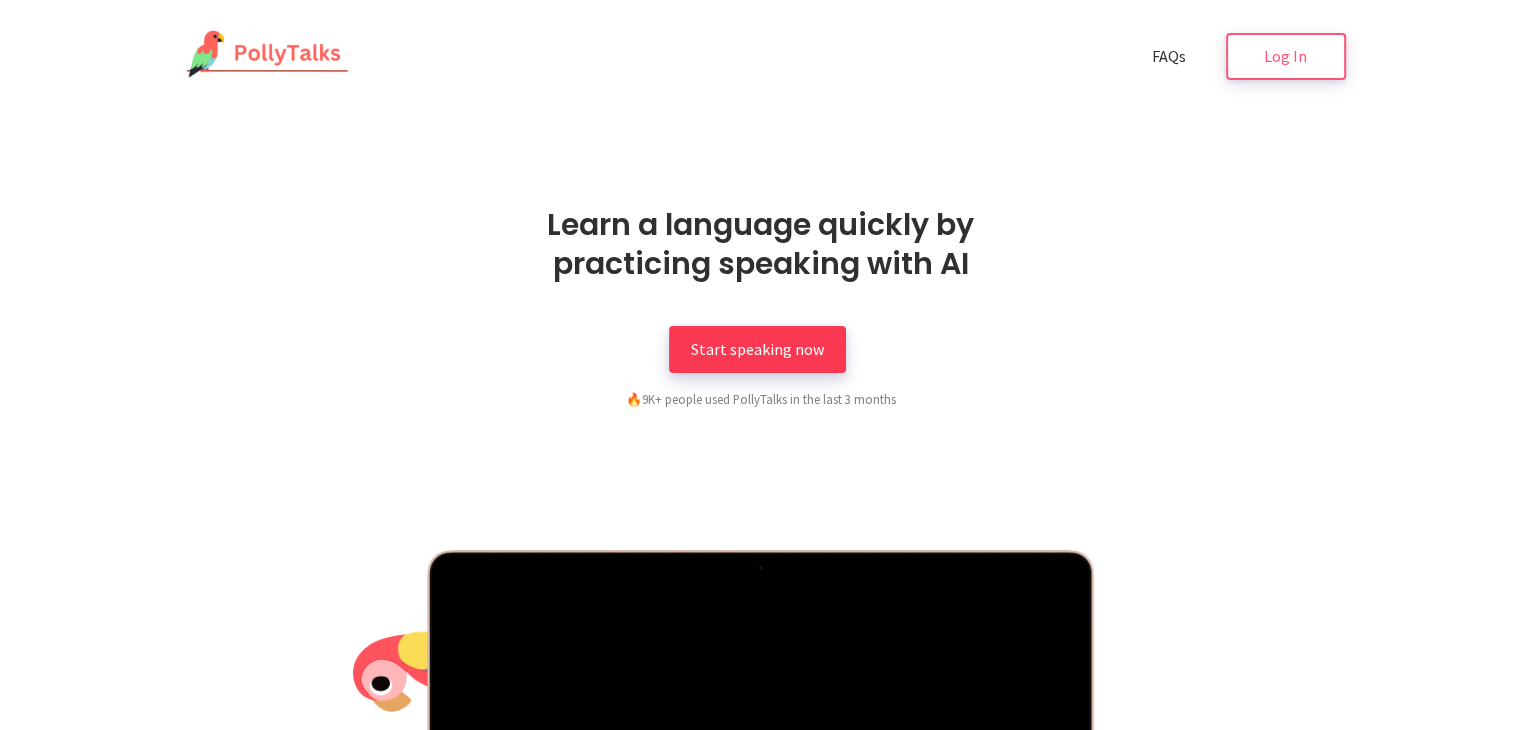 click on "Start speaking now" at bounding box center (757, 349) 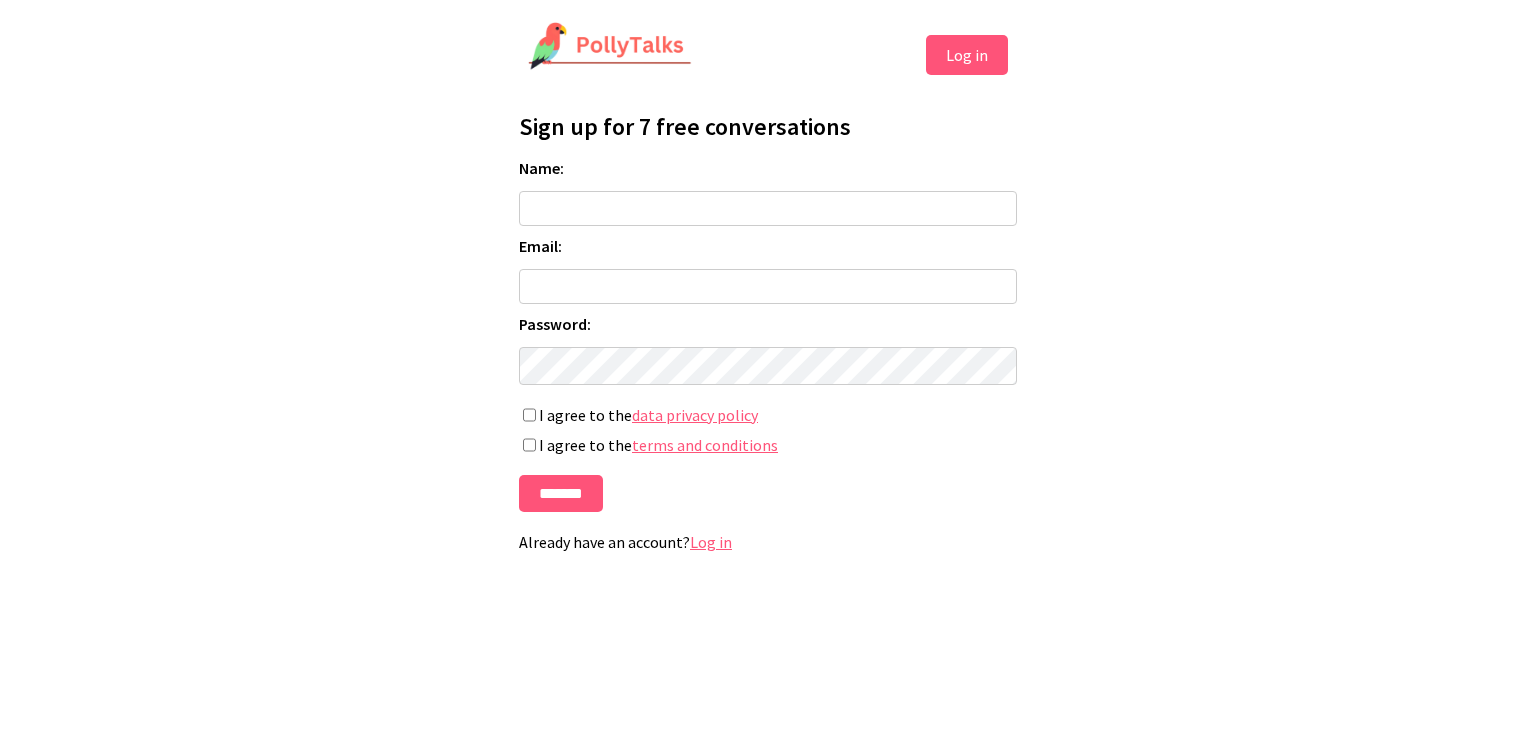 scroll, scrollTop: 0, scrollLeft: 0, axis: both 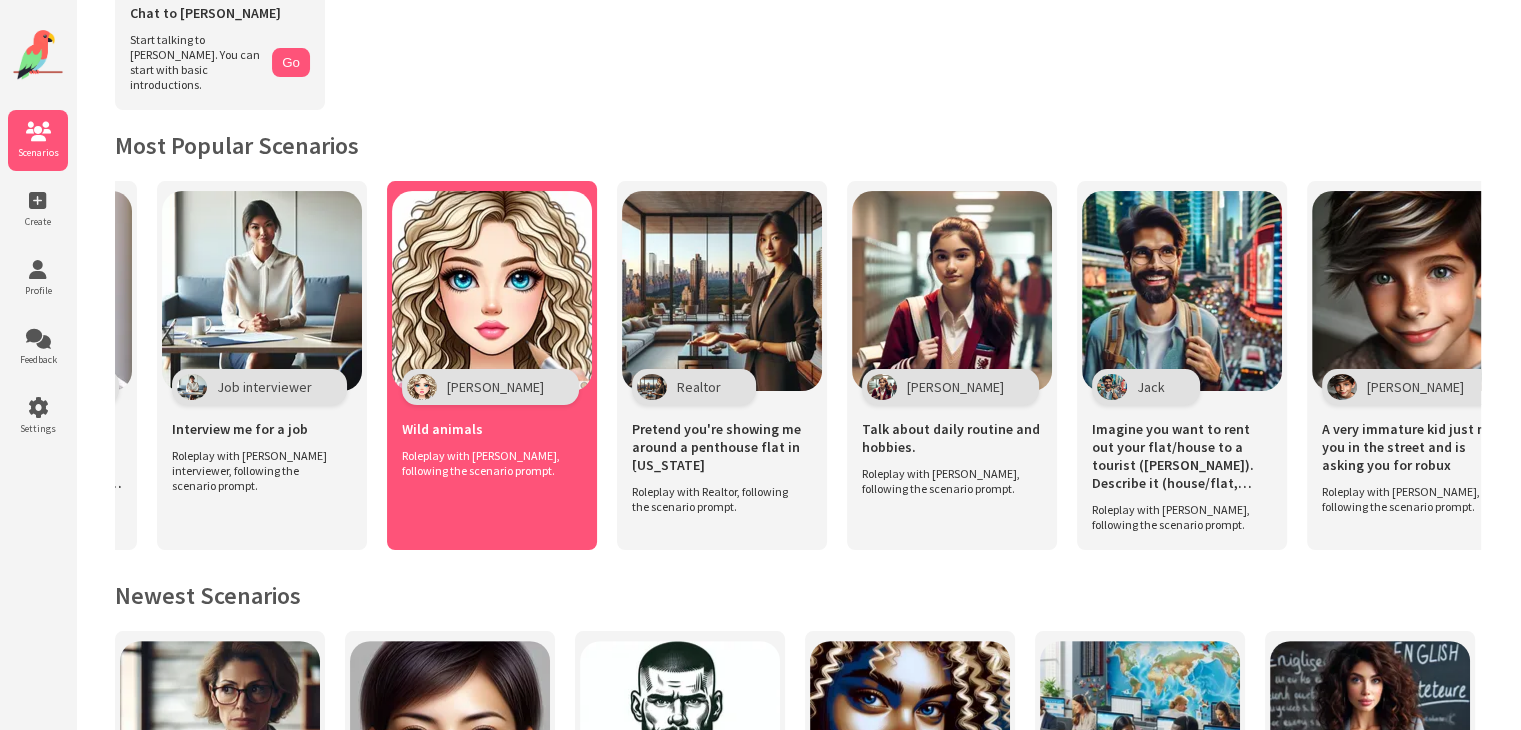 click at bounding box center [492, 291] 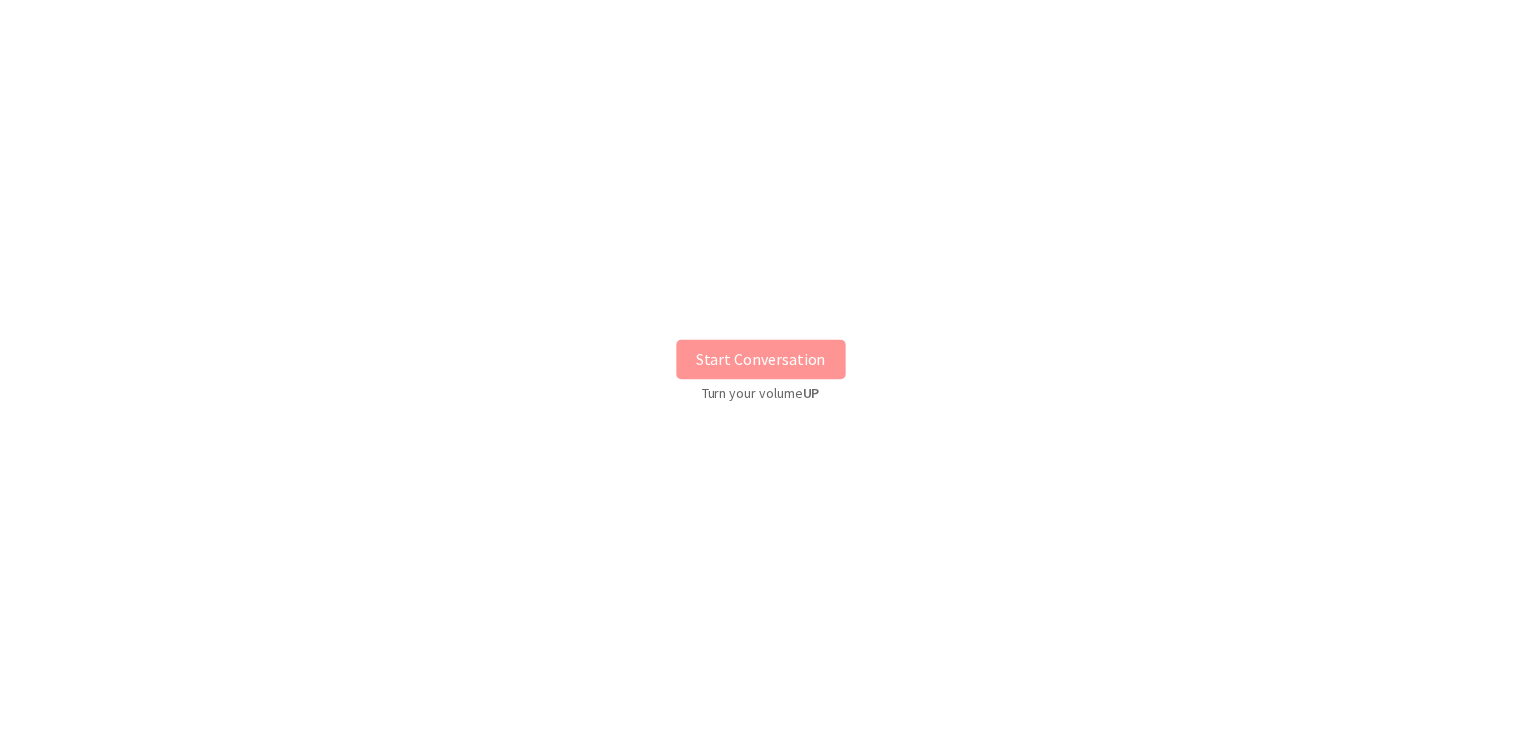 scroll, scrollTop: 0, scrollLeft: 0, axis: both 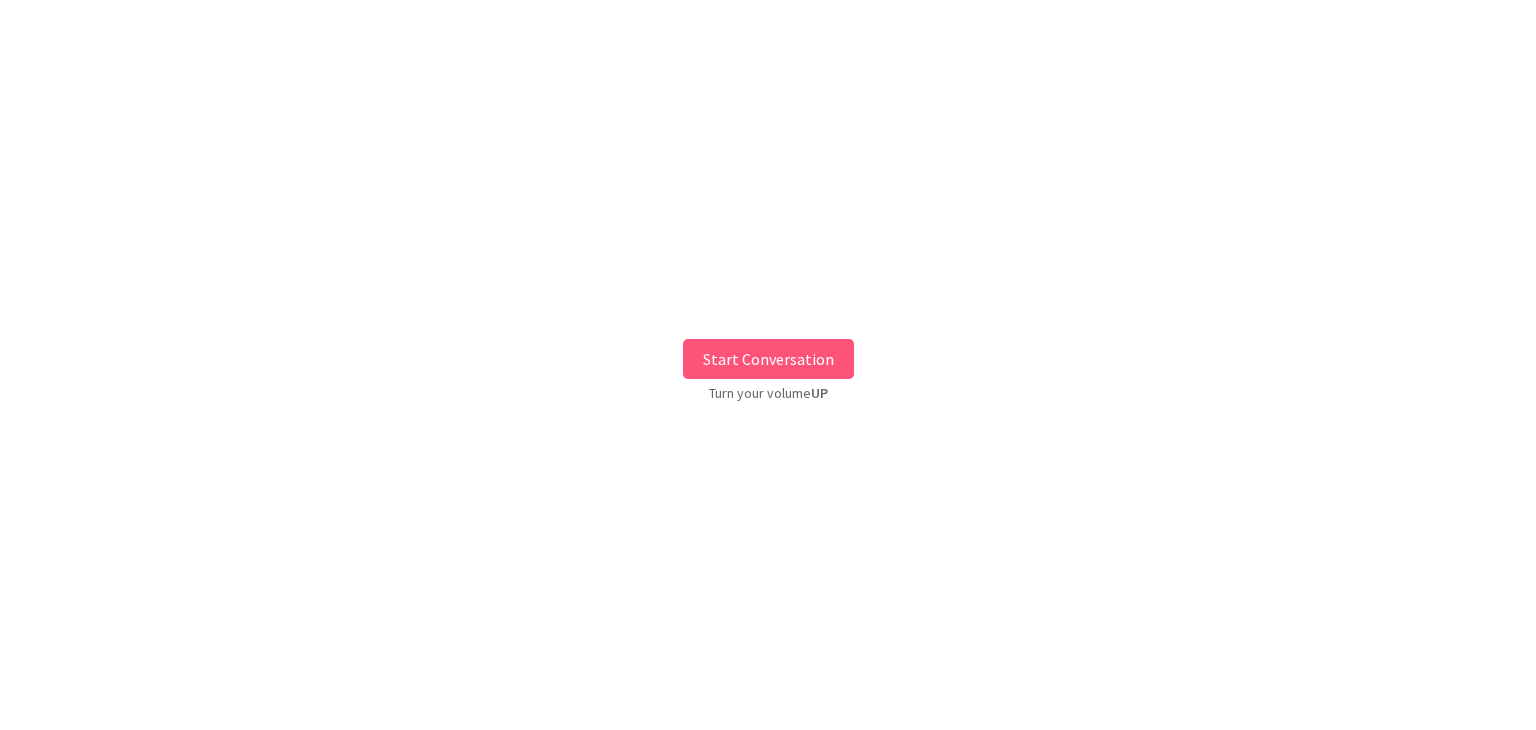 type 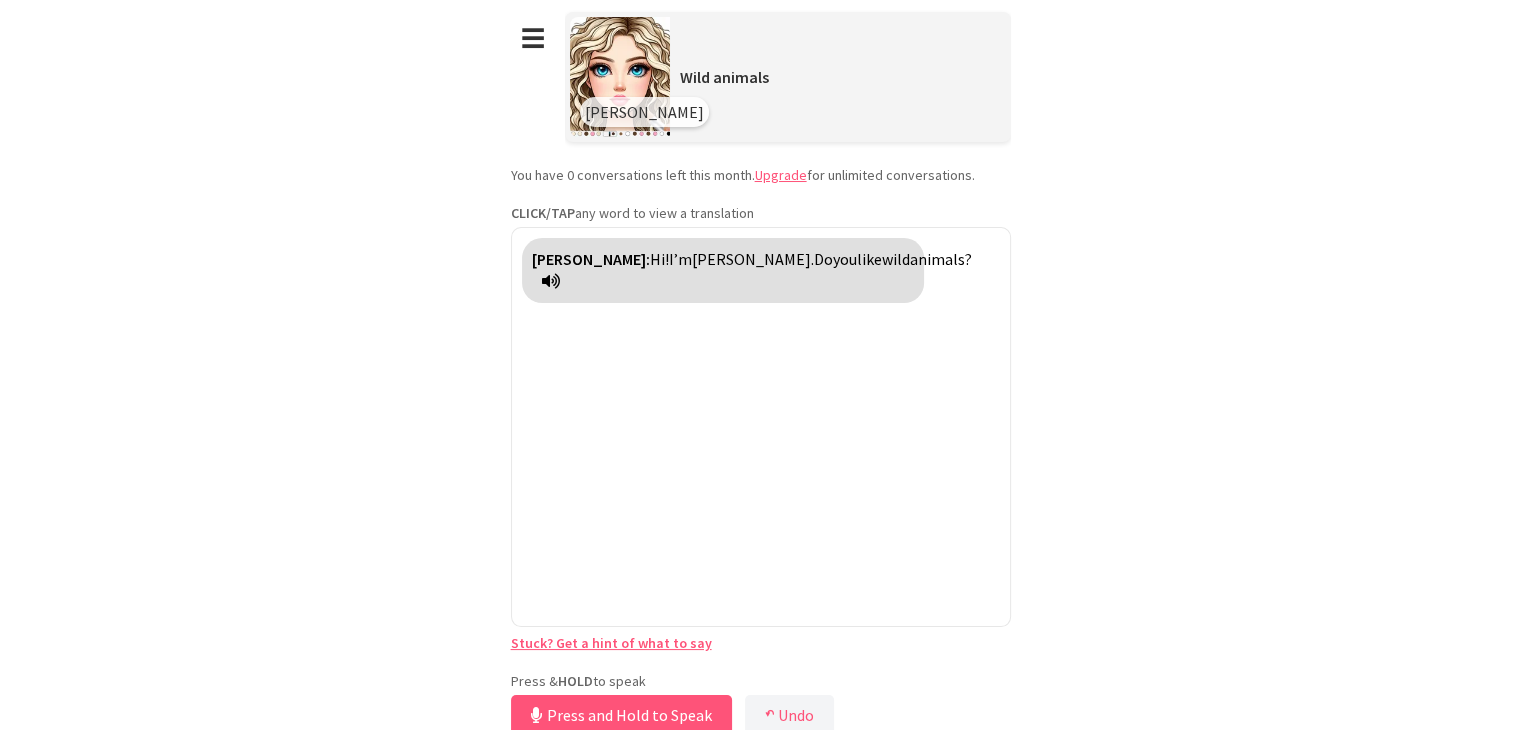 click on "**********" at bounding box center [761, 370] 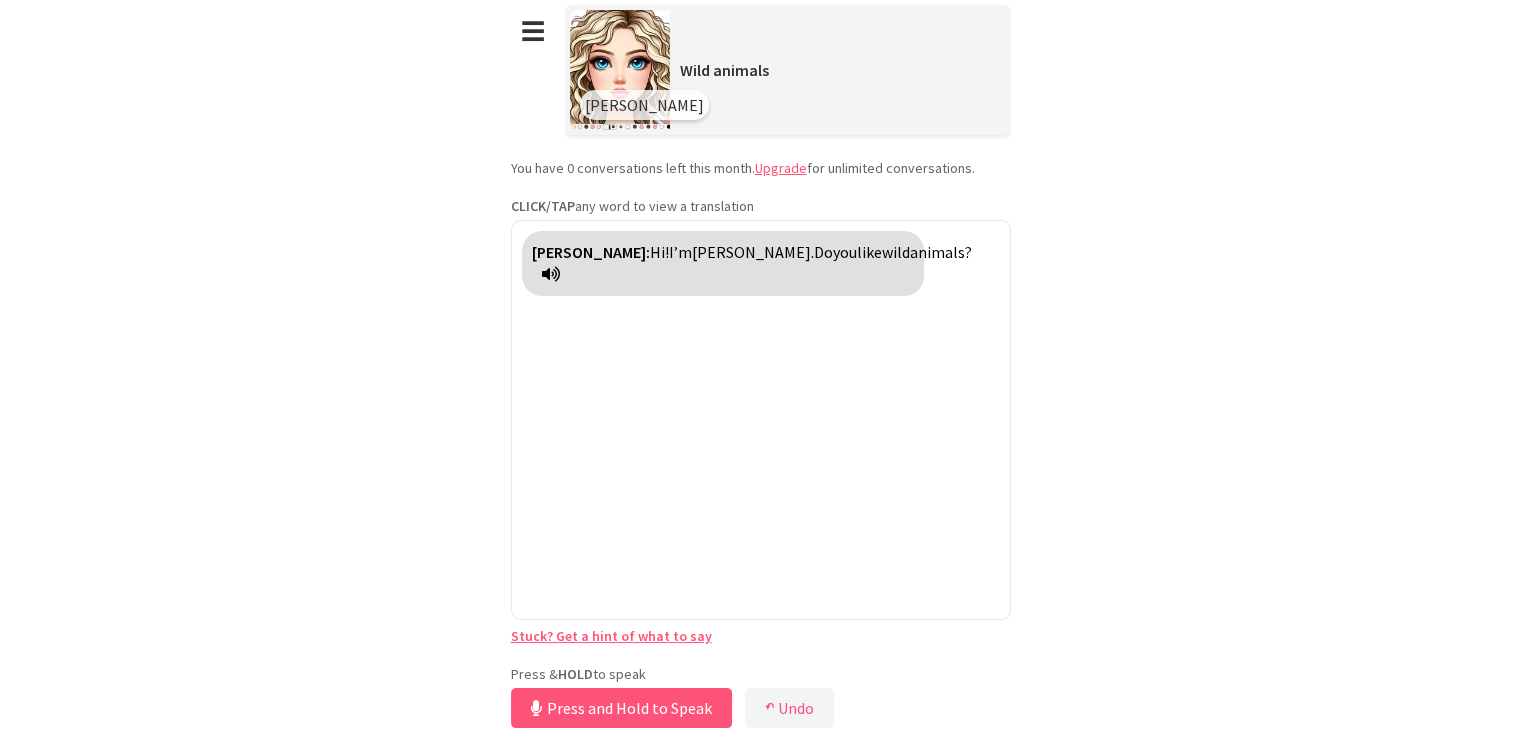 scroll, scrollTop: 9, scrollLeft: 0, axis: vertical 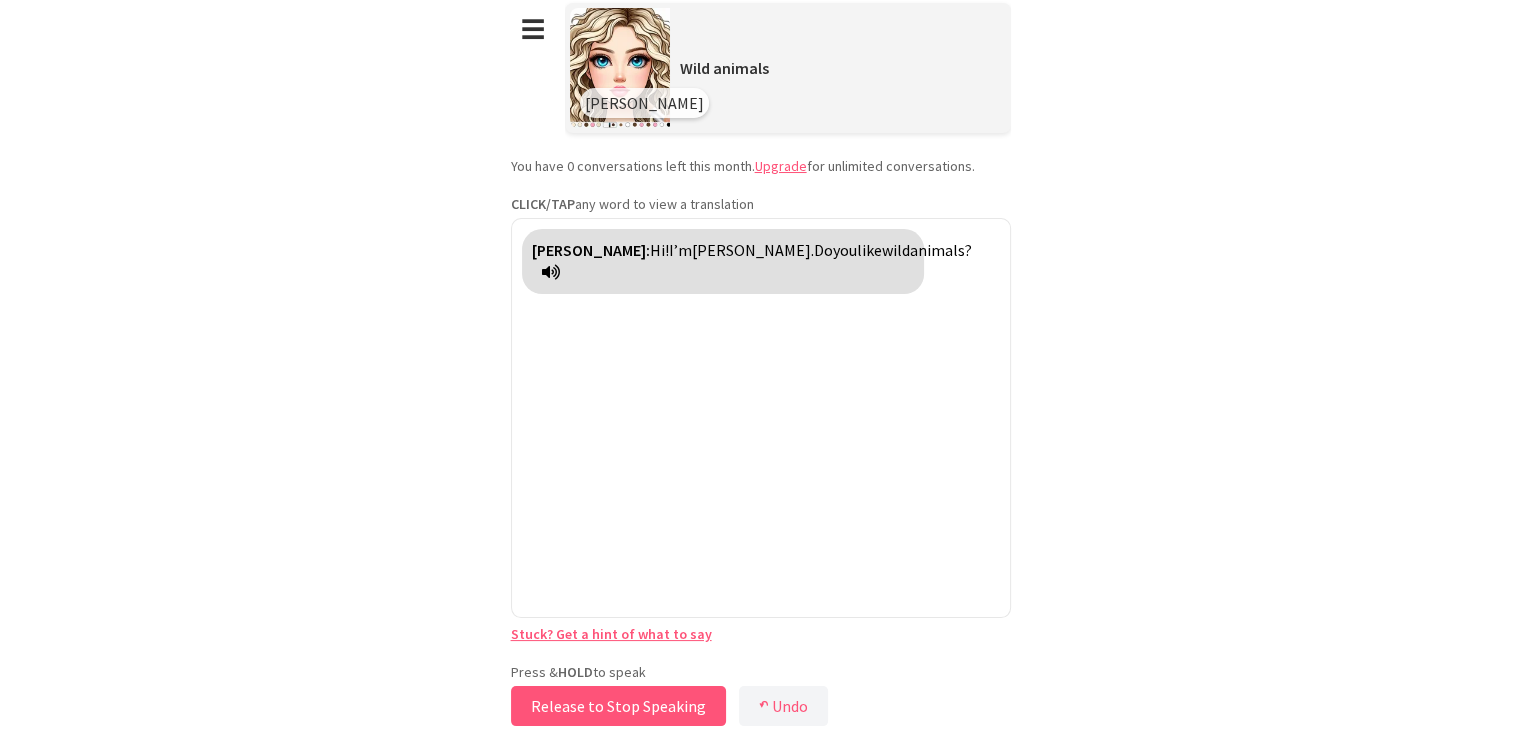 click on "Release to Stop Speaking" at bounding box center [618, 706] 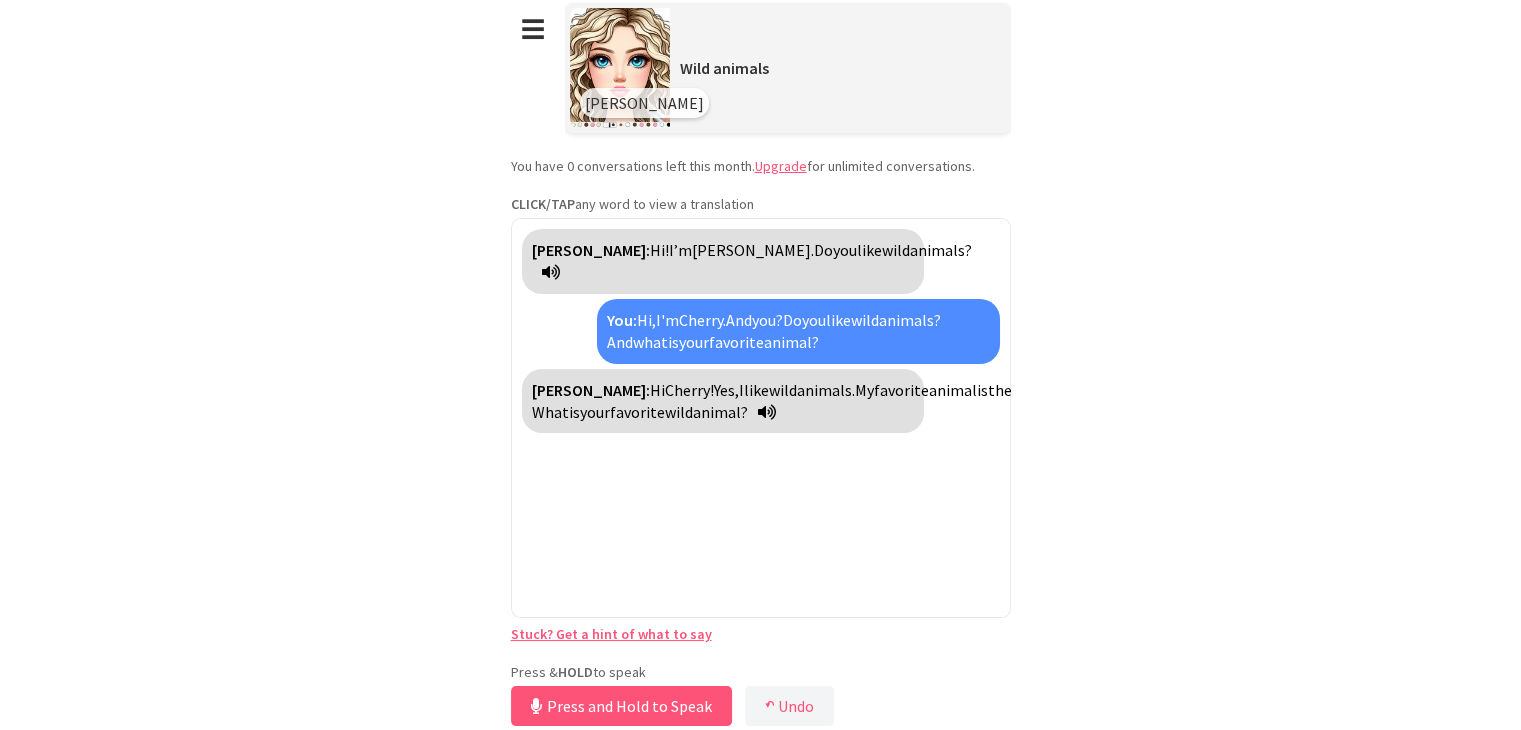 type 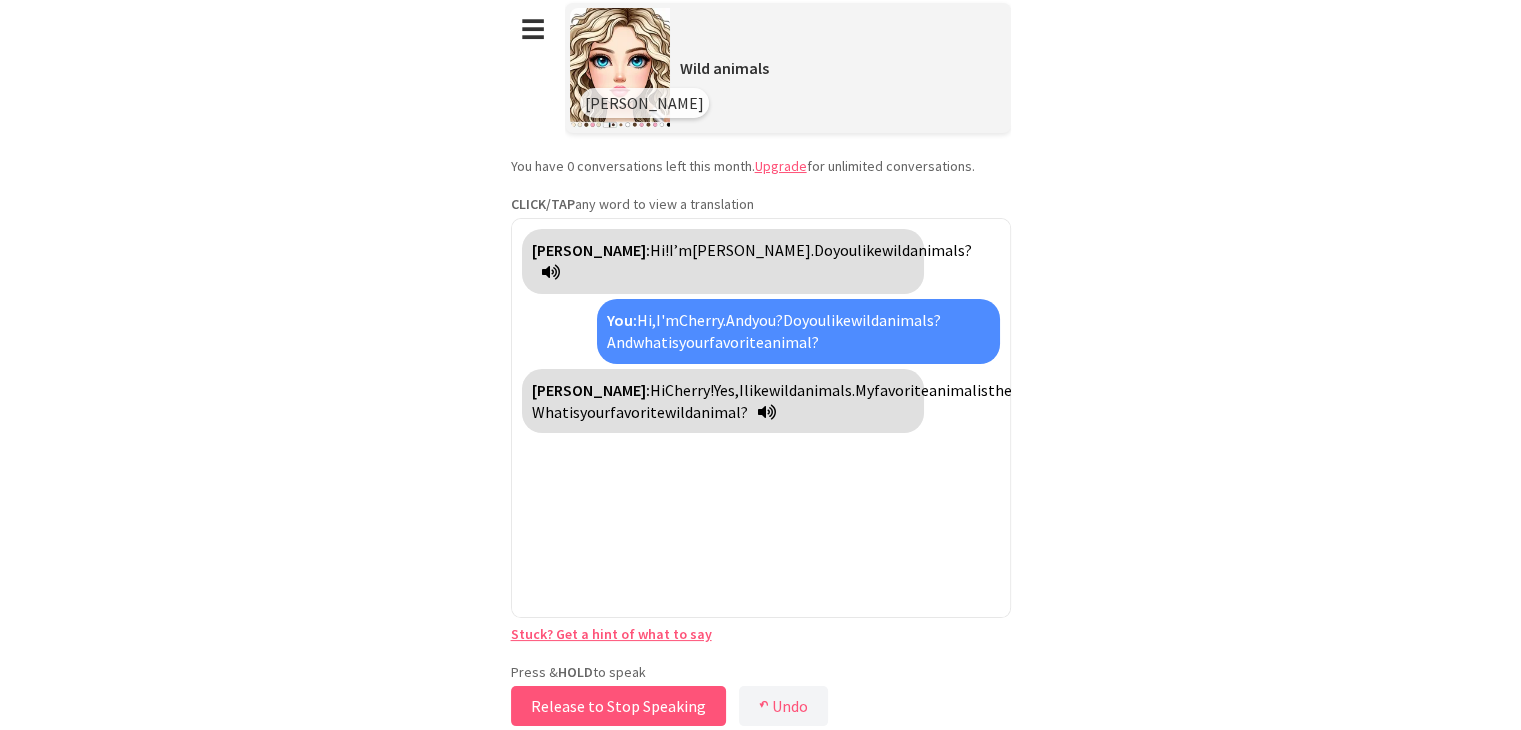 click on "Release to Stop Speaking" at bounding box center [618, 706] 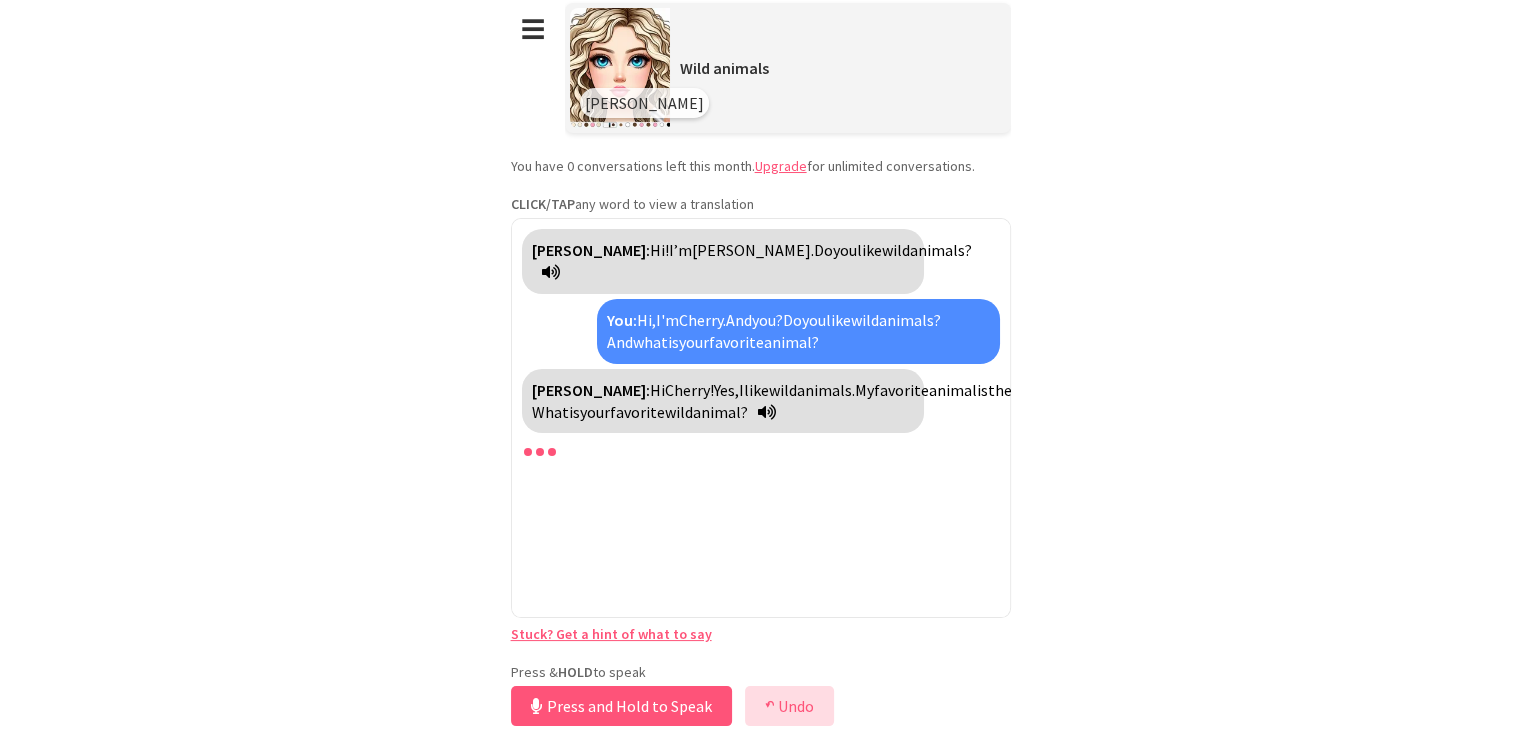 click on "↶" at bounding box center [770, 706] 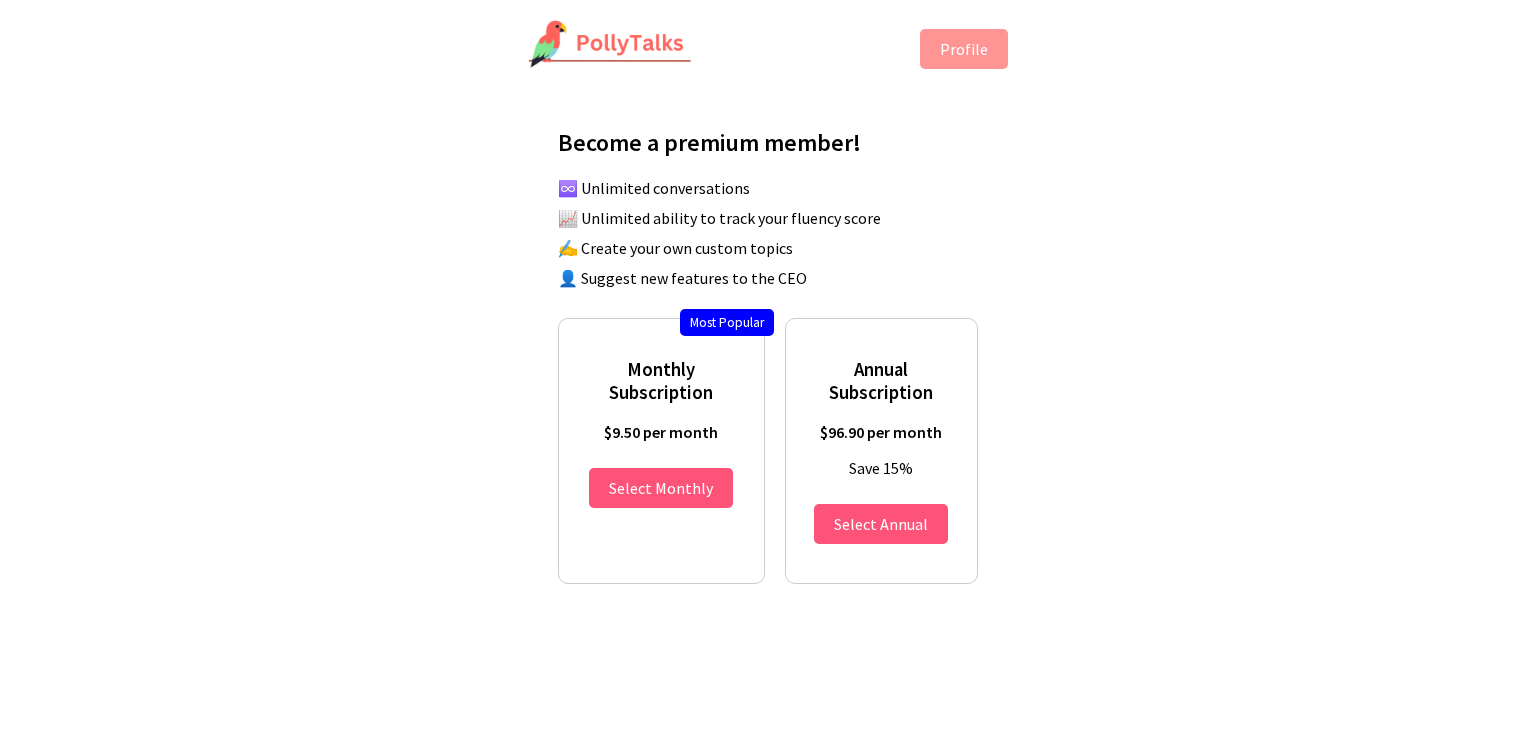 scroll, scrollTop: 0, scrollLeft: 0, axis: both 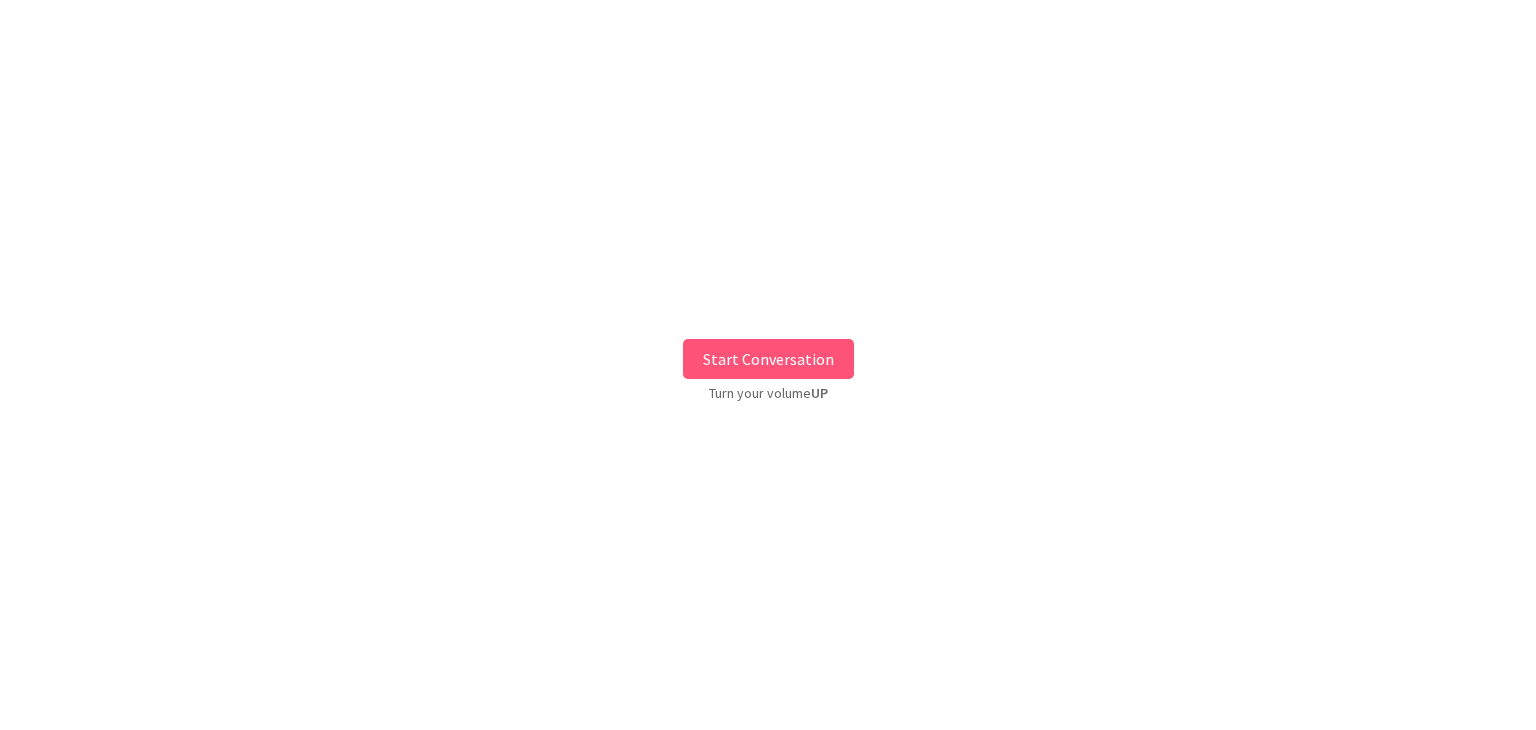 click on "Start Conversation" at bounding box center [768, 359] 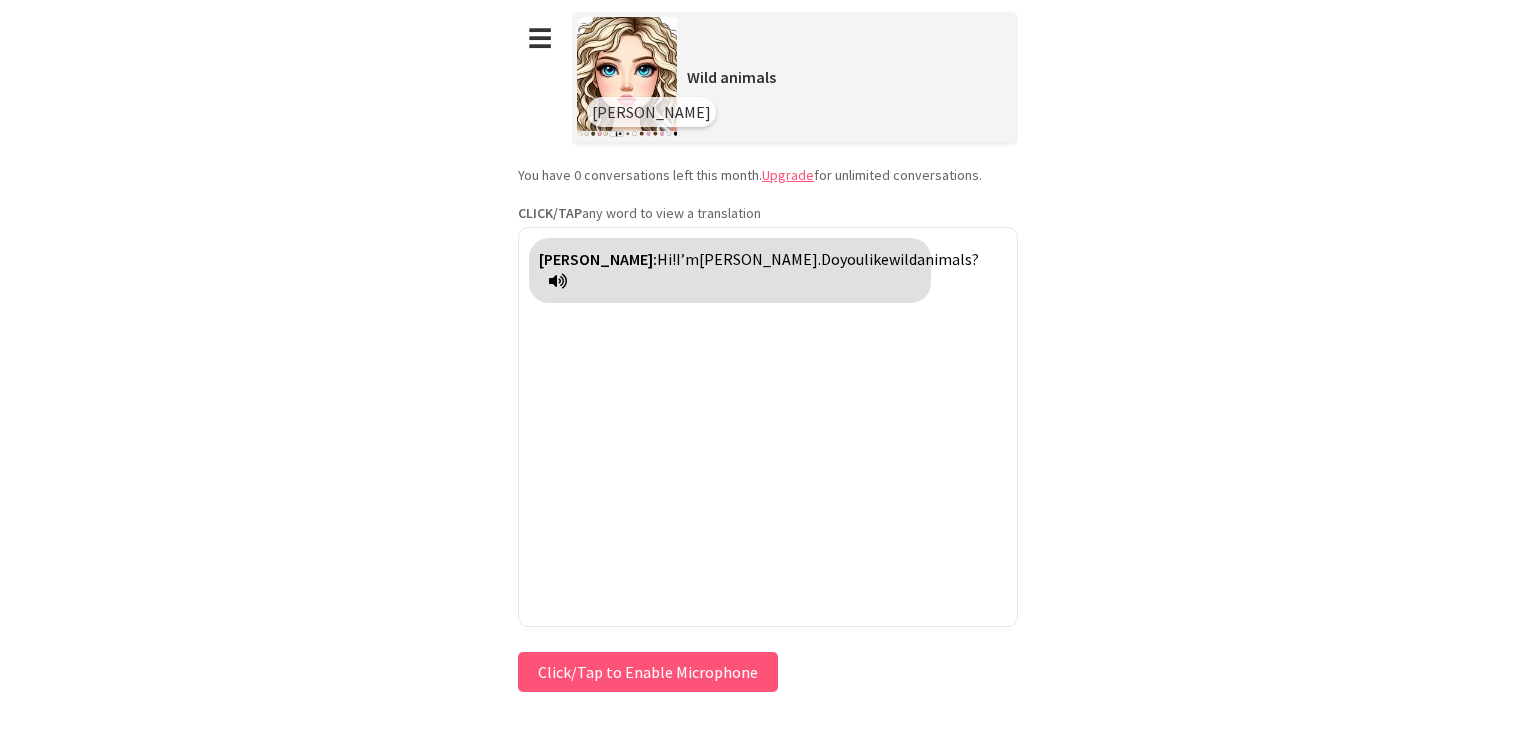 click on "Click/Tap to Enable Microphone" at bounding box center (648, 672) 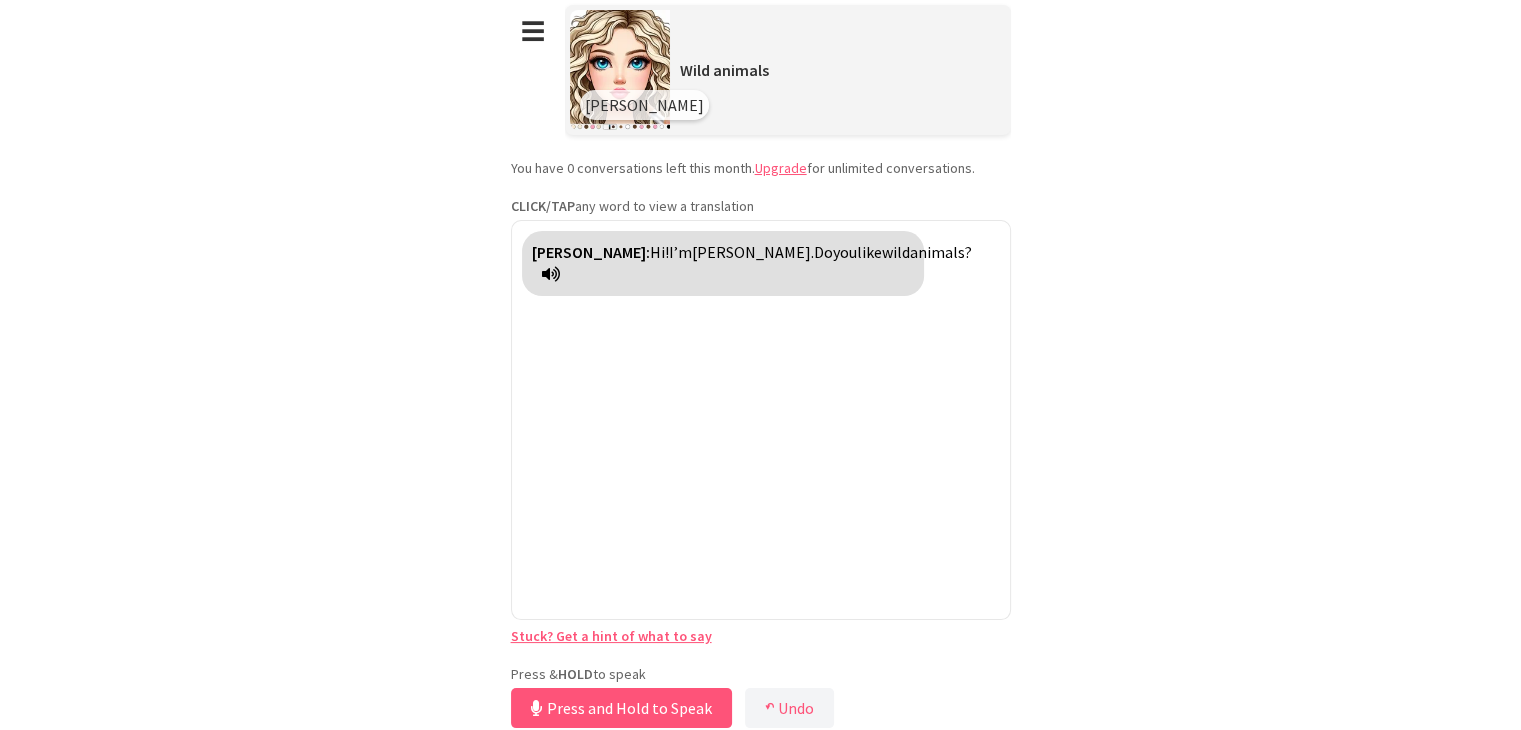 scroll, scrollTop: 9, scrollLeft: 0, axis: vertical 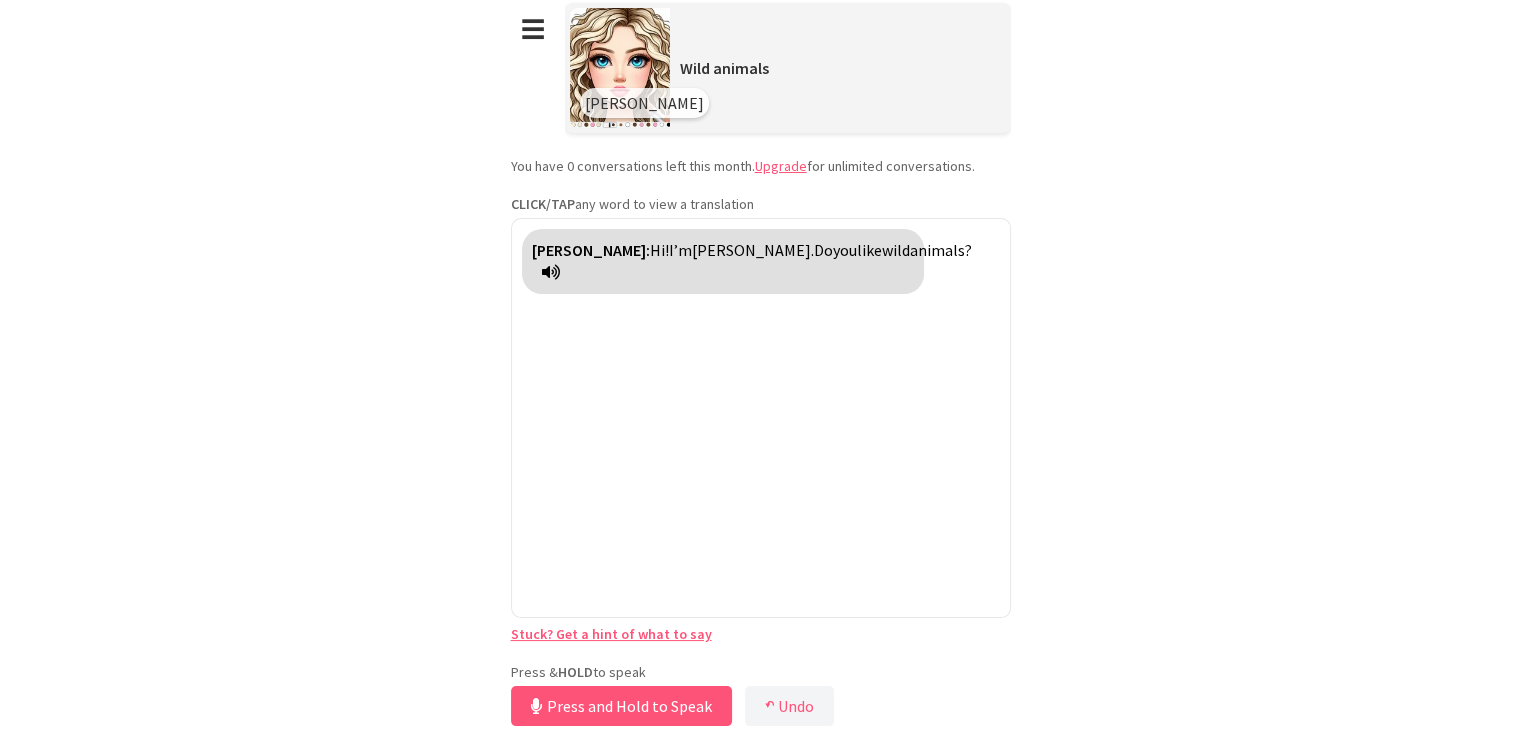 type 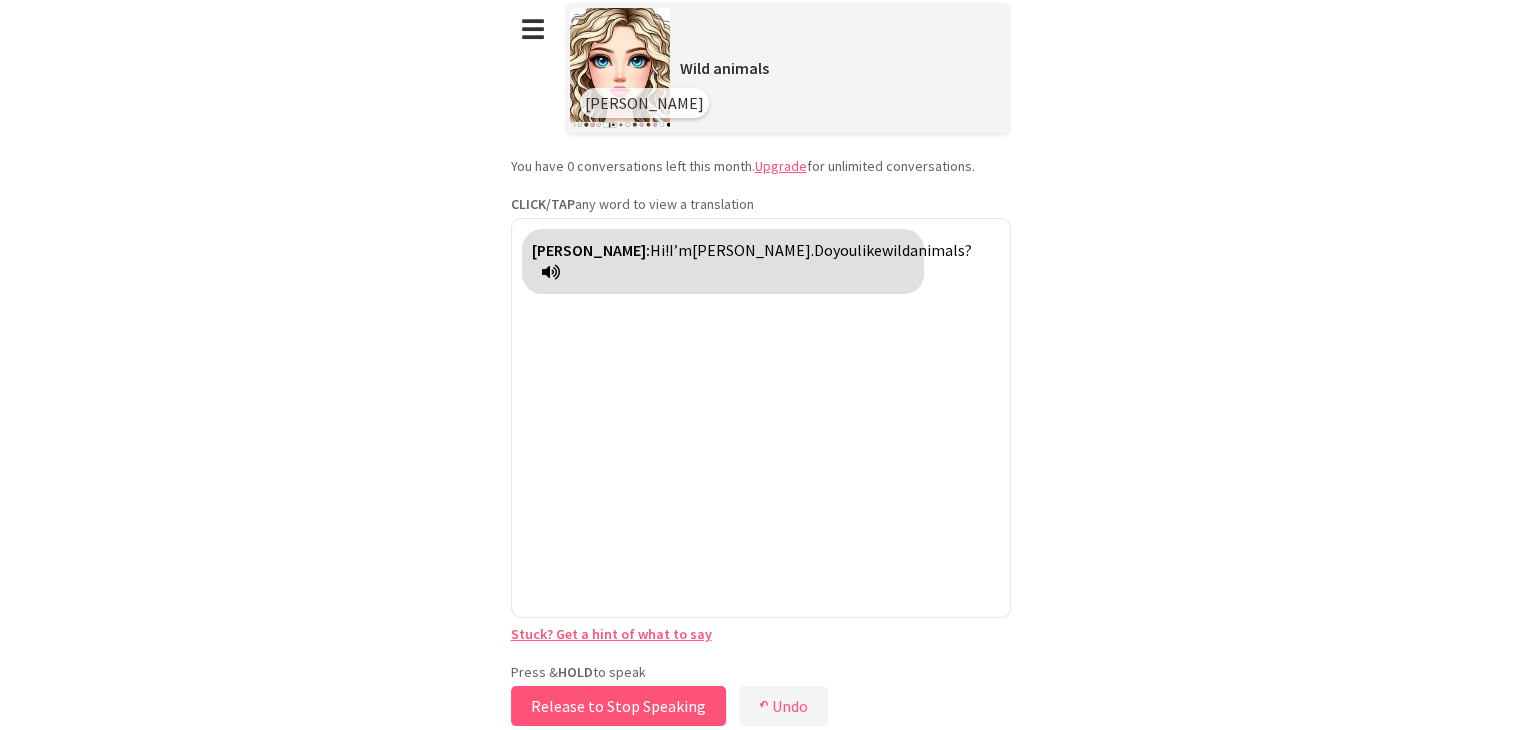 click on "Release to Stop Speaking" at bounding box center (618, 706) 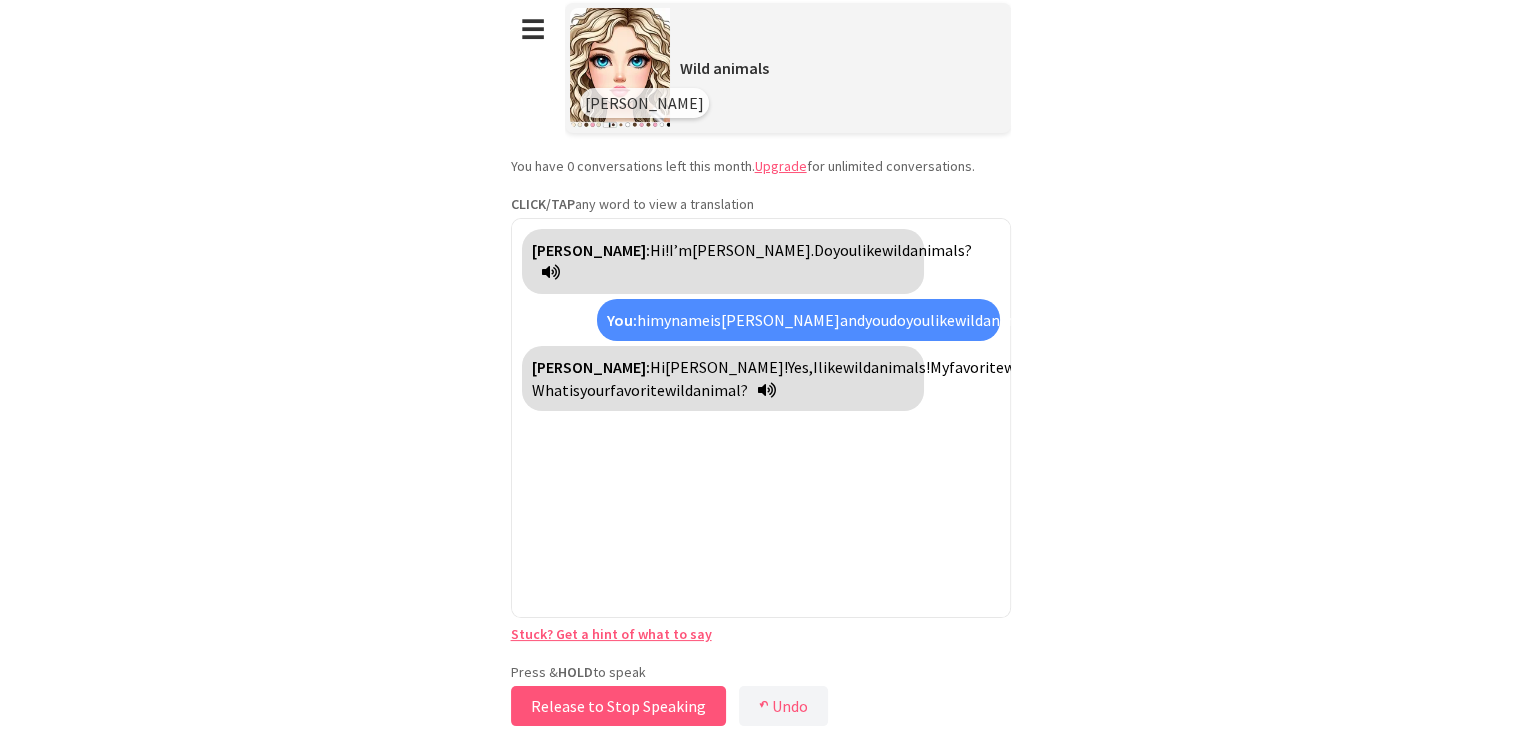 click on "Release to Stop Speaking" at bounding box center [618, 706] 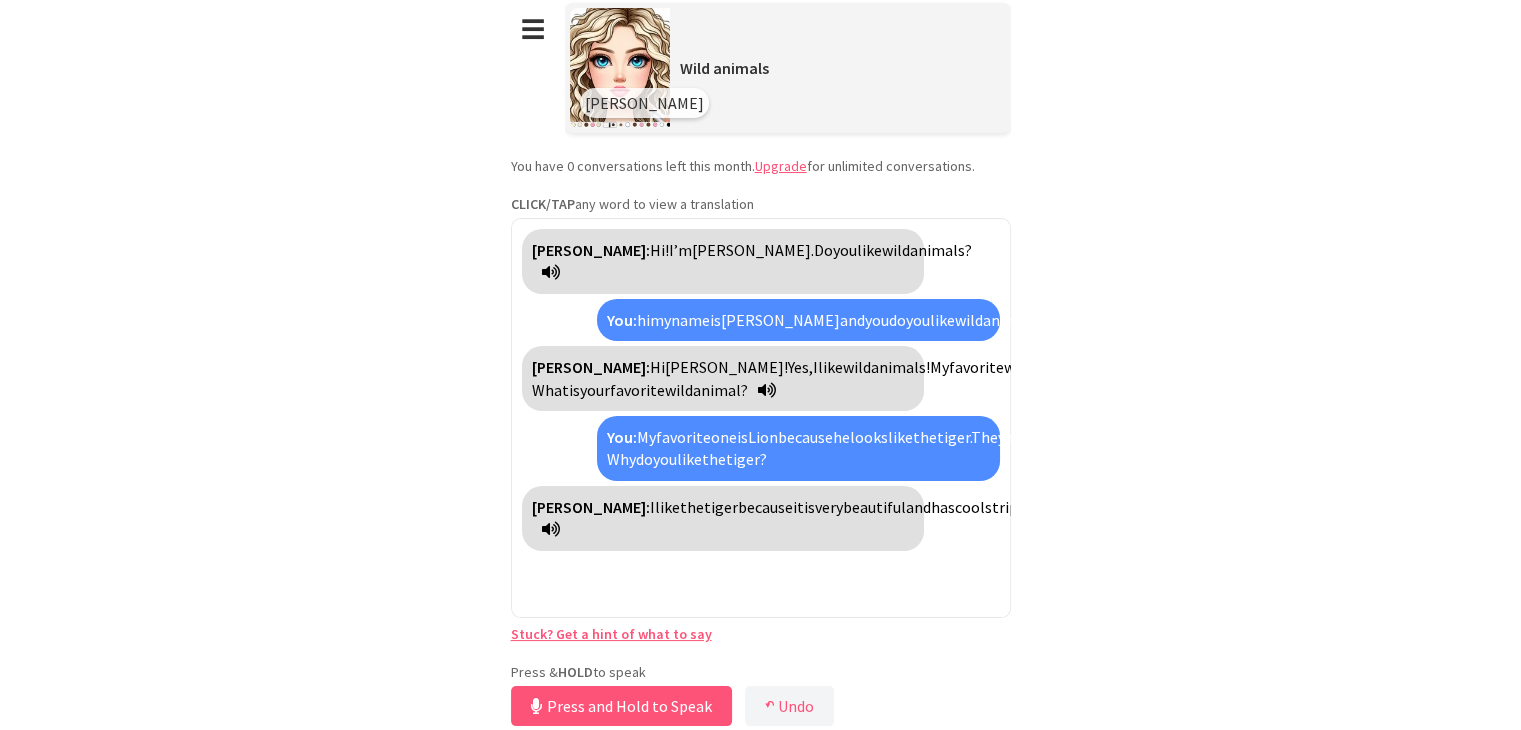 scroll, scrollTop: 6, scrollLeft: 0, axis: vertical 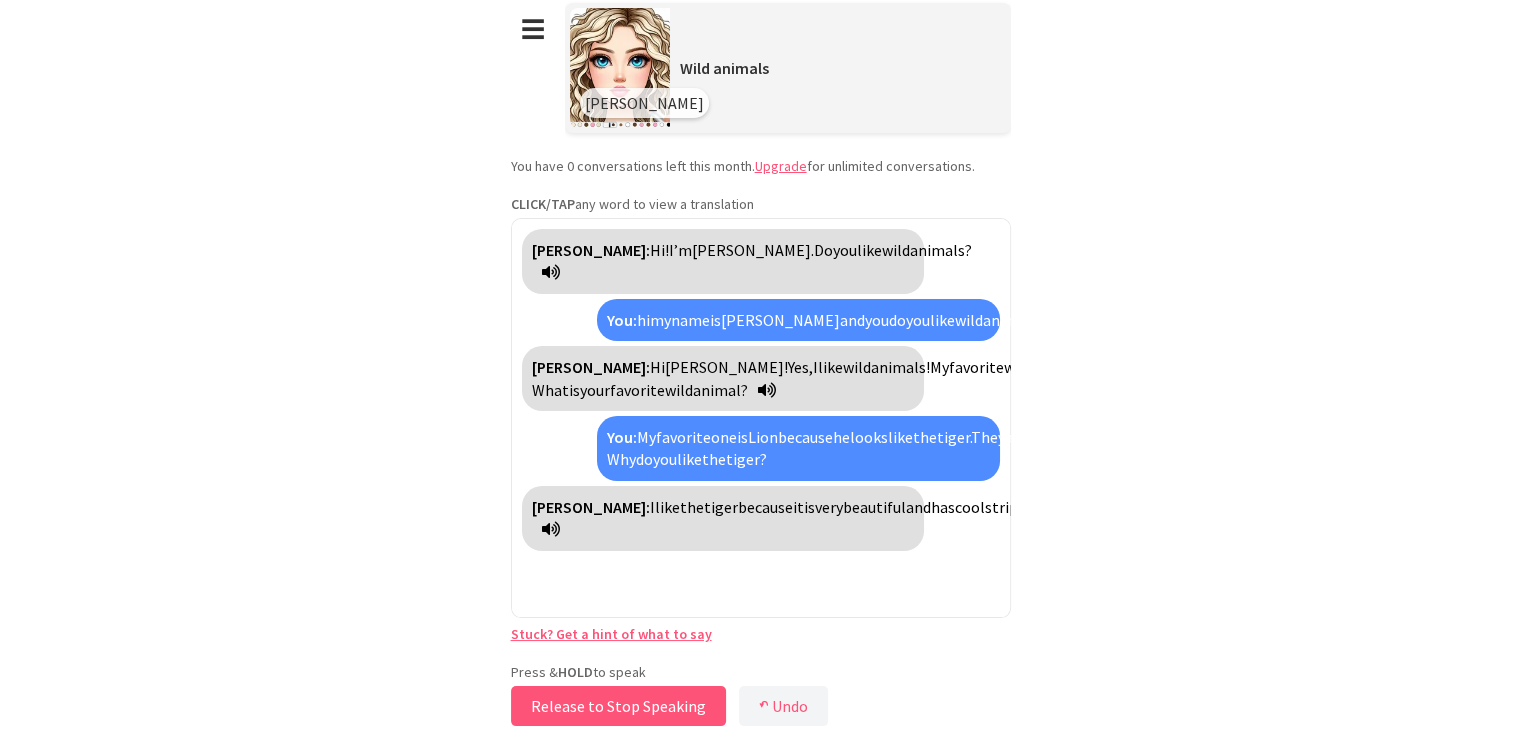 click on "Release to Stop Speaking" at bounding box center (618, 706) 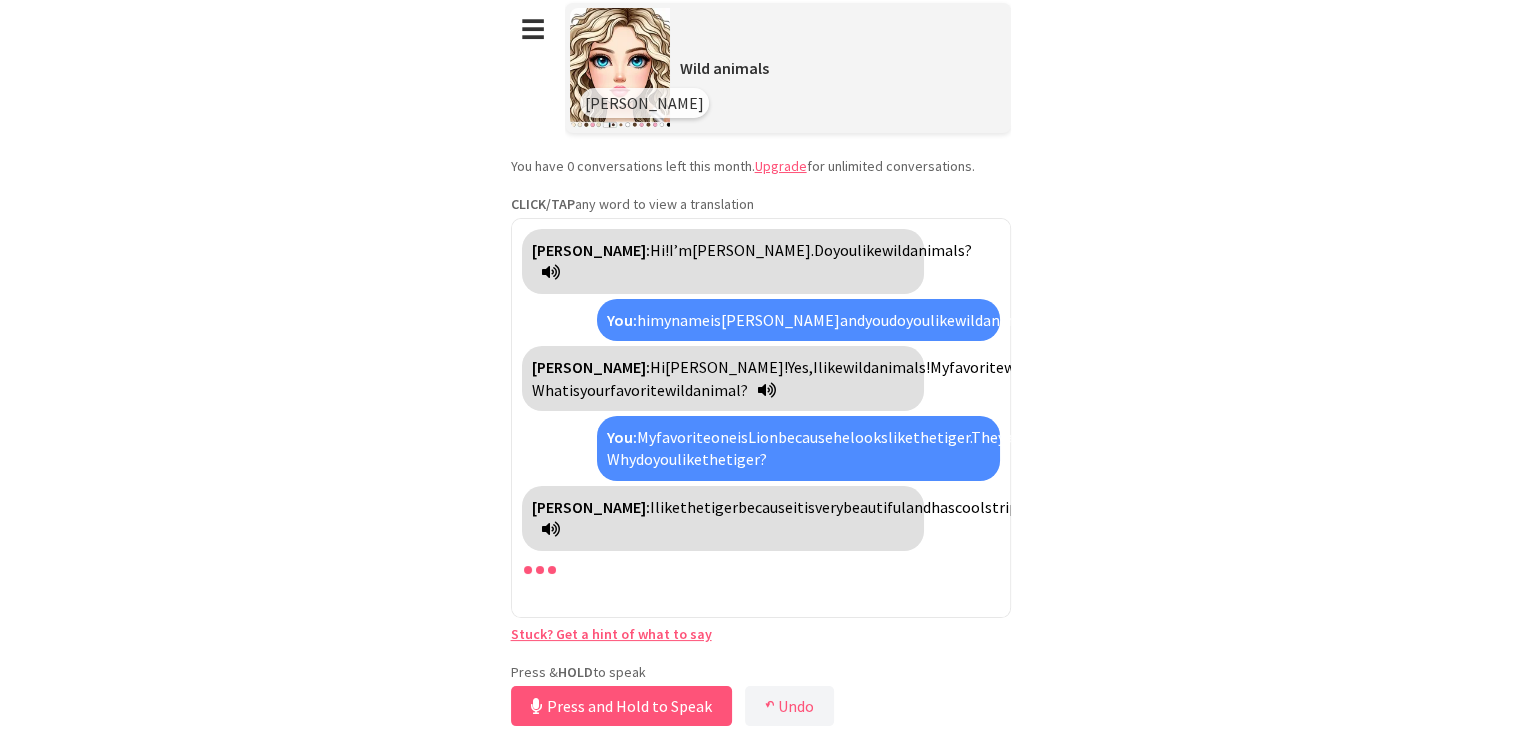 scroll, scrollTop: 30, scrollLeft: 0, axis: vertical 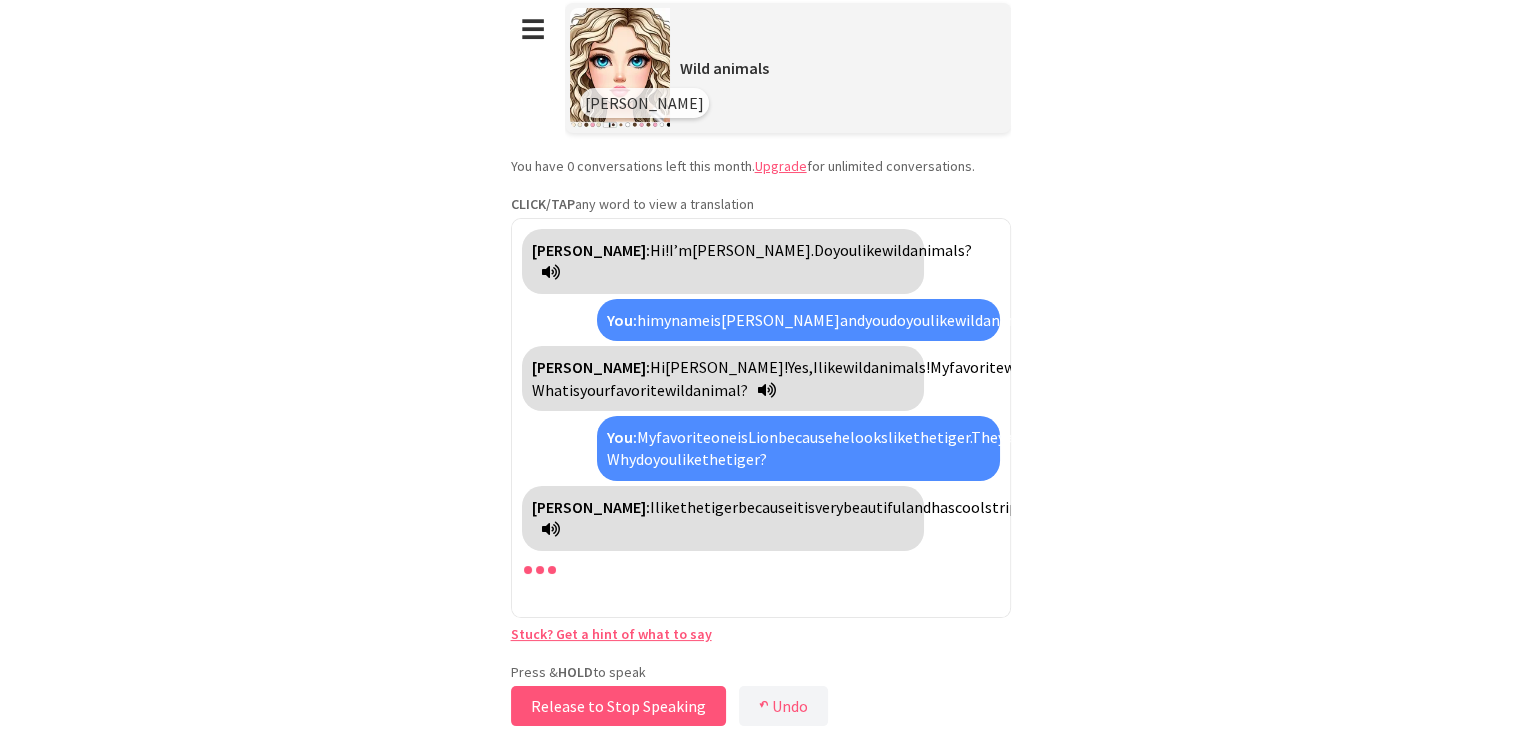 click on "Release to Stop Speaking" at bounding box center (618, 706) 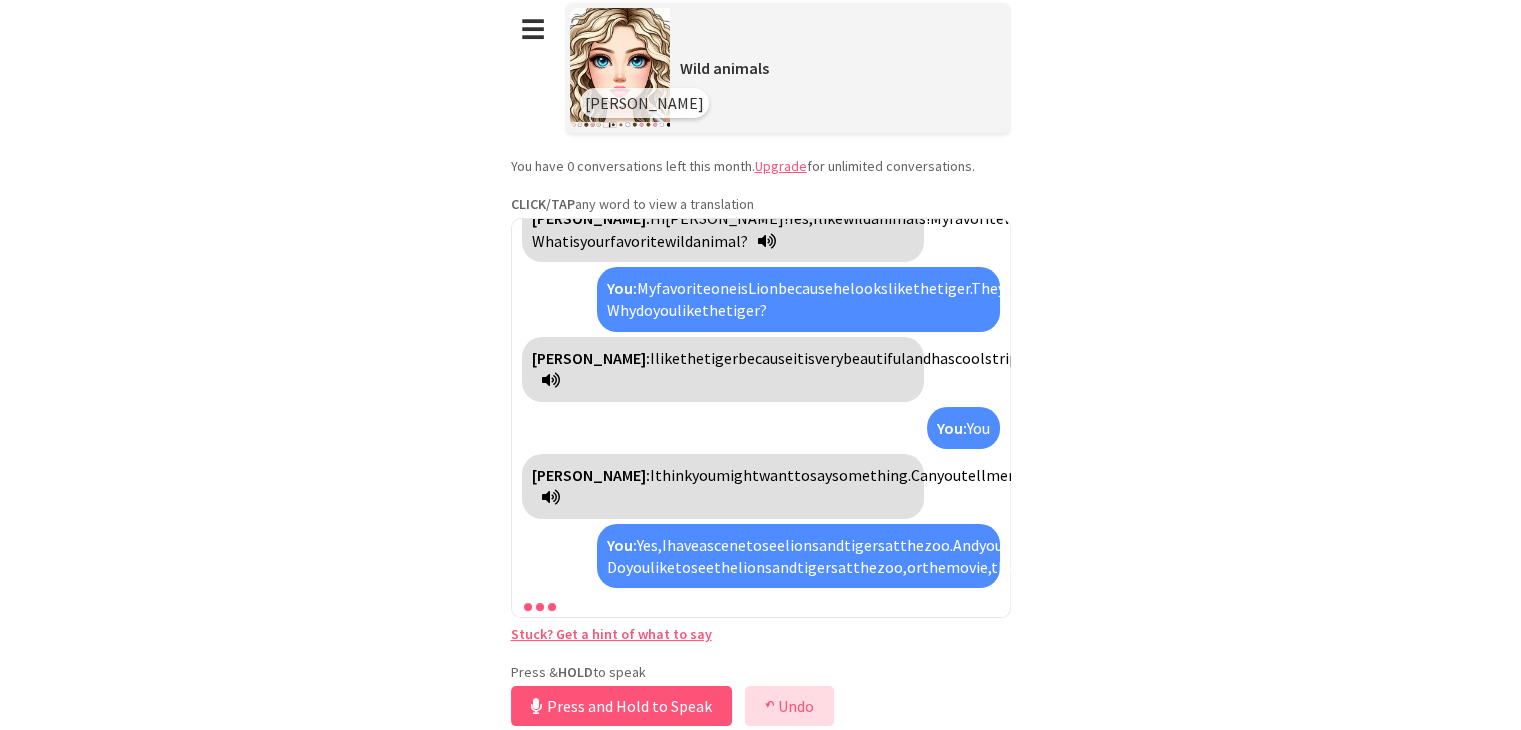 scroll, scrollTop: 330, scrollLeft: 0, axis: vertical 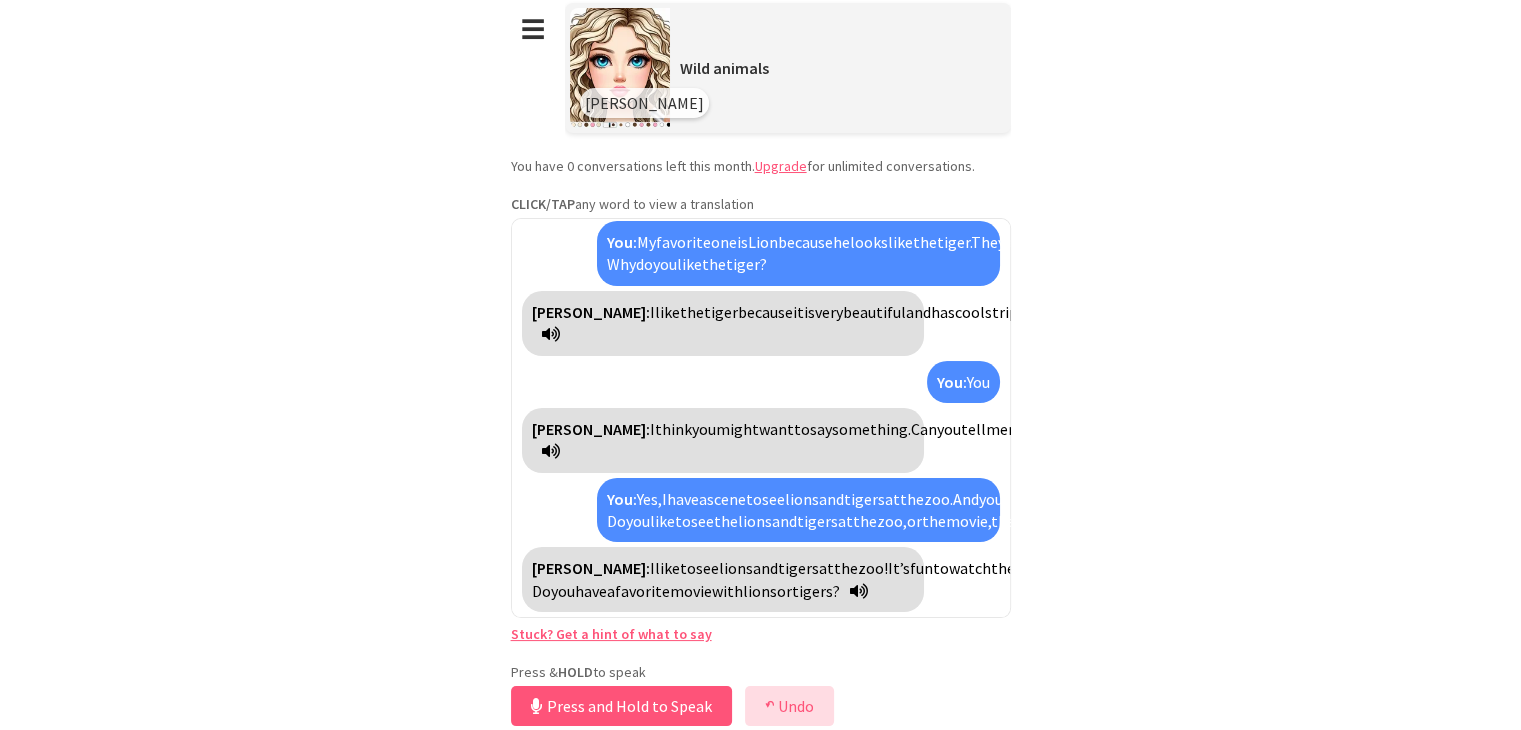 click on "↶  Undo" at bounding box center [789, 706] 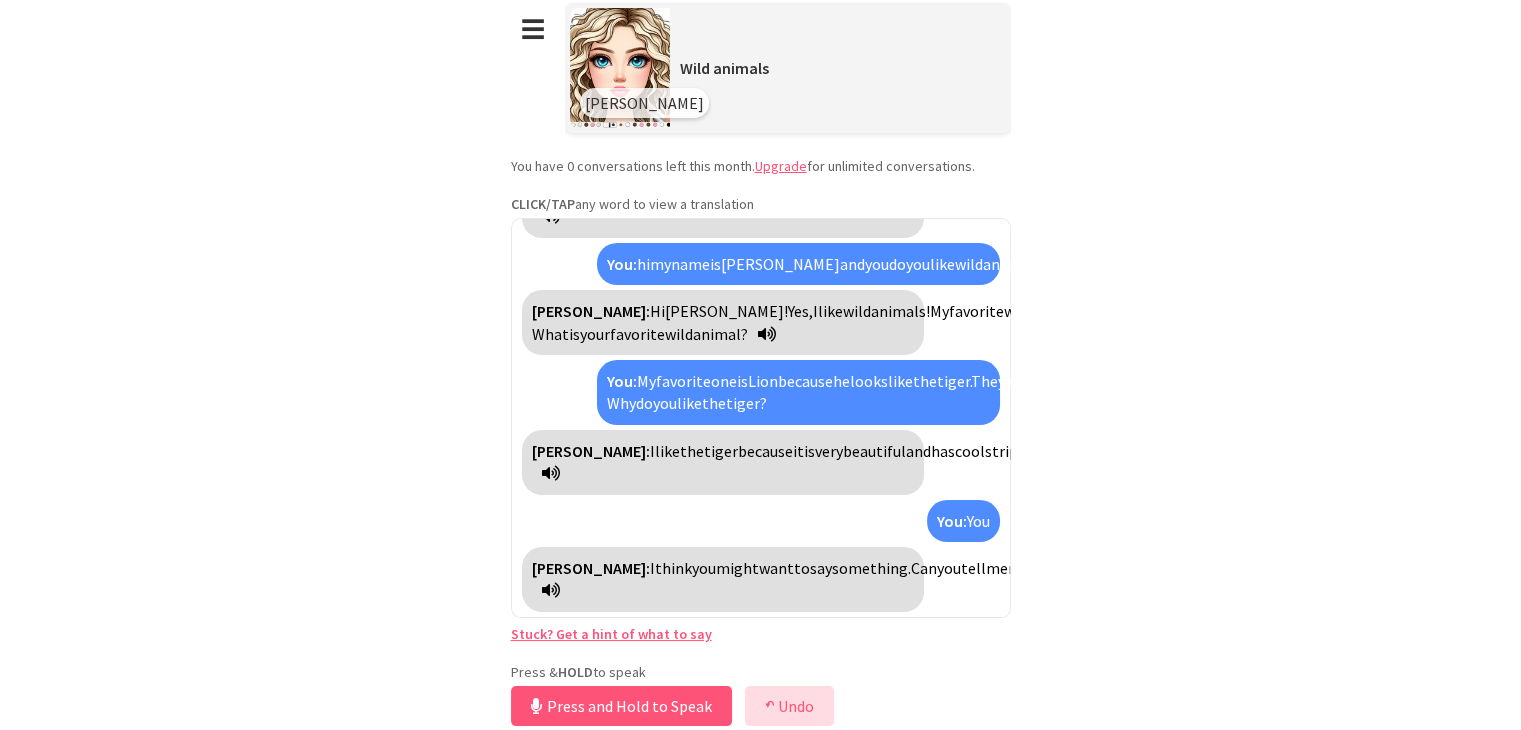 click on "↶  Undo" at bounding box center (789, 706) 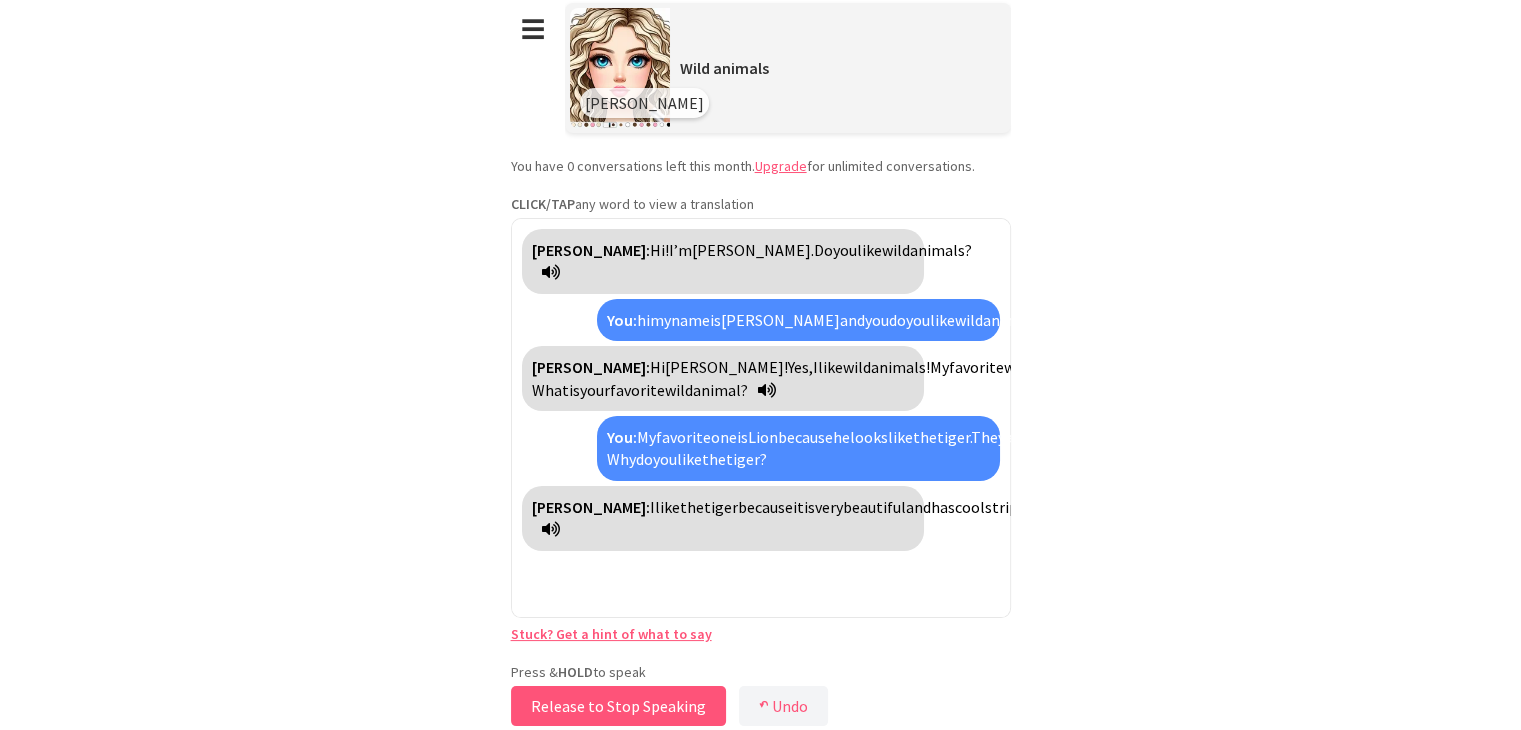 click on "Release to Stop Speaking" at bounding box center (618, 706) 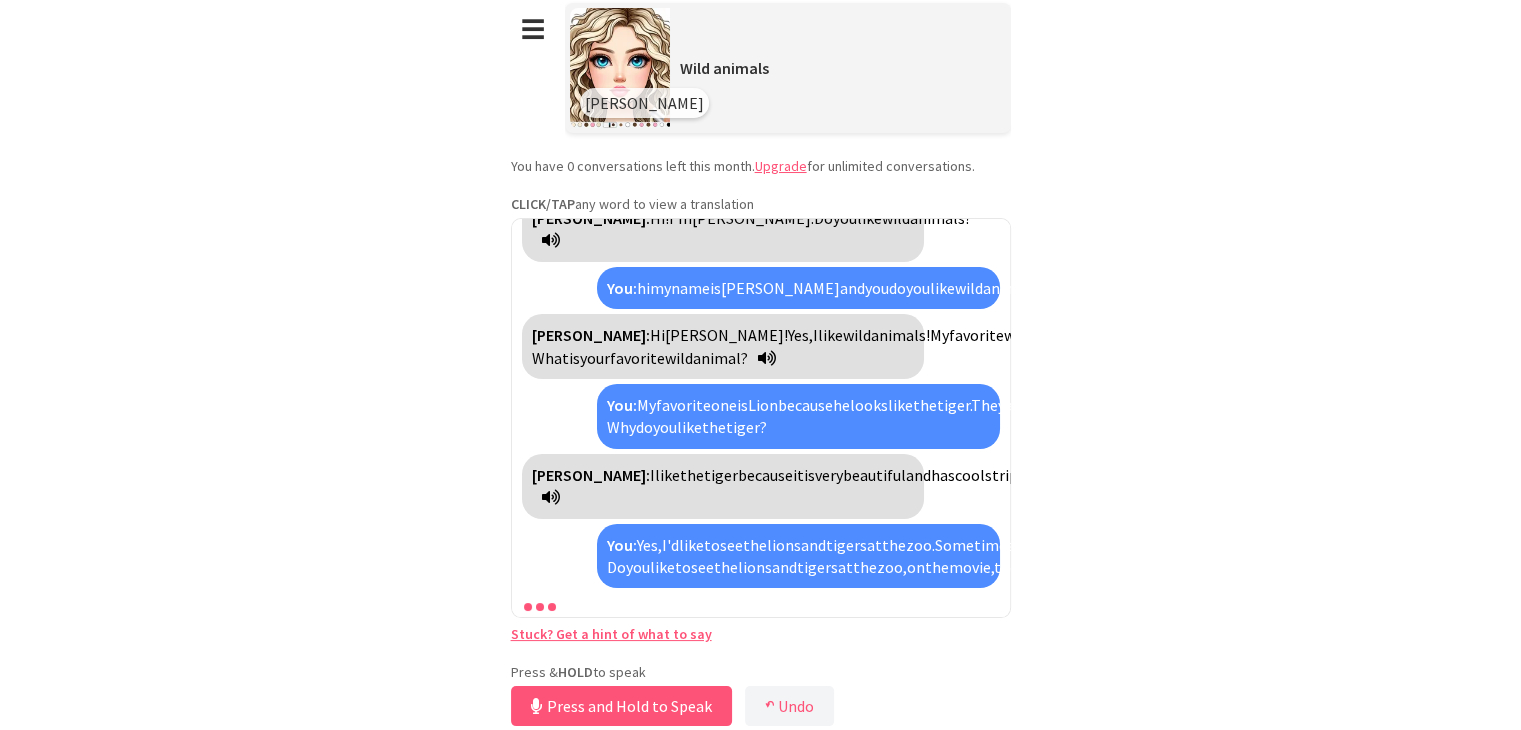 scroll, scrollTop: 212, scrollLeft: 0, axis: vertical 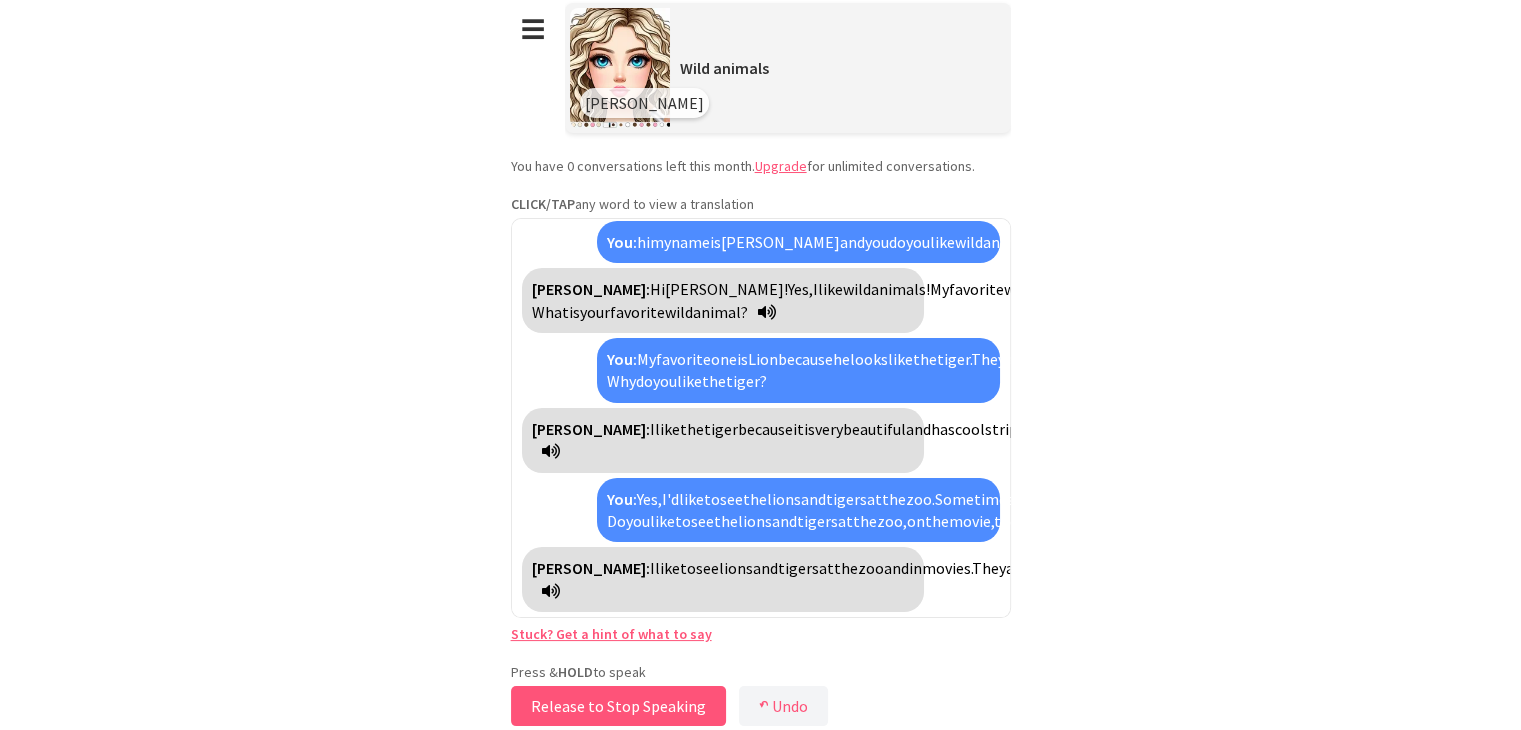 click on "Release to Stop Speaking" at bounding box center (618, 706) 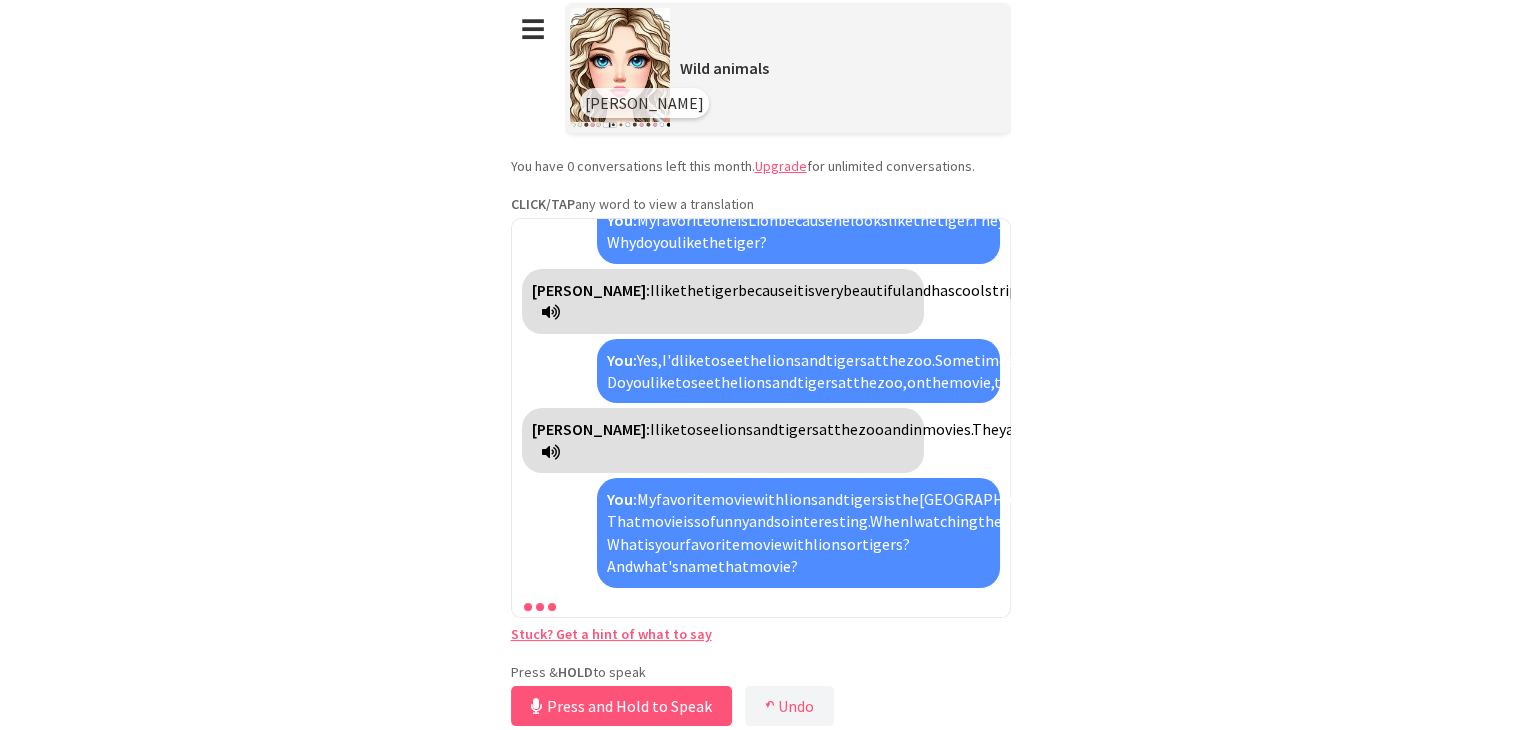 scroll, scrollTop: 464, scrollLeft: 0, axis: vertical 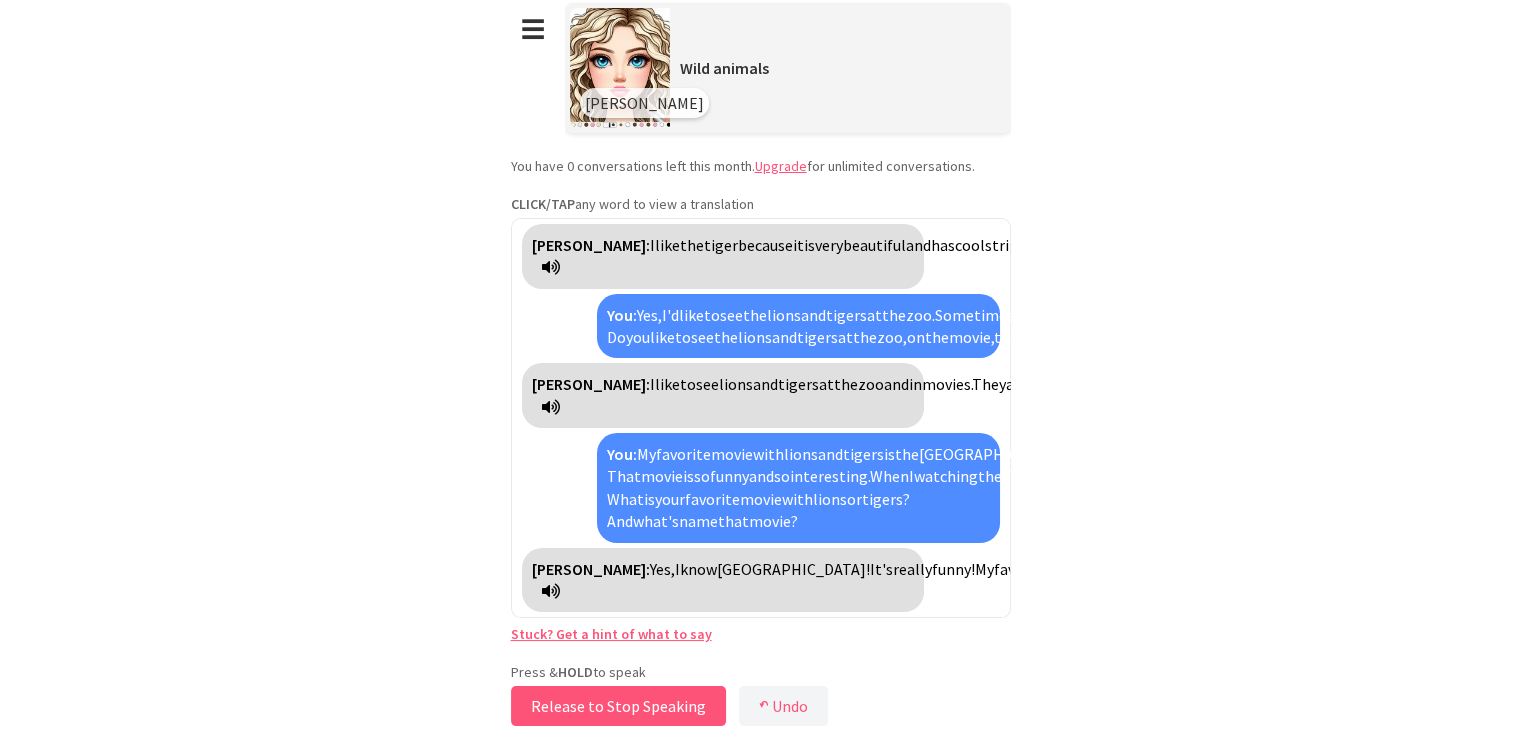 click on "Release to Stop Speaking" at bounding box center (618, 706) 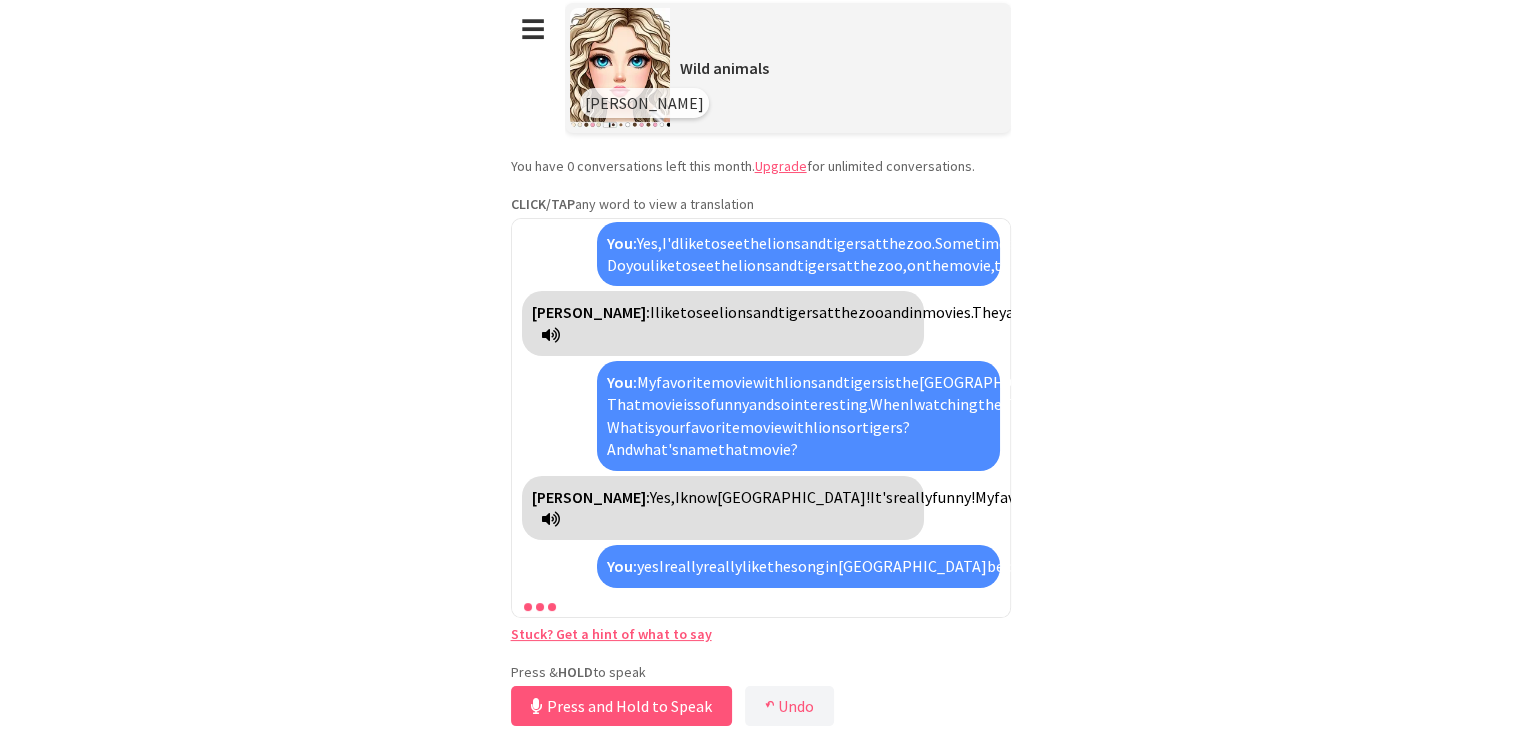 scroll, scrollTop: 693, scrollLeft: 0, axis: vertical 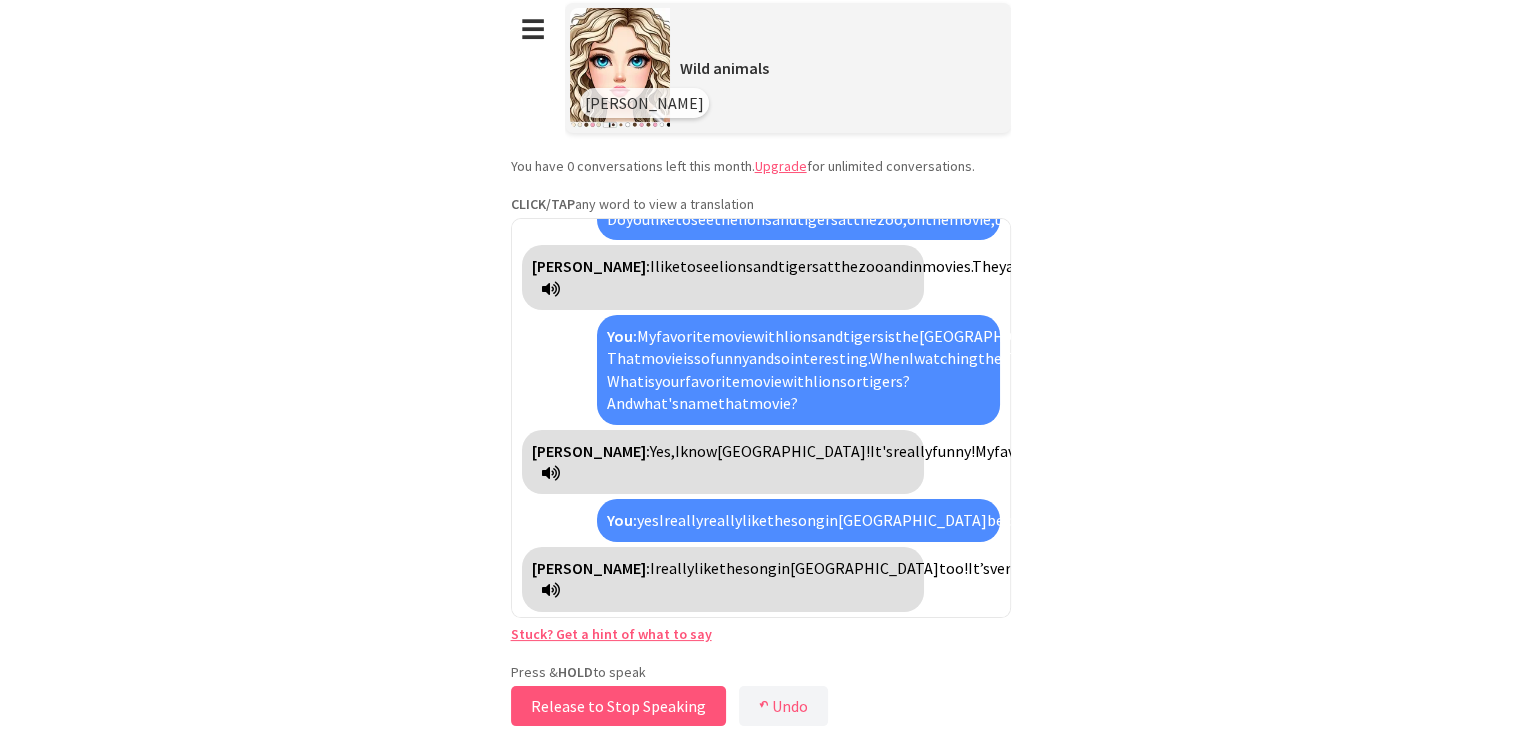 click on "Release to Stop Speaking" at bounding box center [618, 706] 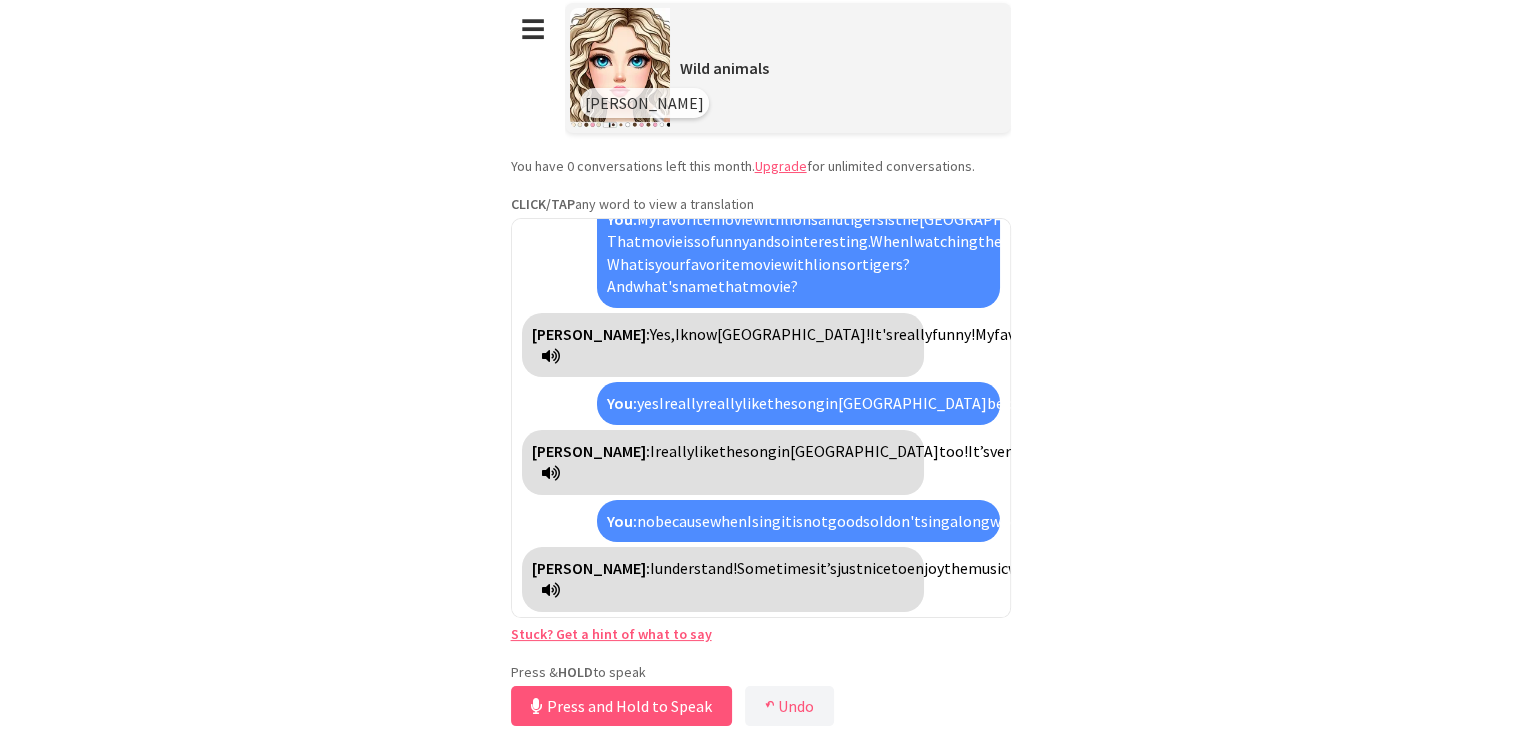 scroll, scrollTop: 900, scrollLeft: 0, axis: vertical 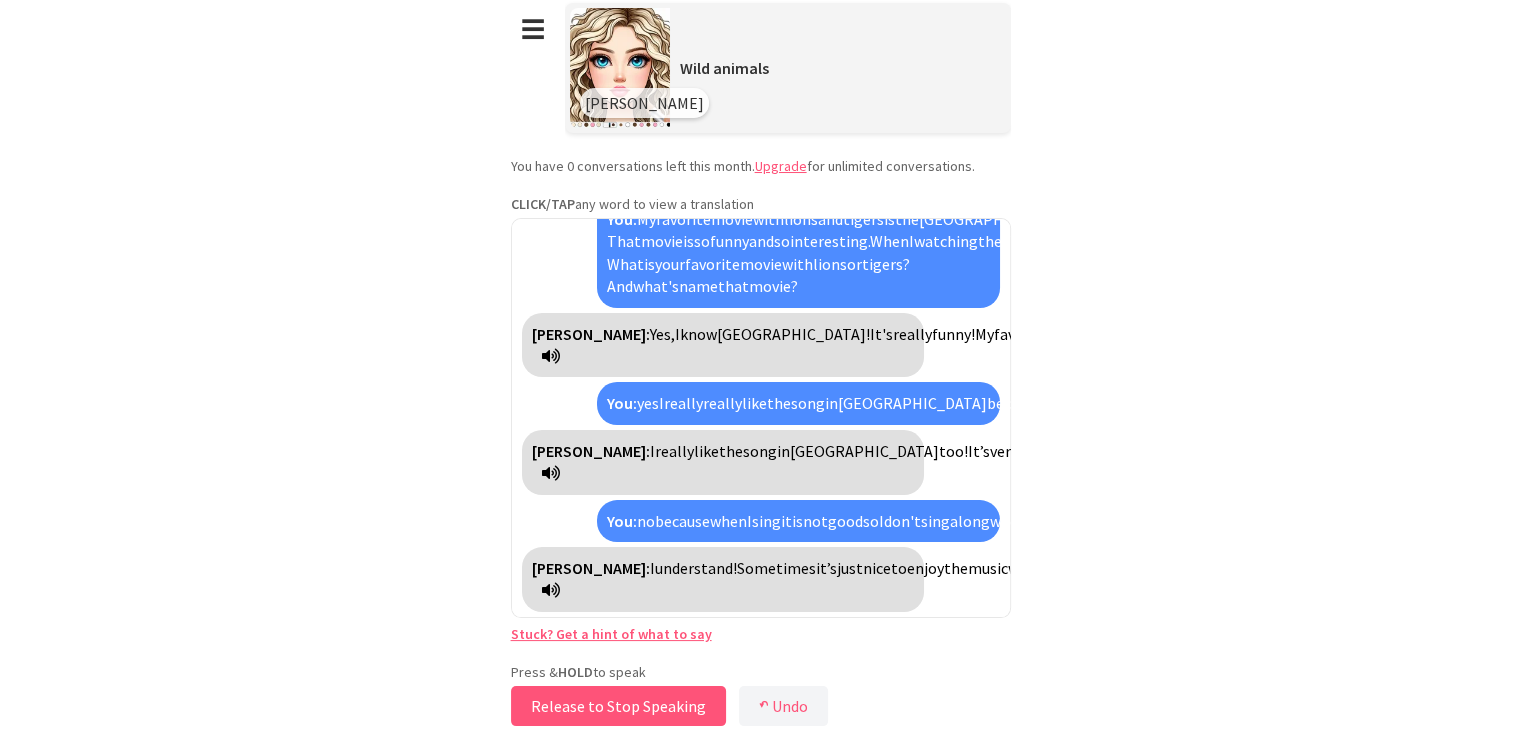 click on "Release to Stop Speaking" at bounding box center (618, 706) 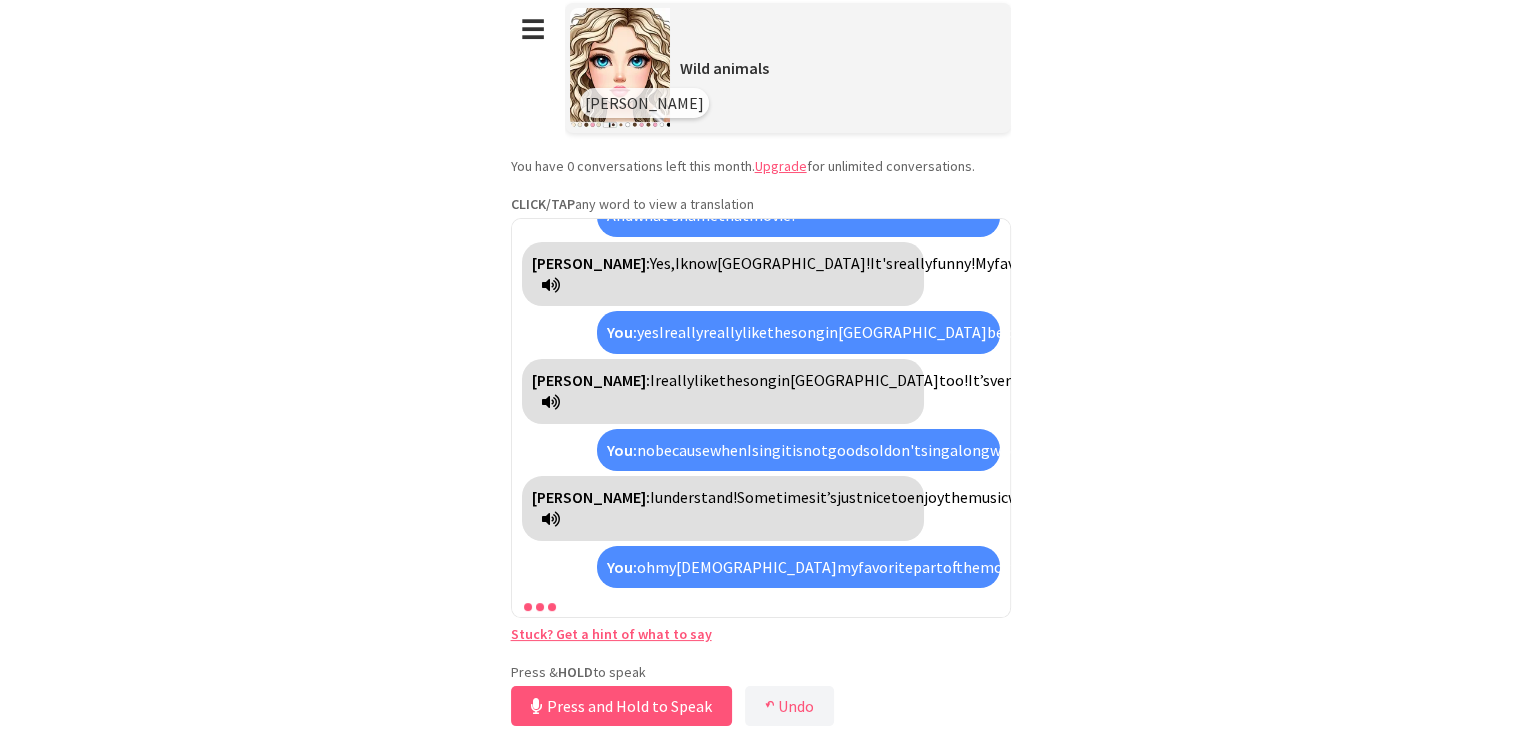 scroll, scrollTop: 1219, scrollLeft: 0, axis: vertical 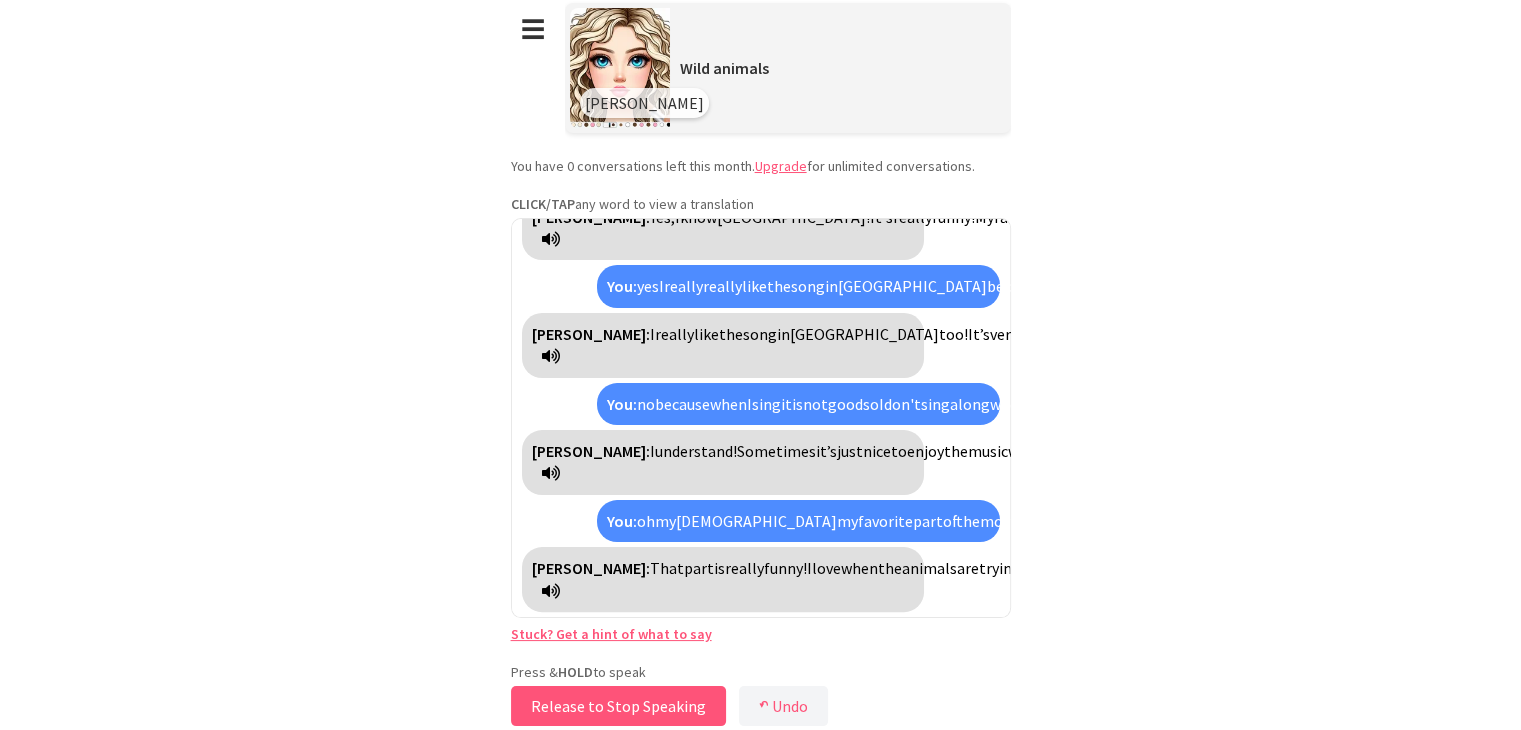 click on "Release to Stop Speaking" at bounding box center [618, 706] 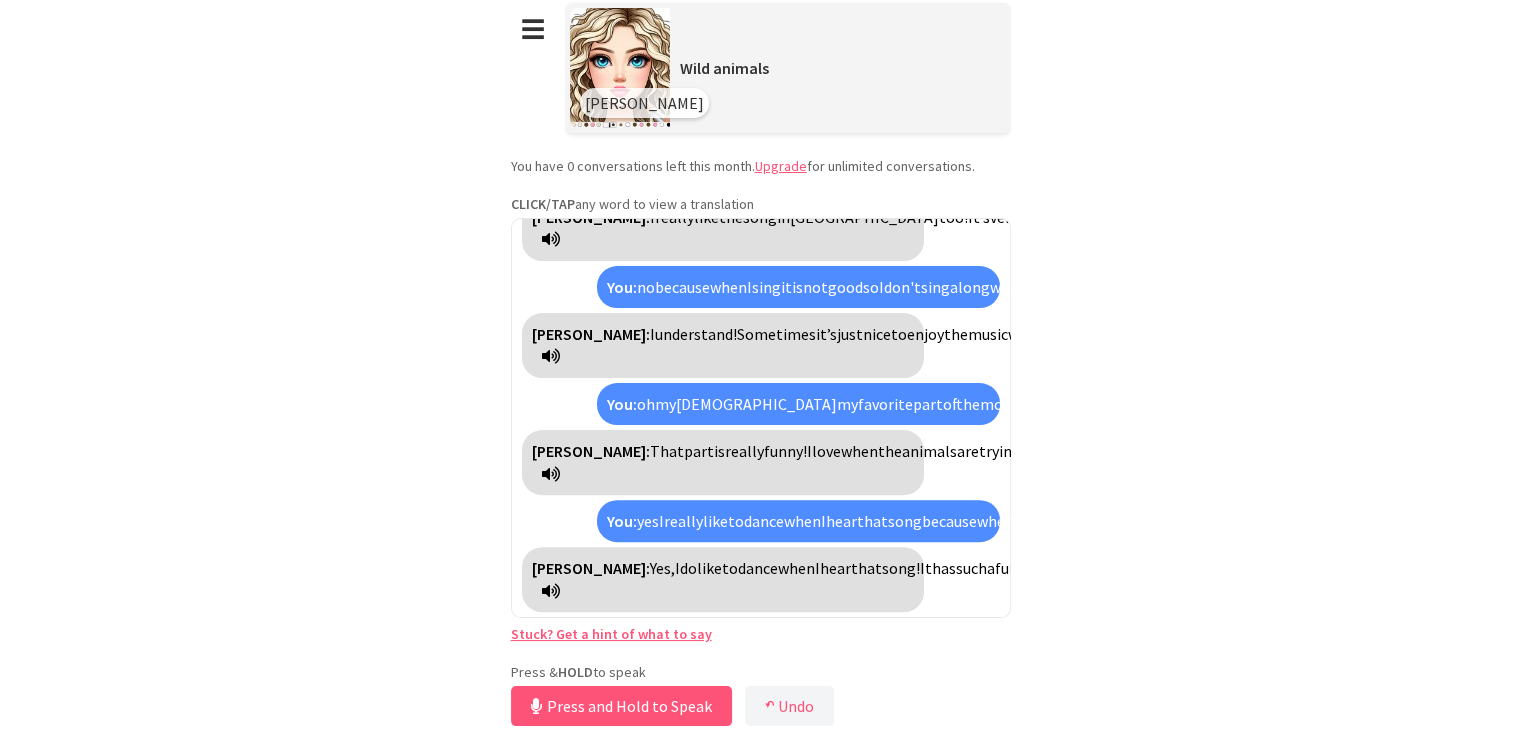 scroll, scrollTop: 1493, scrollLeft: 0, axis: vertical 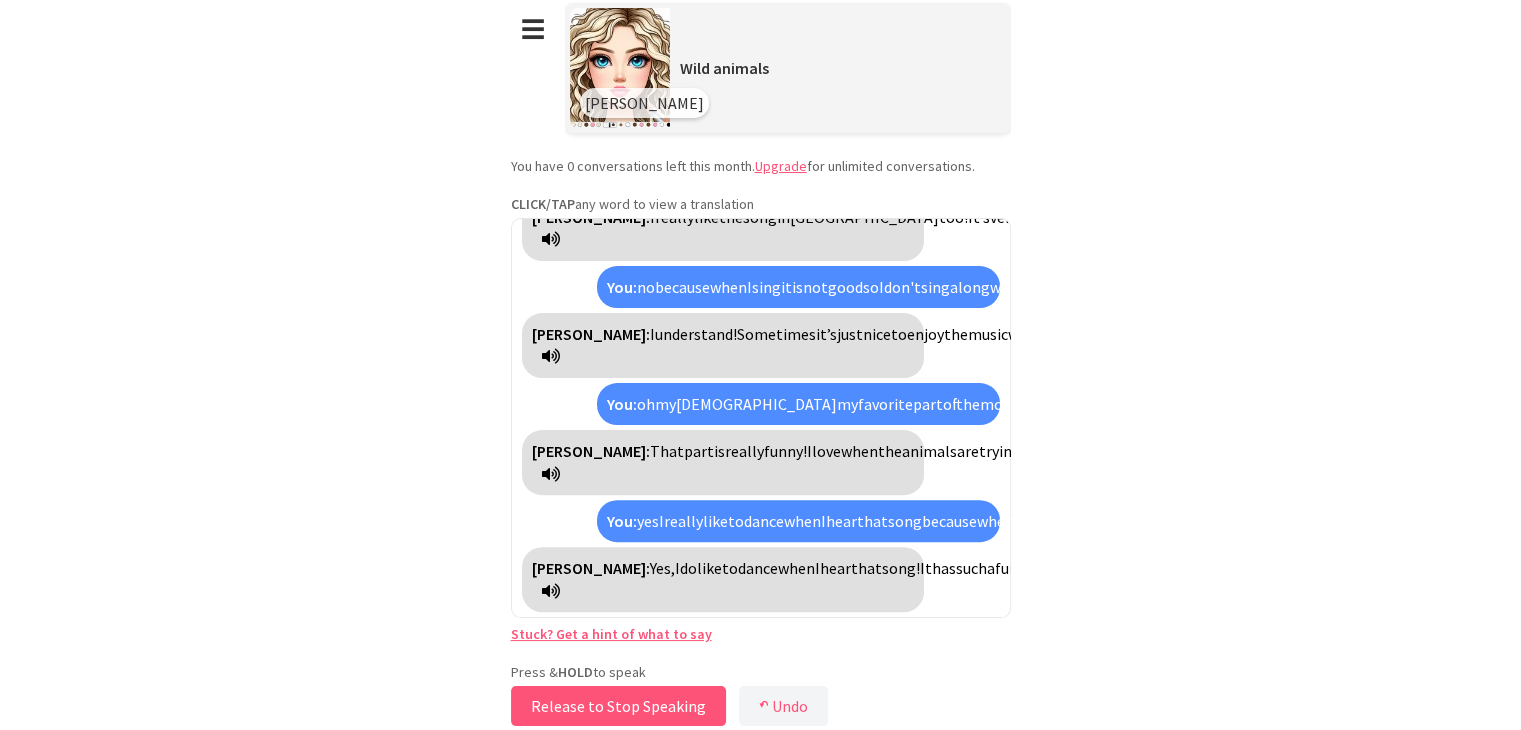 click on "Release to Stop Speaking" at bounding box center [618, 706] 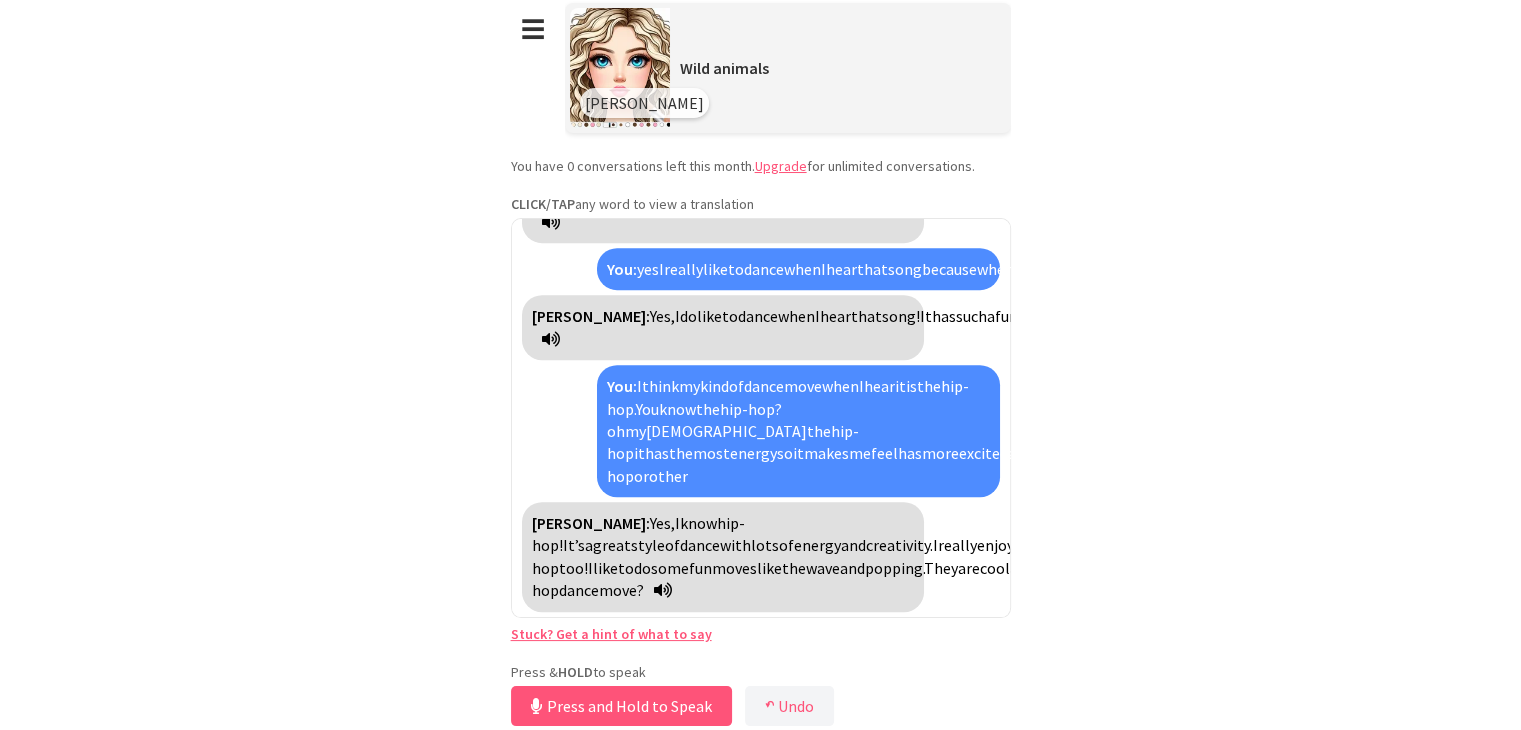 scroll, scrollTop: 1812, scrollLeft: 0, axis: vertical 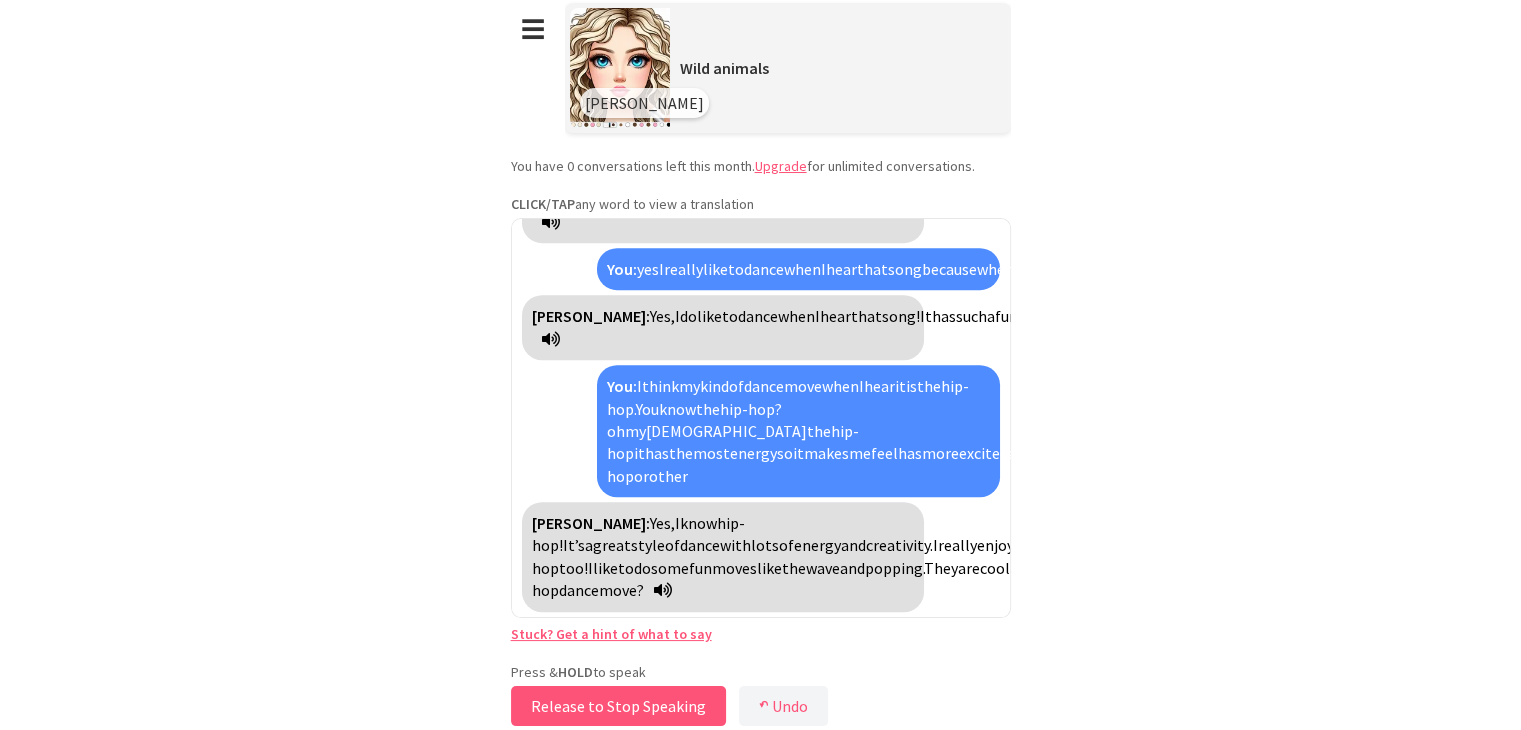 click on "Release to Stop Speaking" at bounding box center [618, 706] 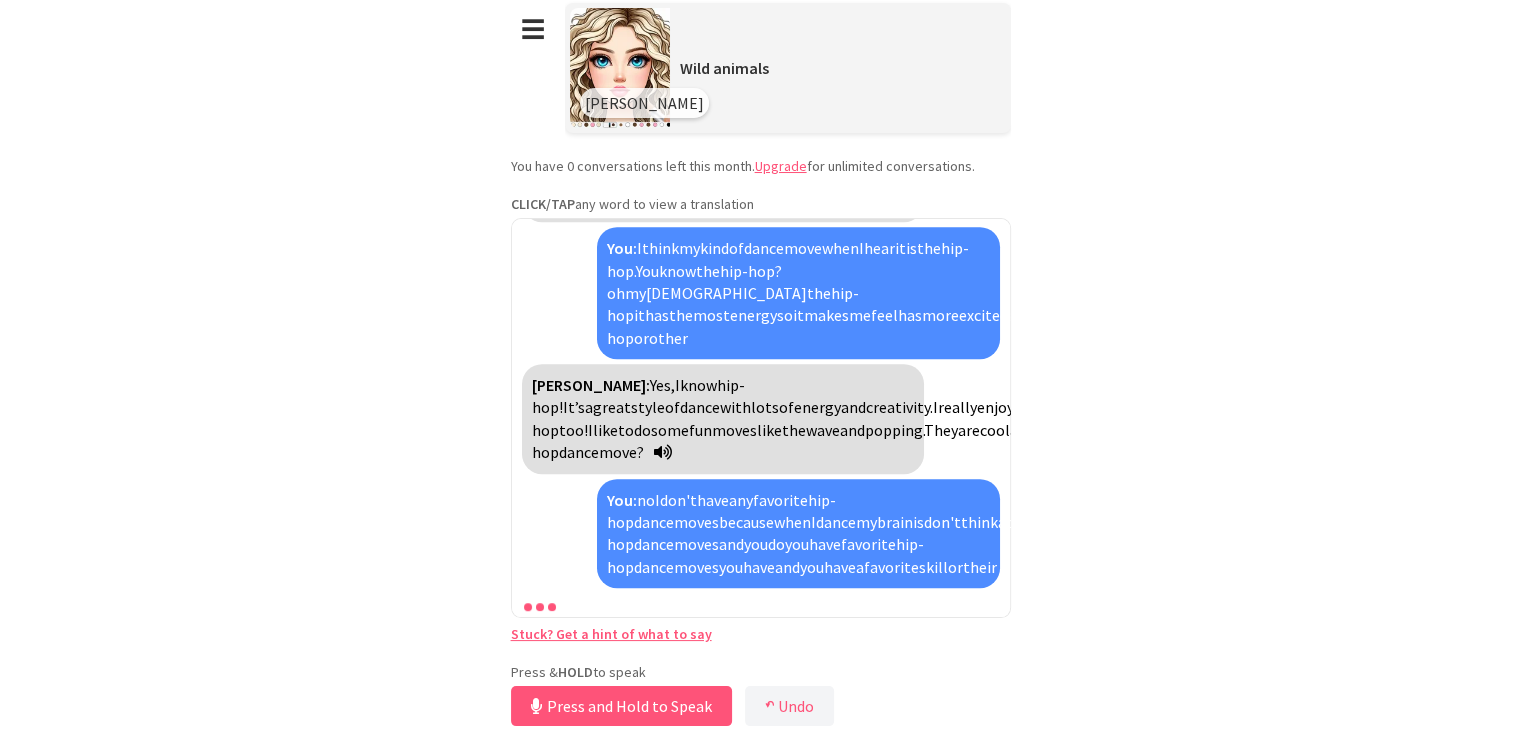 scroll, scrollTop: 2176, scrollLeft: 0, axis: vertical 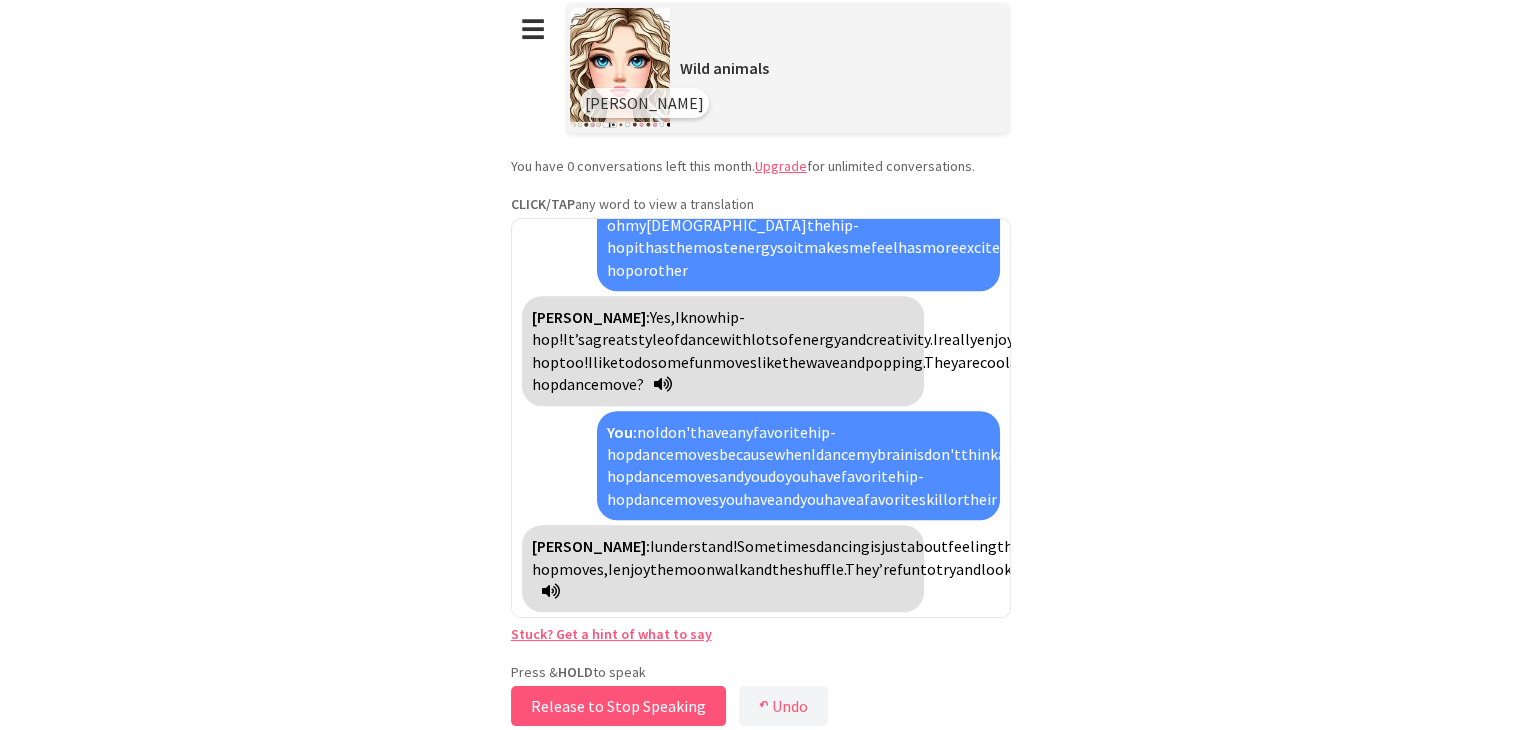 click on "Release to Stop Speaking" at bounding box center [618, 706] 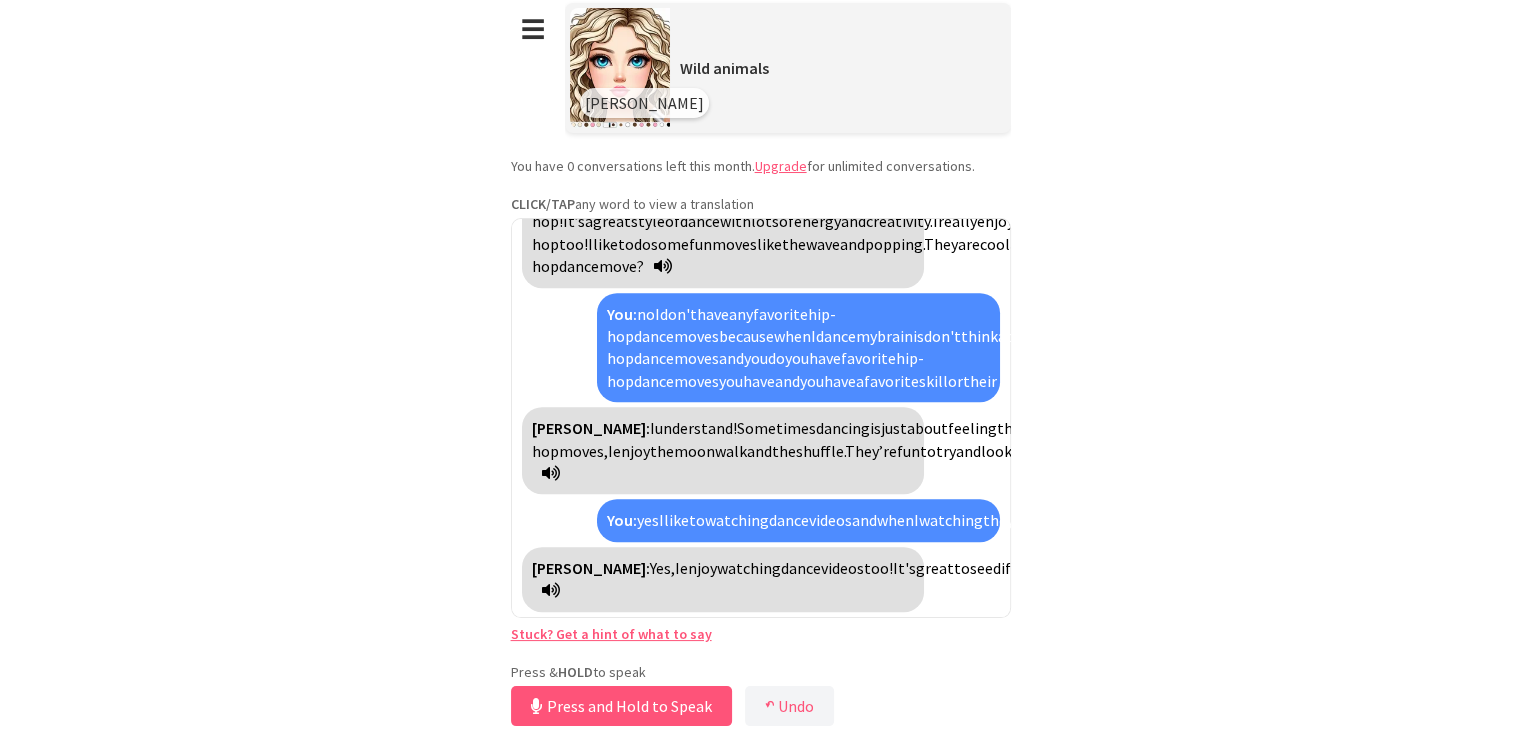 scroll, scrollTop: 2449, scrollLeft: 0, axis: vertical 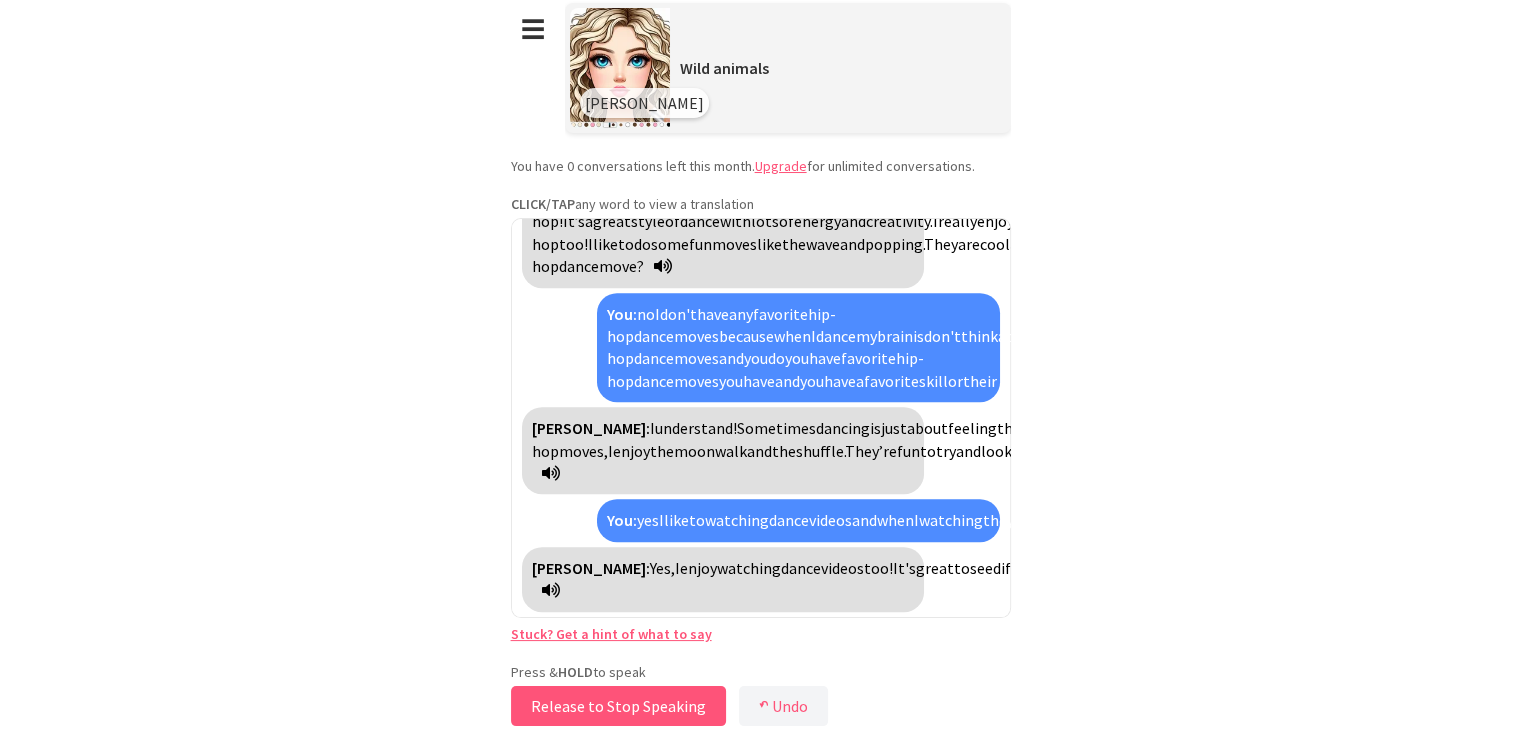 click on "Release to Stop Speaking" at bounding box center [618, 706] 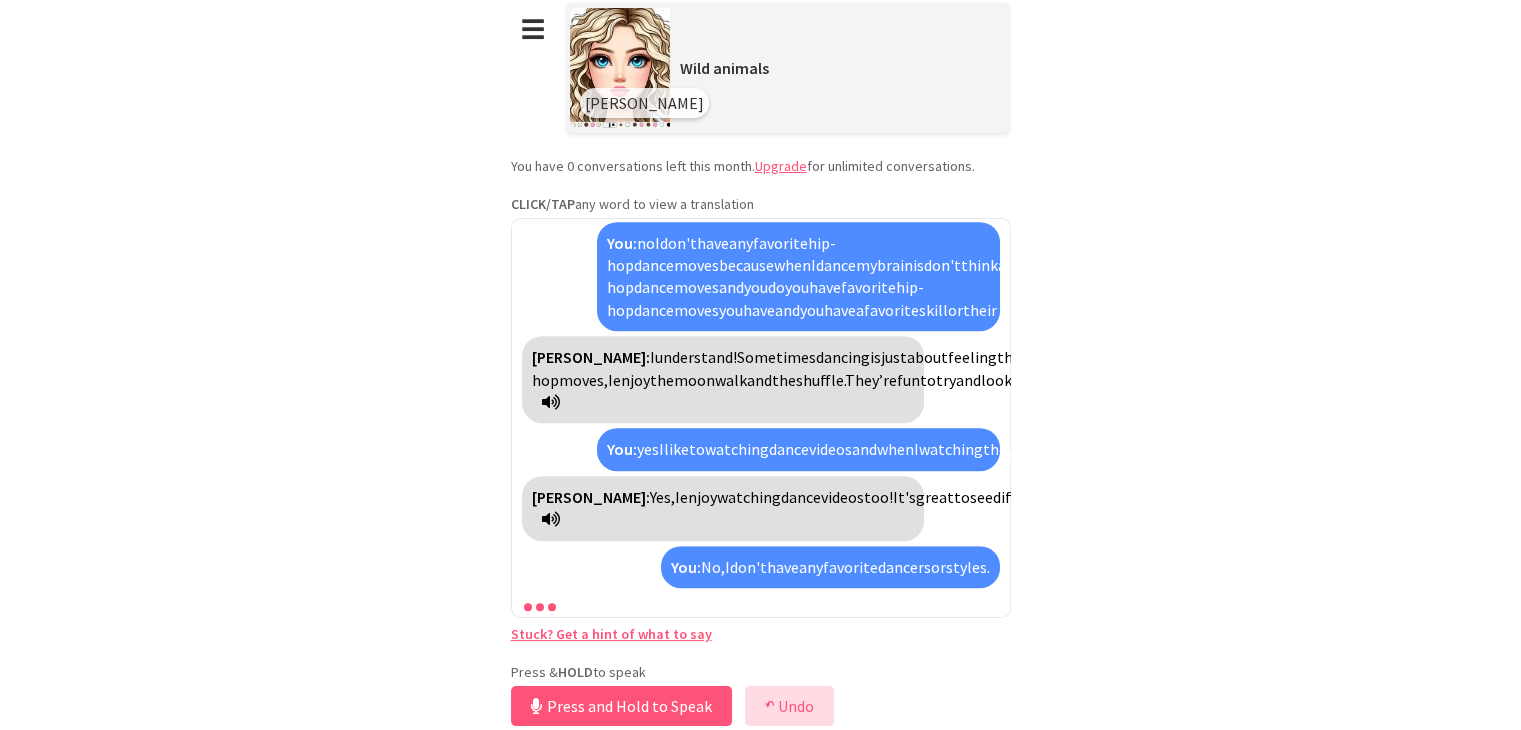click on "↶  Undo" at bounding box center (789, 706) 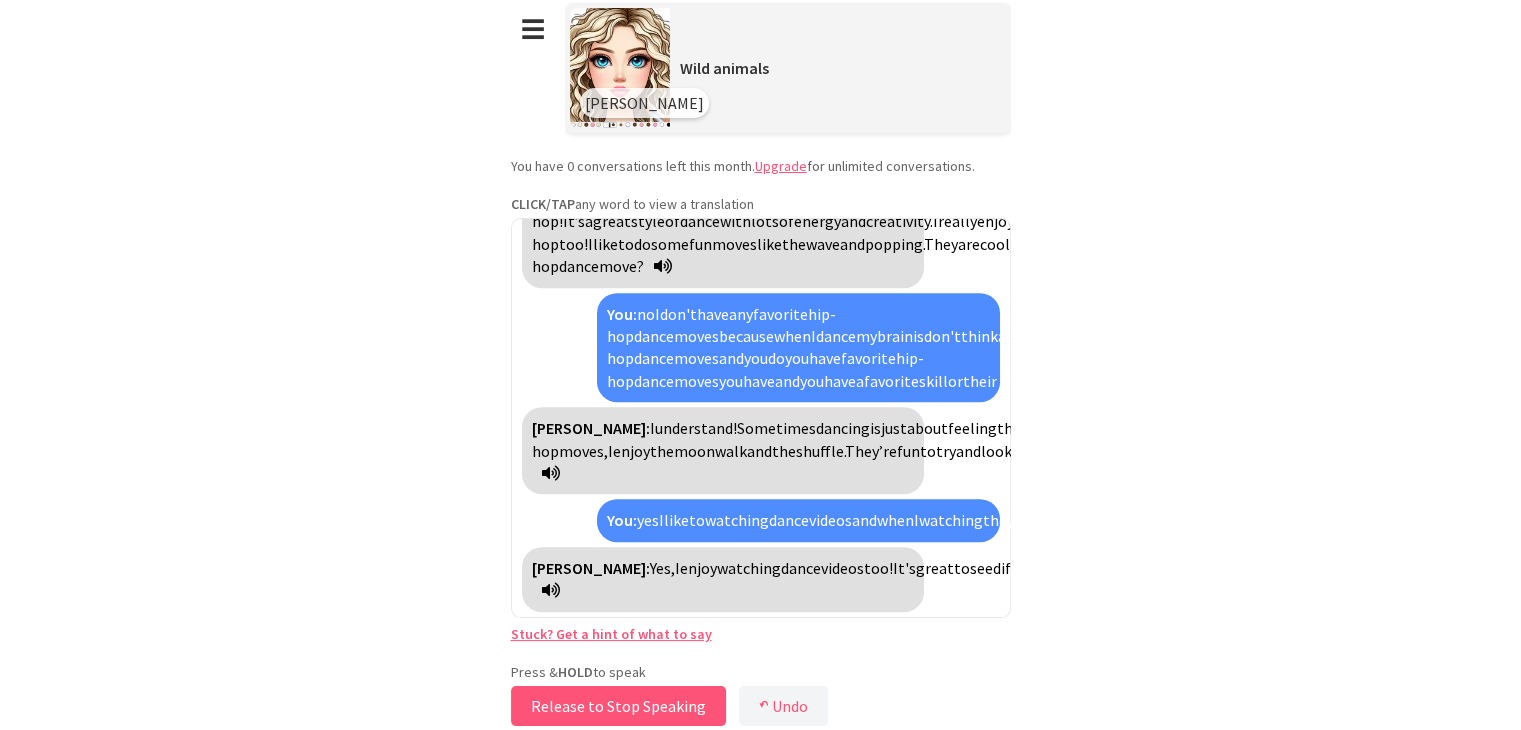 click on "Release to Stop Speaking" at bounding box center [618, 706] 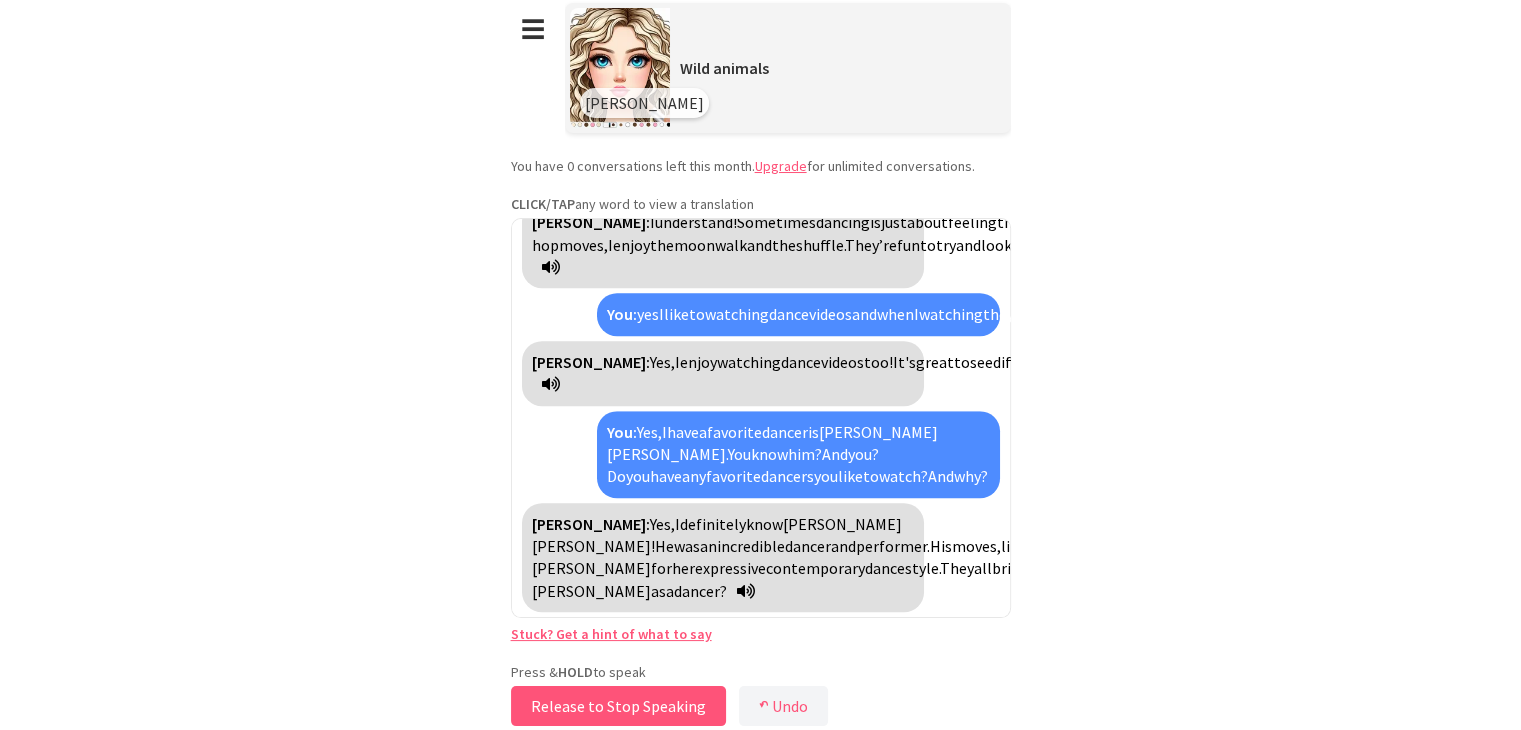 scroll, scrollTop: 2813, scrollLeft: 0, axis: vertical 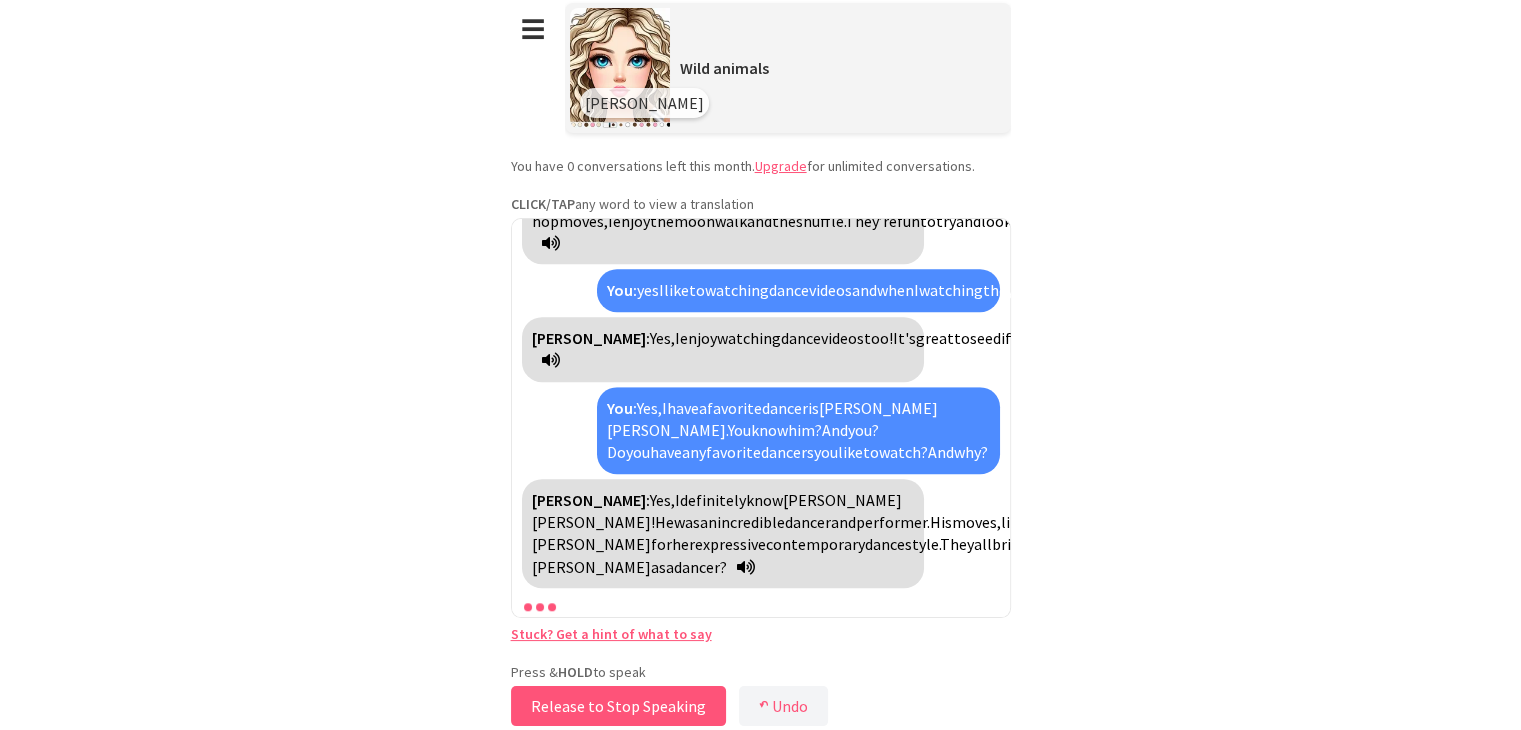 click on "Release to Stop Speaking" at bounding box center [618, 706] 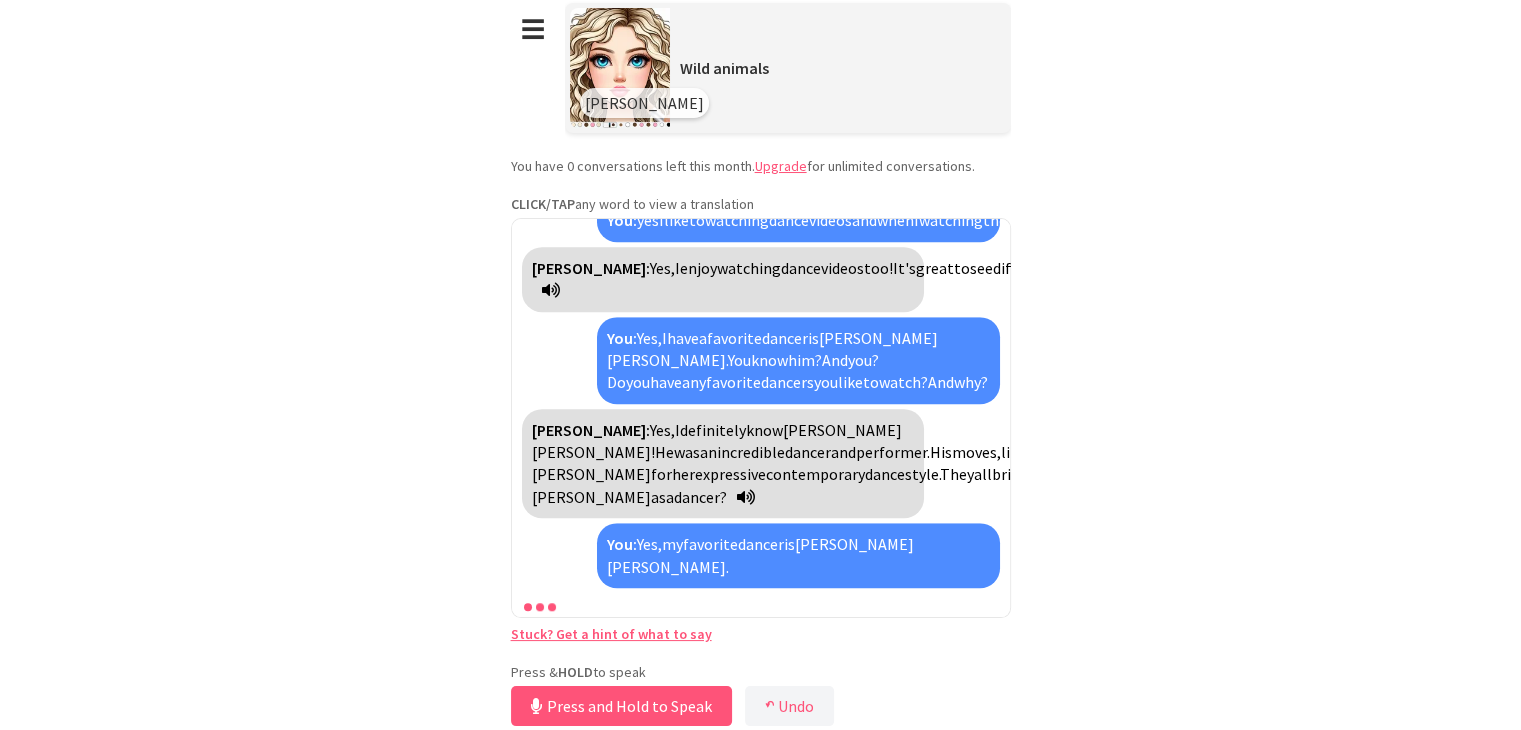 scroll, scrollTop: 2975, scrollLeft: 0, axis: vertical 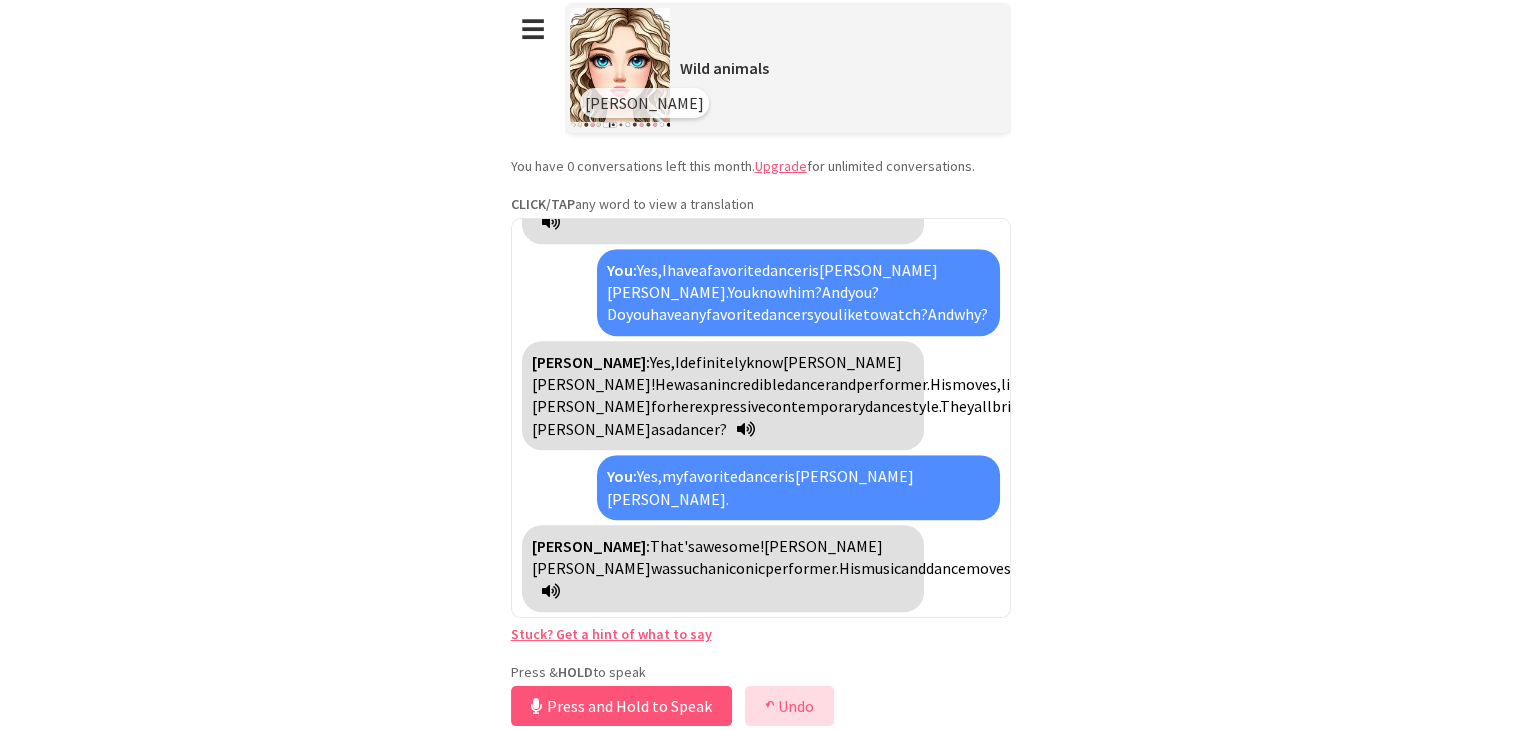 click on "↶  Undo" at bounding box center (789, 706) 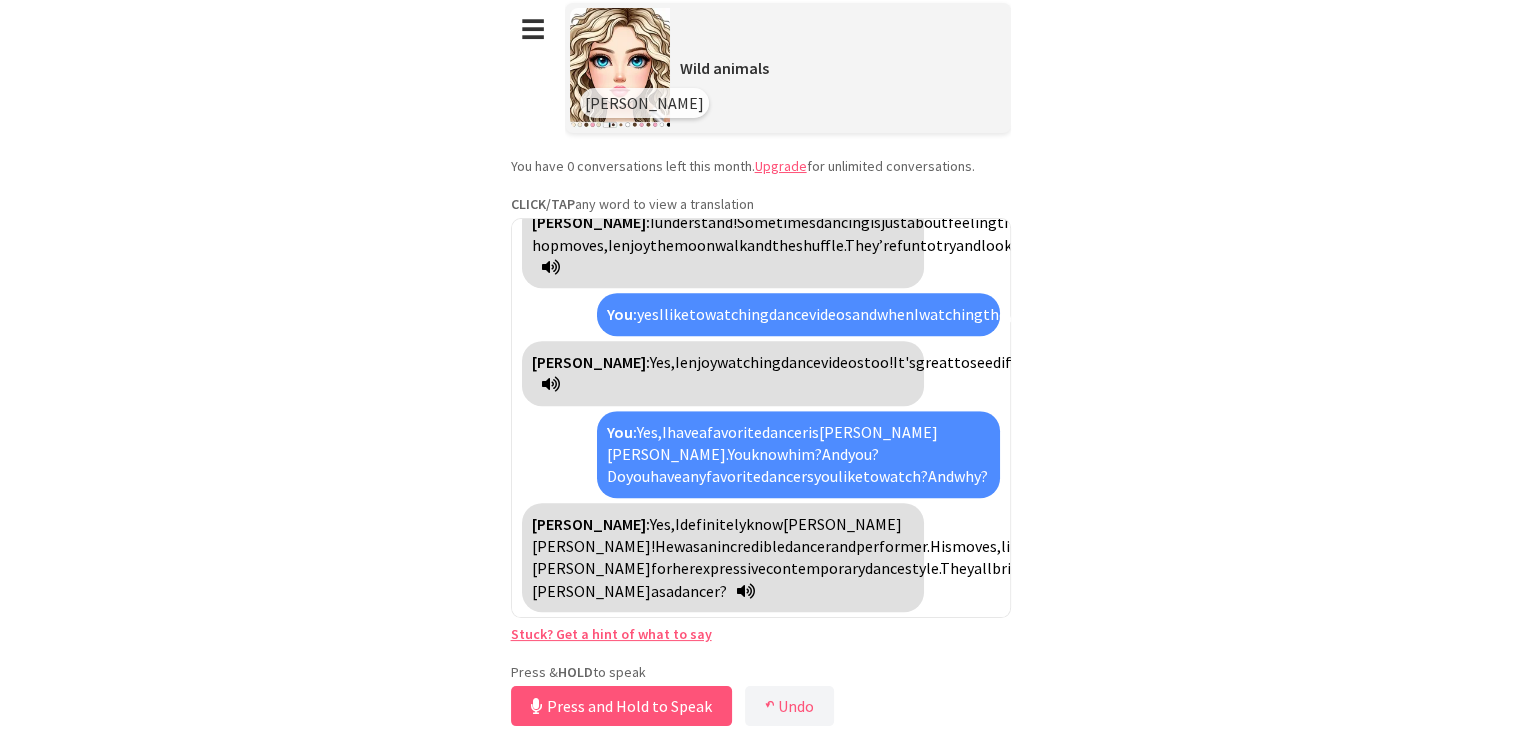 click at bounding box center [746, 591] 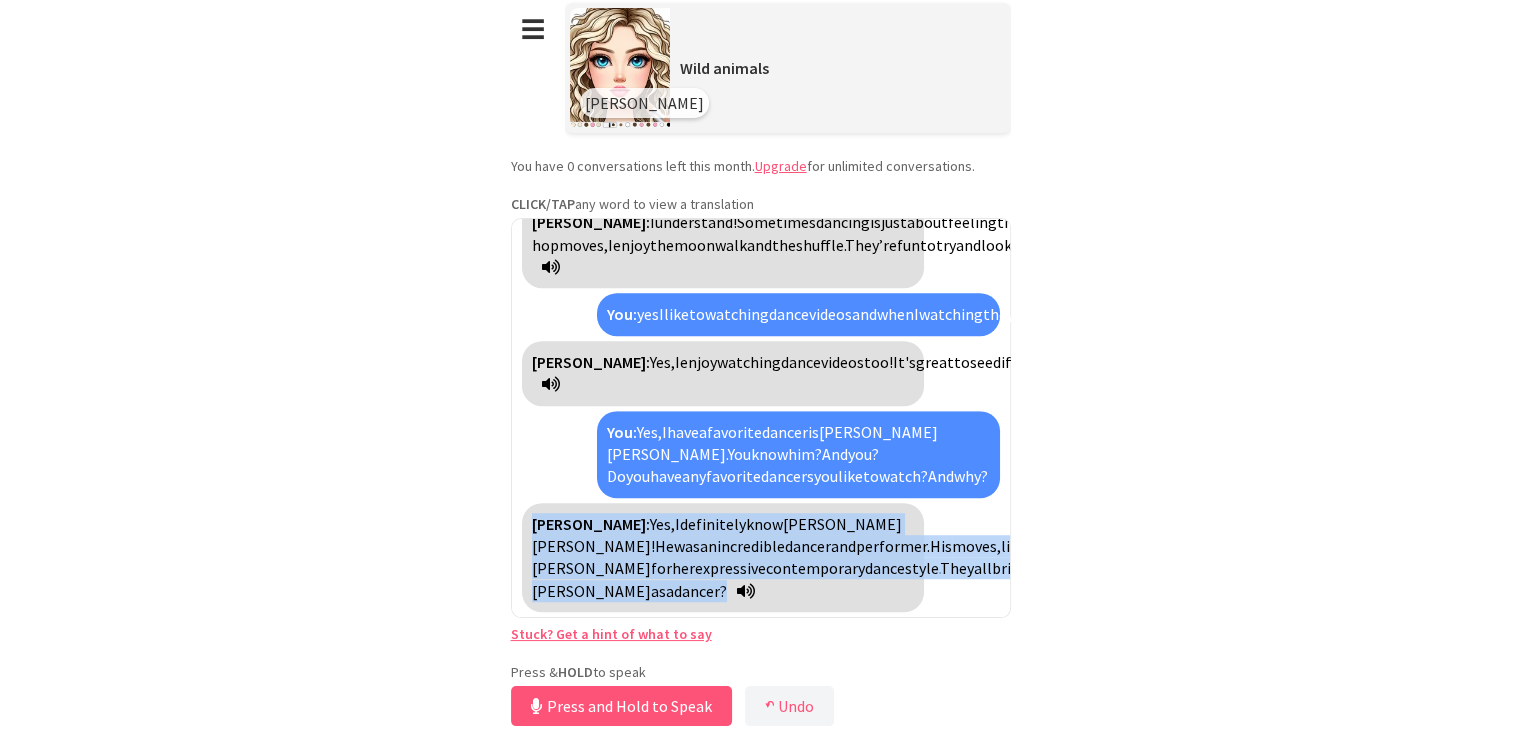 click at bounding box center (746, 591) 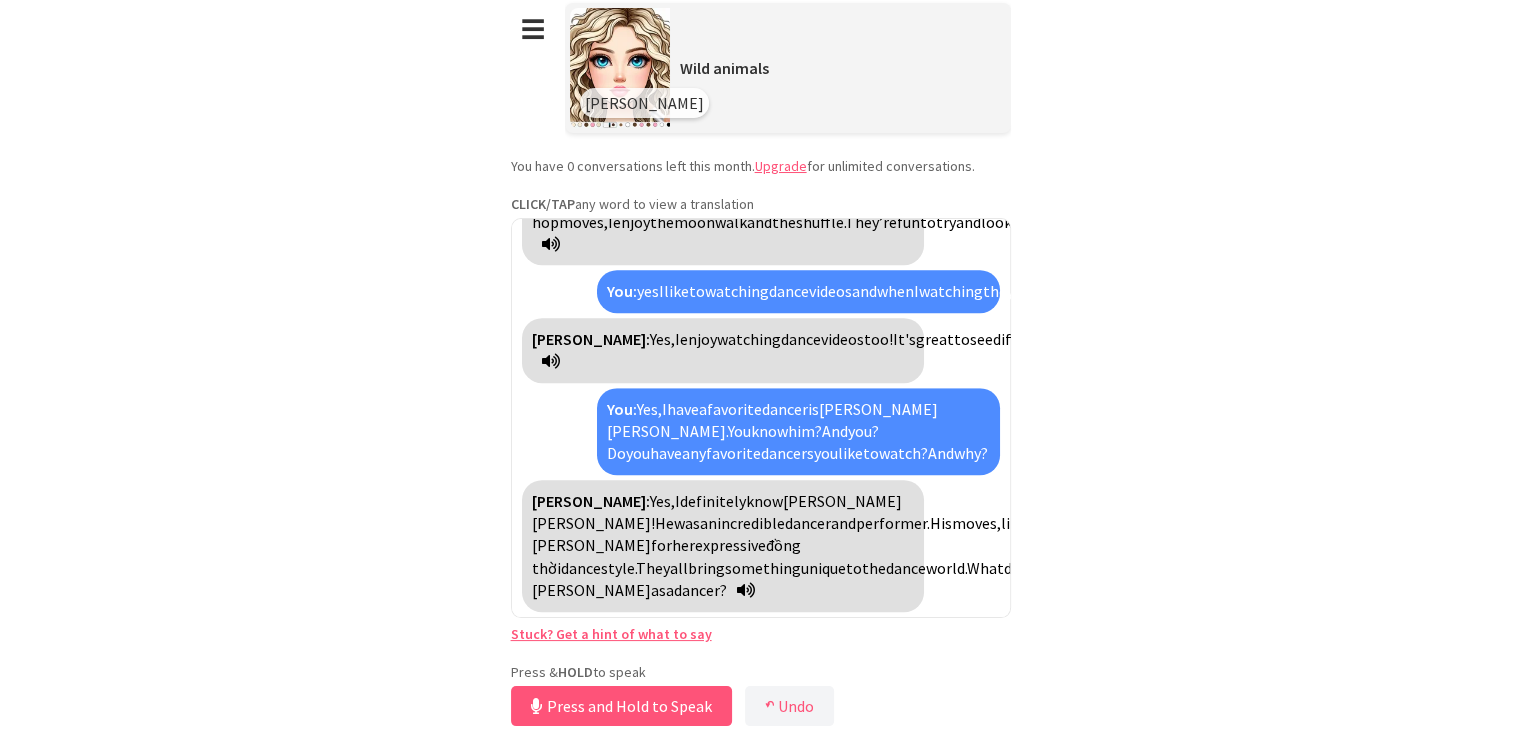 scroll, scrollTop: 2813, scrollLeft: 0, axis: vertical 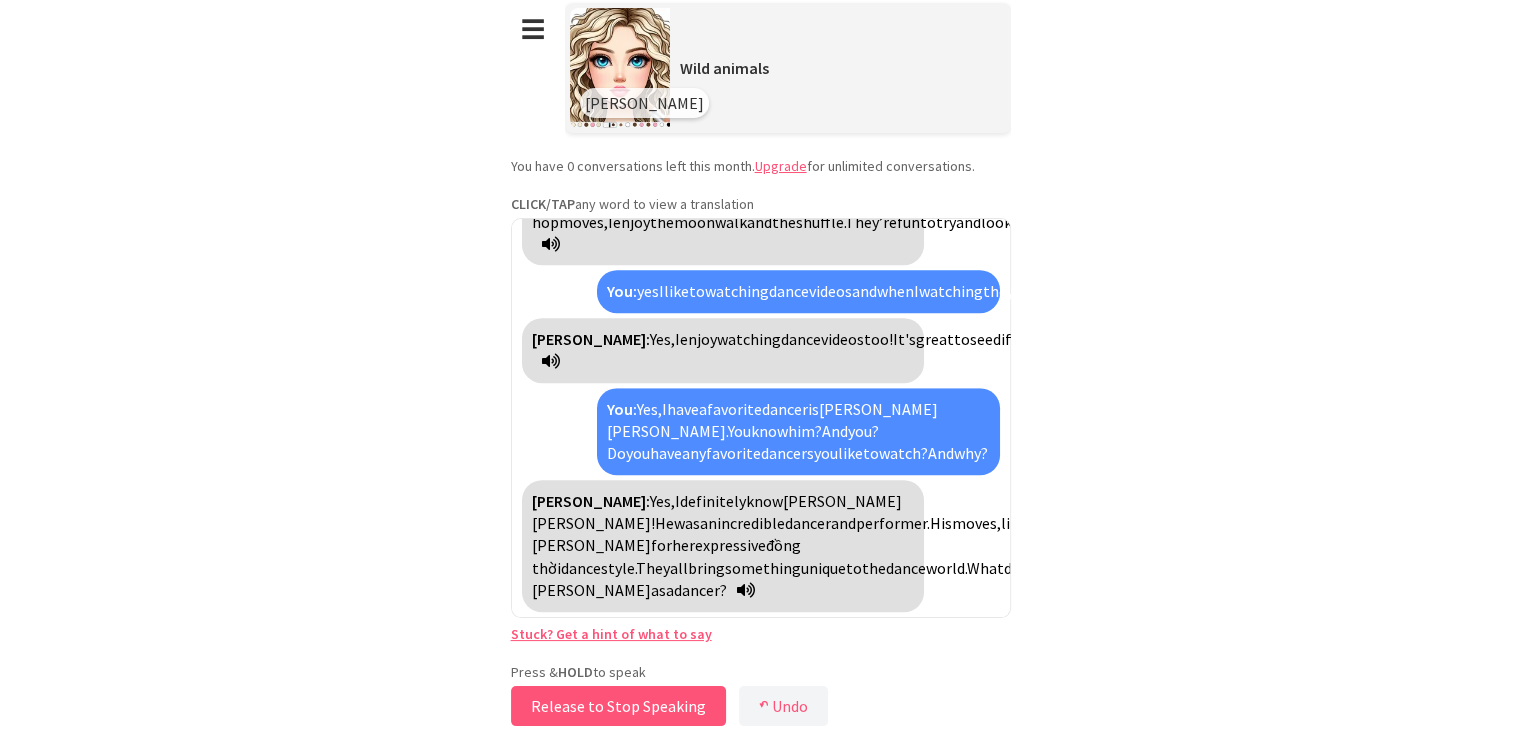 click on "Release to Stop Speaking" at bounding box center [618, 706] 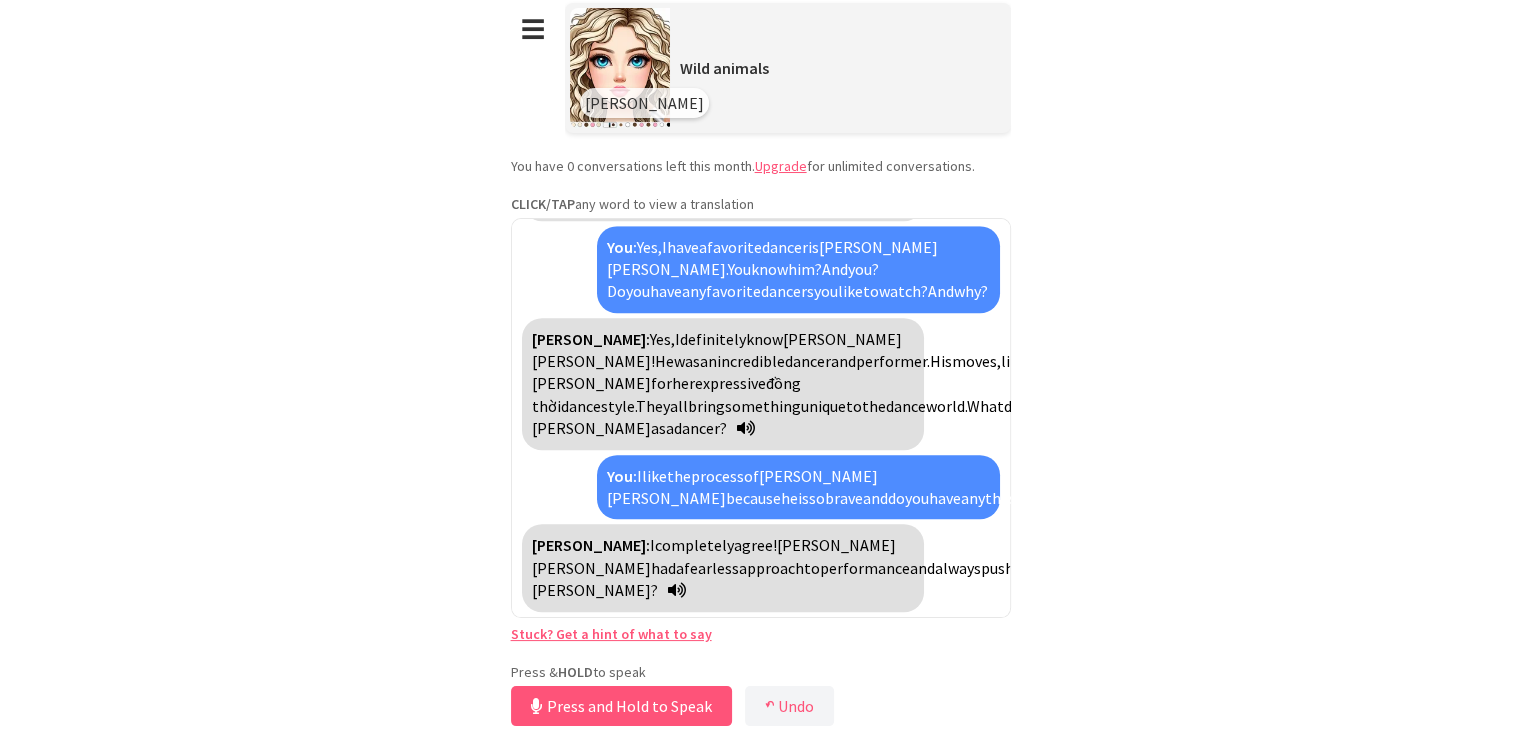 scroll, scrollTop: 3087, scrollLeft: 0, axis: vertical 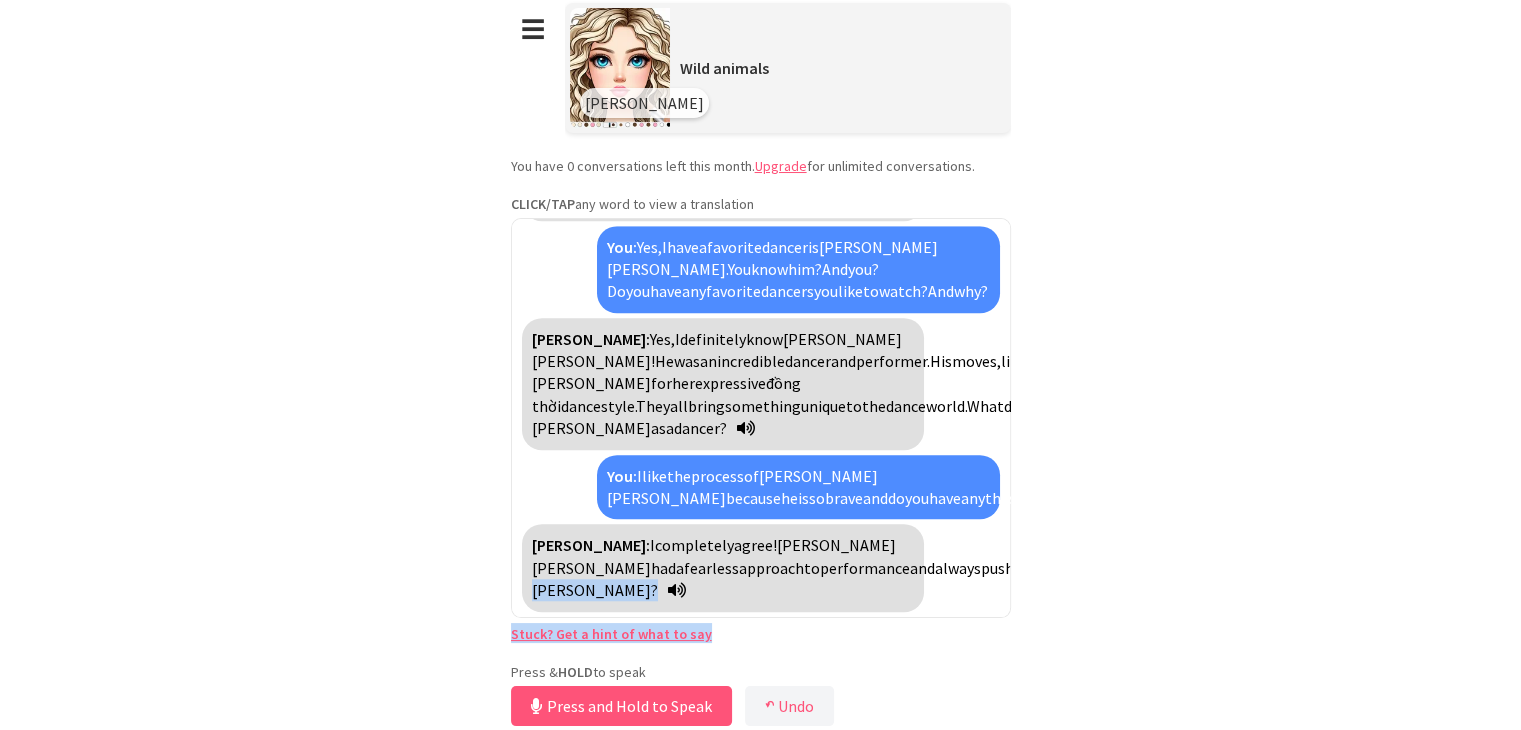 drag, startPoint x: 1009, startPoint y: 574, endPoint x: 955, endPoint y: 621, distance: 71.5891 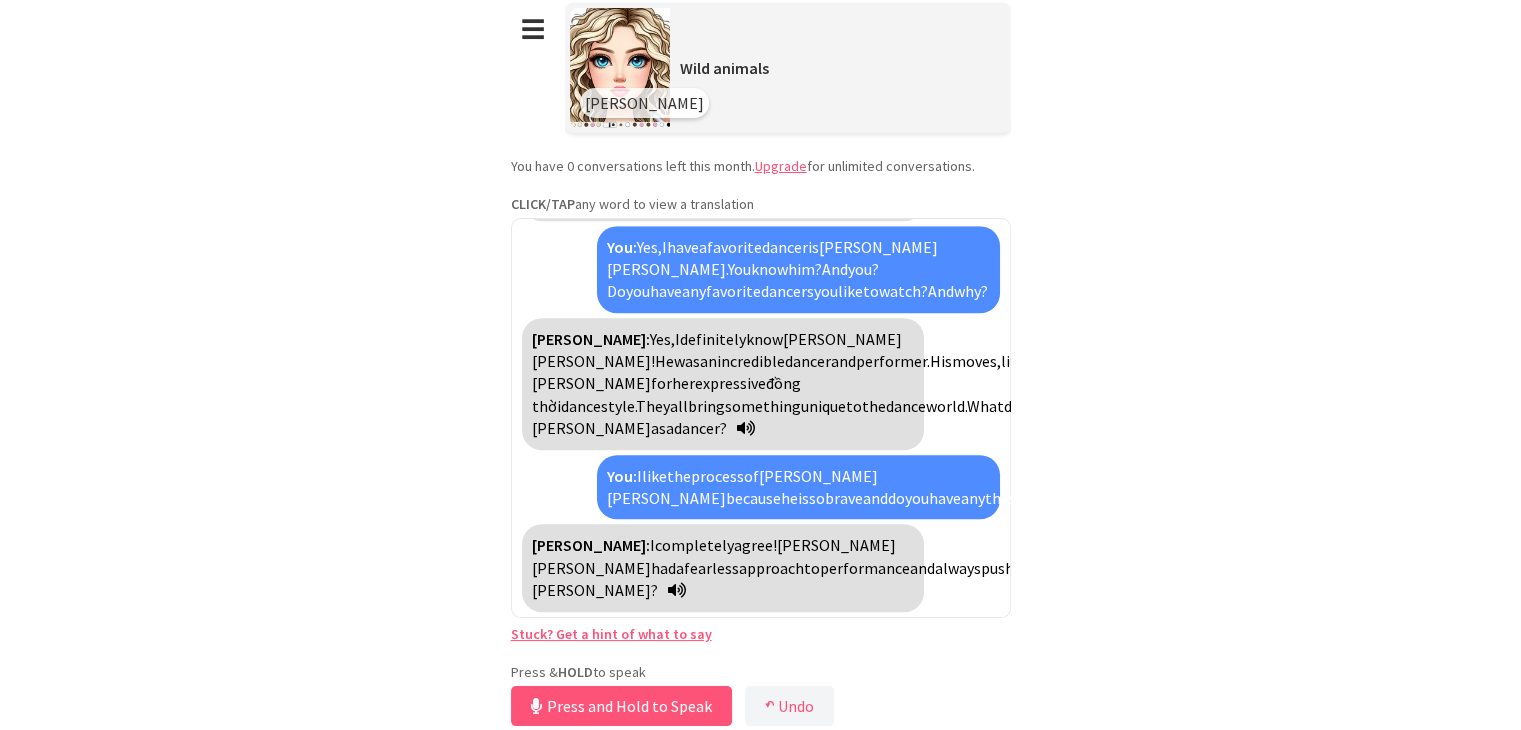 drag, startPoint x: 857, startPoint y: 507, endPoint x: 821, endPoint y: 519, distance: 37.94733 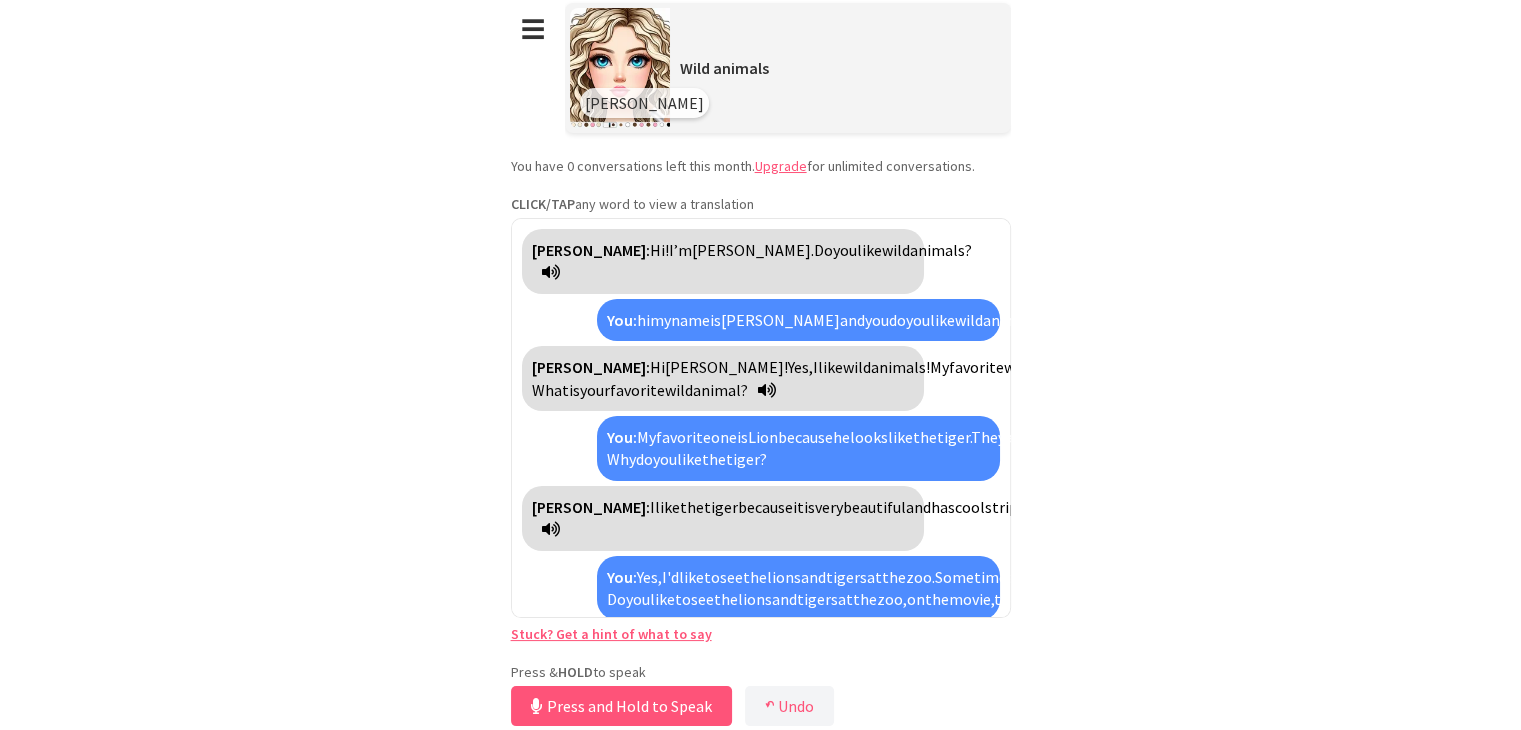 scroll, scrollTop: 3087, scrollLeft: 0, axis: vertical 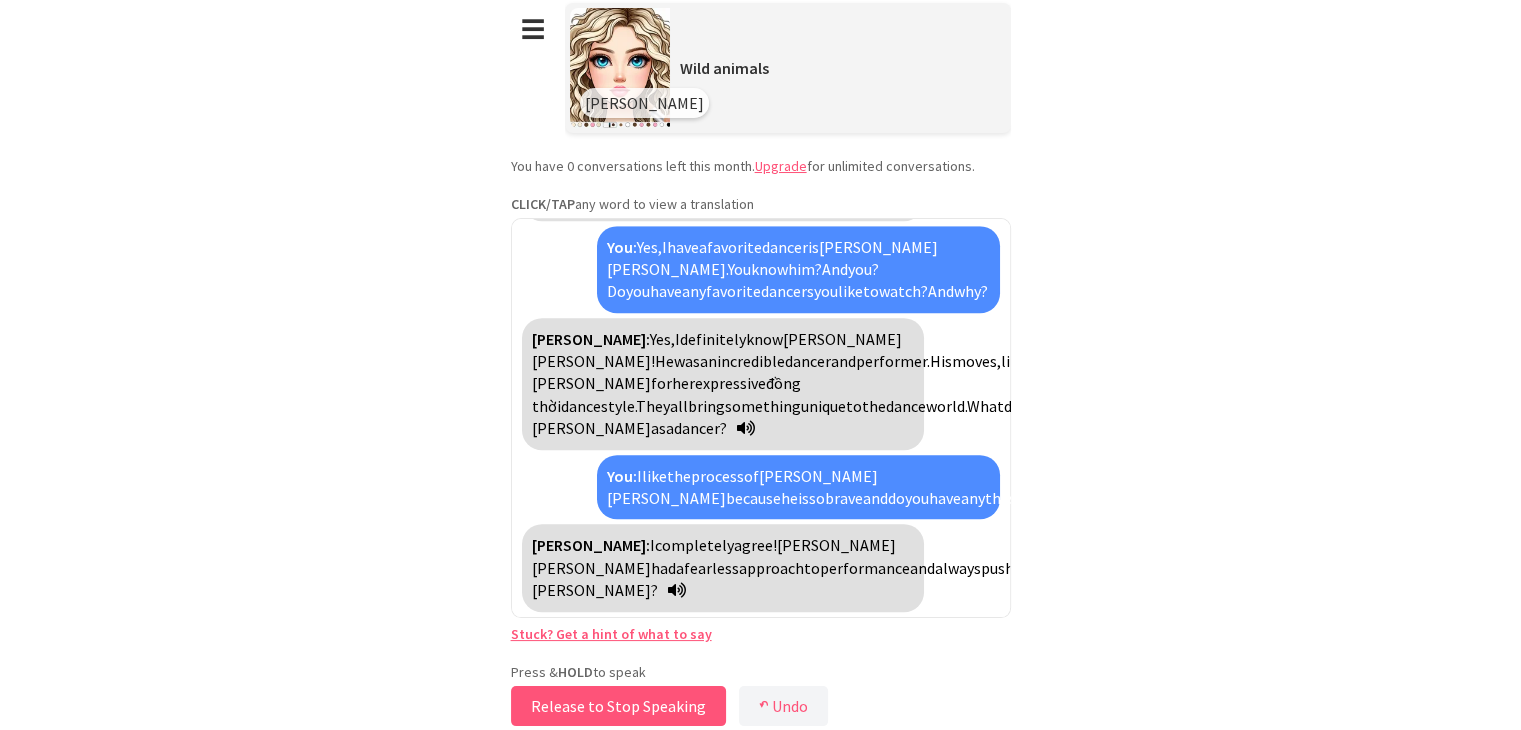 click on "Release to Stop Speaking" at bounding box center (618, 706) 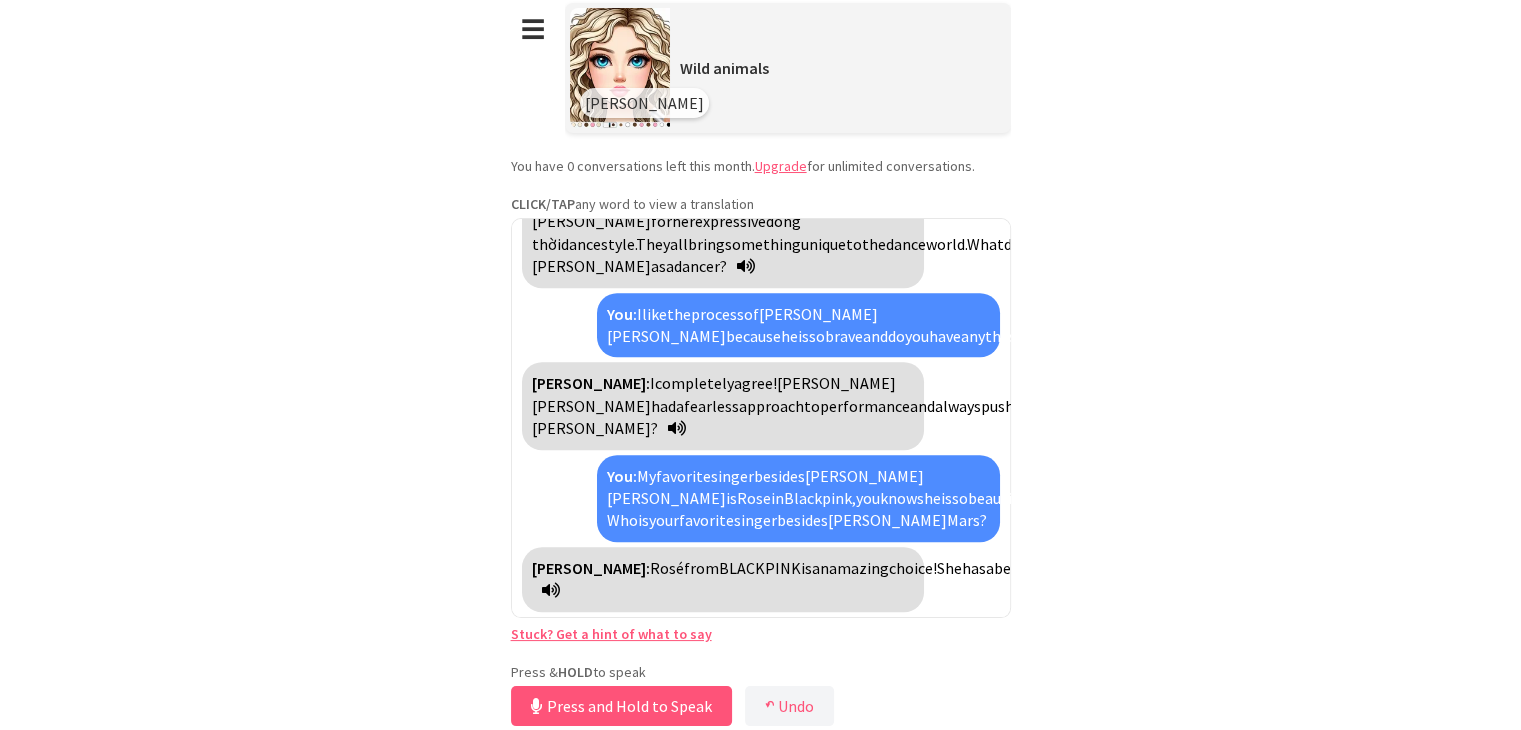 scroll, scrollTop: 3384, scrollLeft: 0, axis: vertical 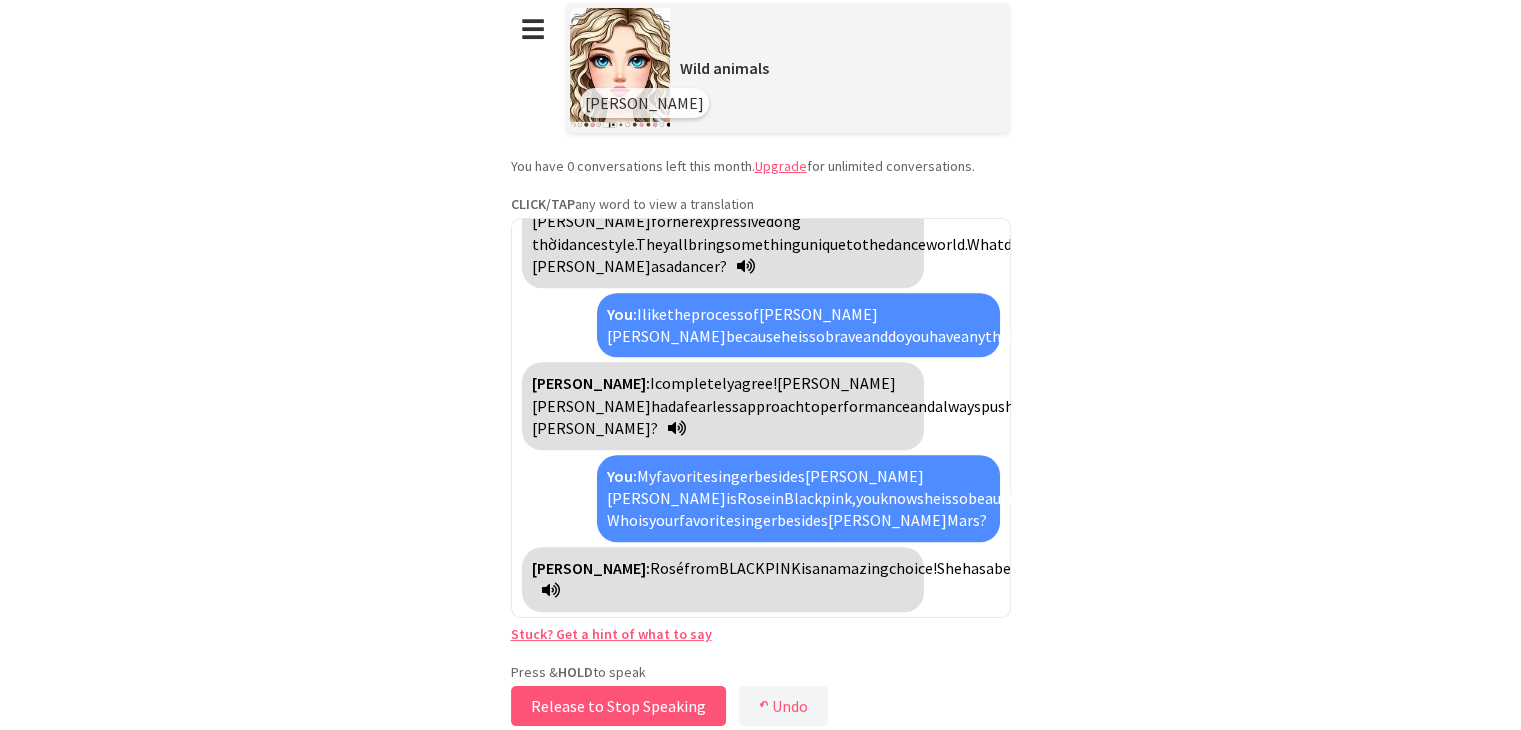 click on "Release to Stop Speaking" at bounding box center (618, 706) 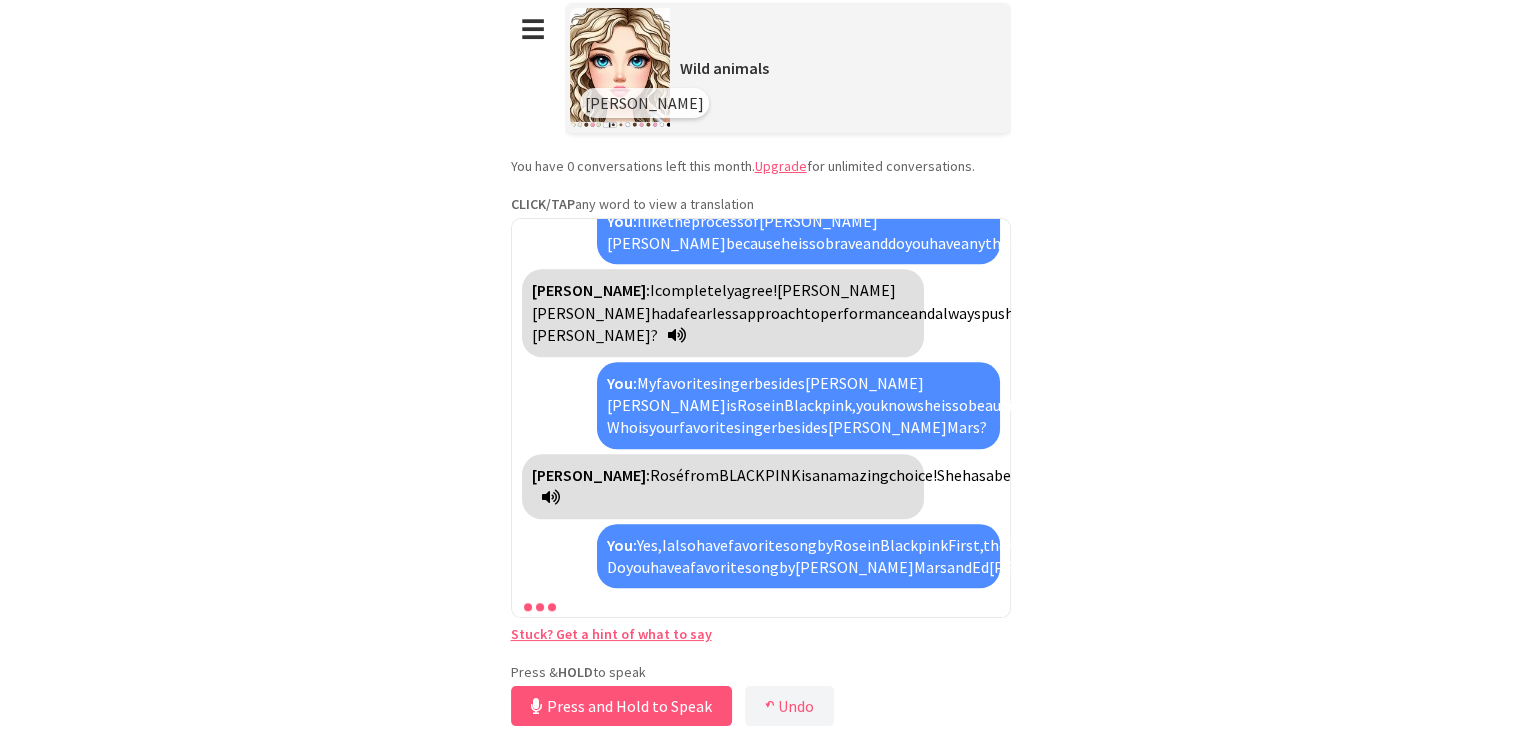 scroll, scrollTop: 3769, scrollLeft: 0, axis: vertical 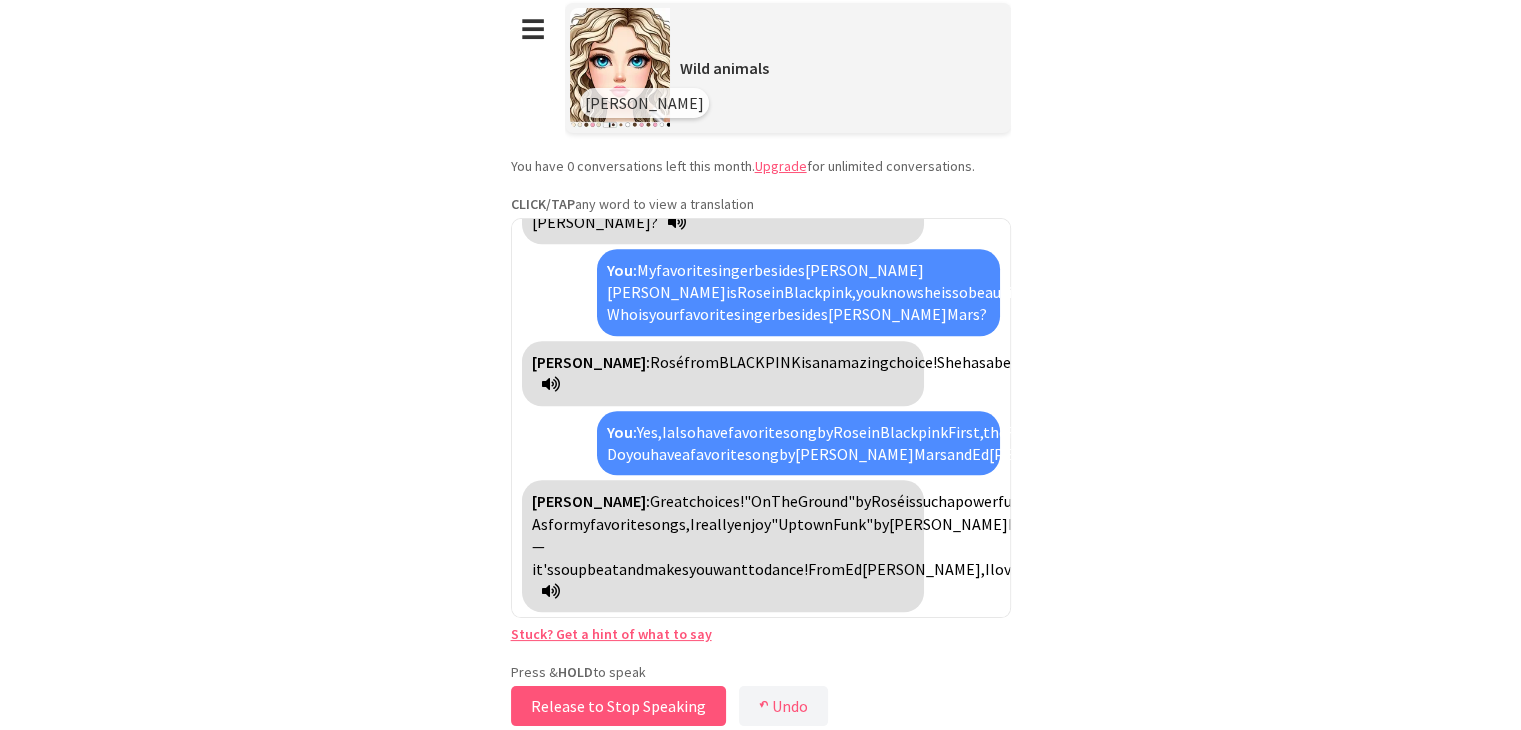 drag, startPoint x: 712, startPoint y: 686, endPoint x: 704, endPoint y: 693, distance: 10.630146 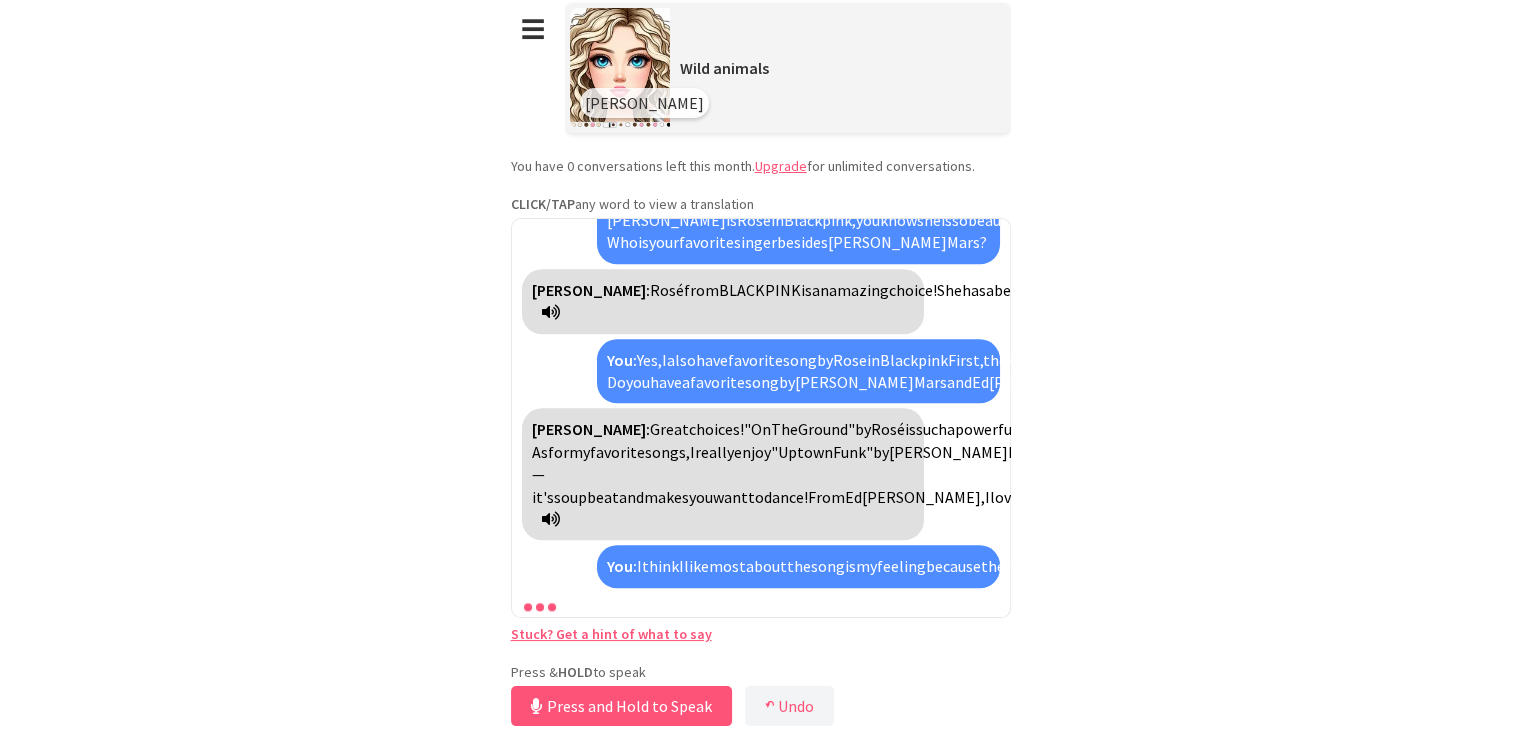 scroll, scrollTop: 4223, scrollLeft: 0, axis: vertical 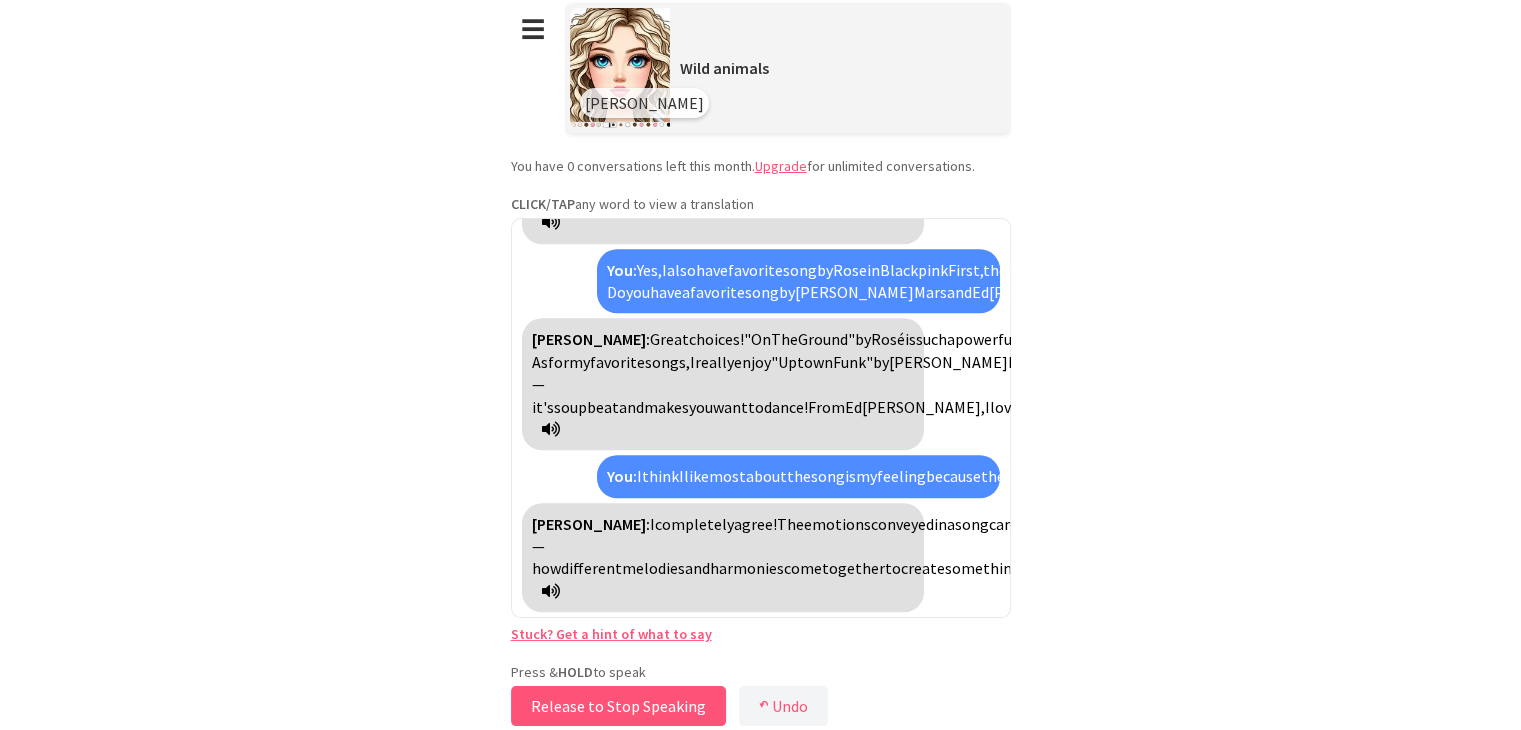 click on "Release to Stop Speaking" at bounding box center (618, 706) 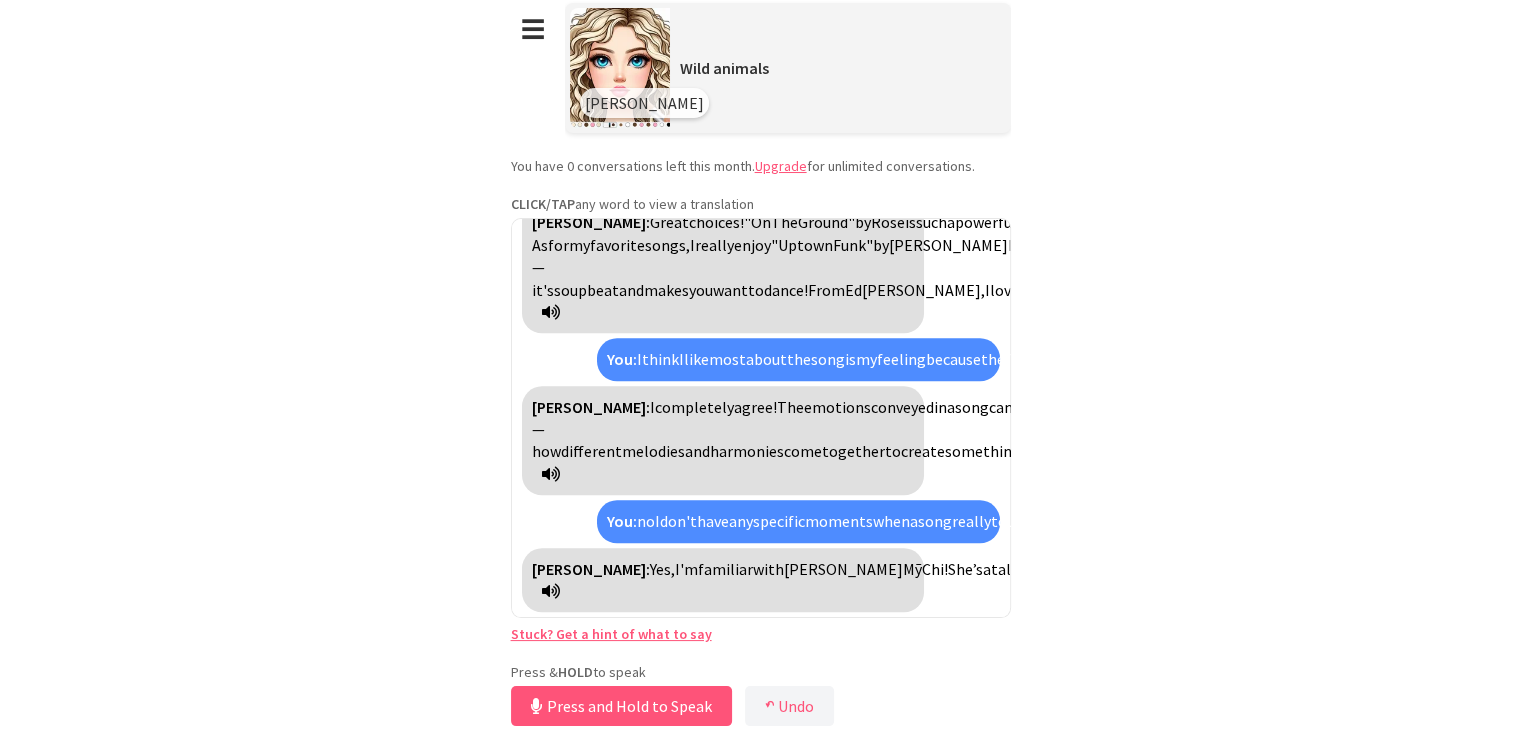 scroll, scrollTop: 4608, scrollLeft: 0, axis: vertical 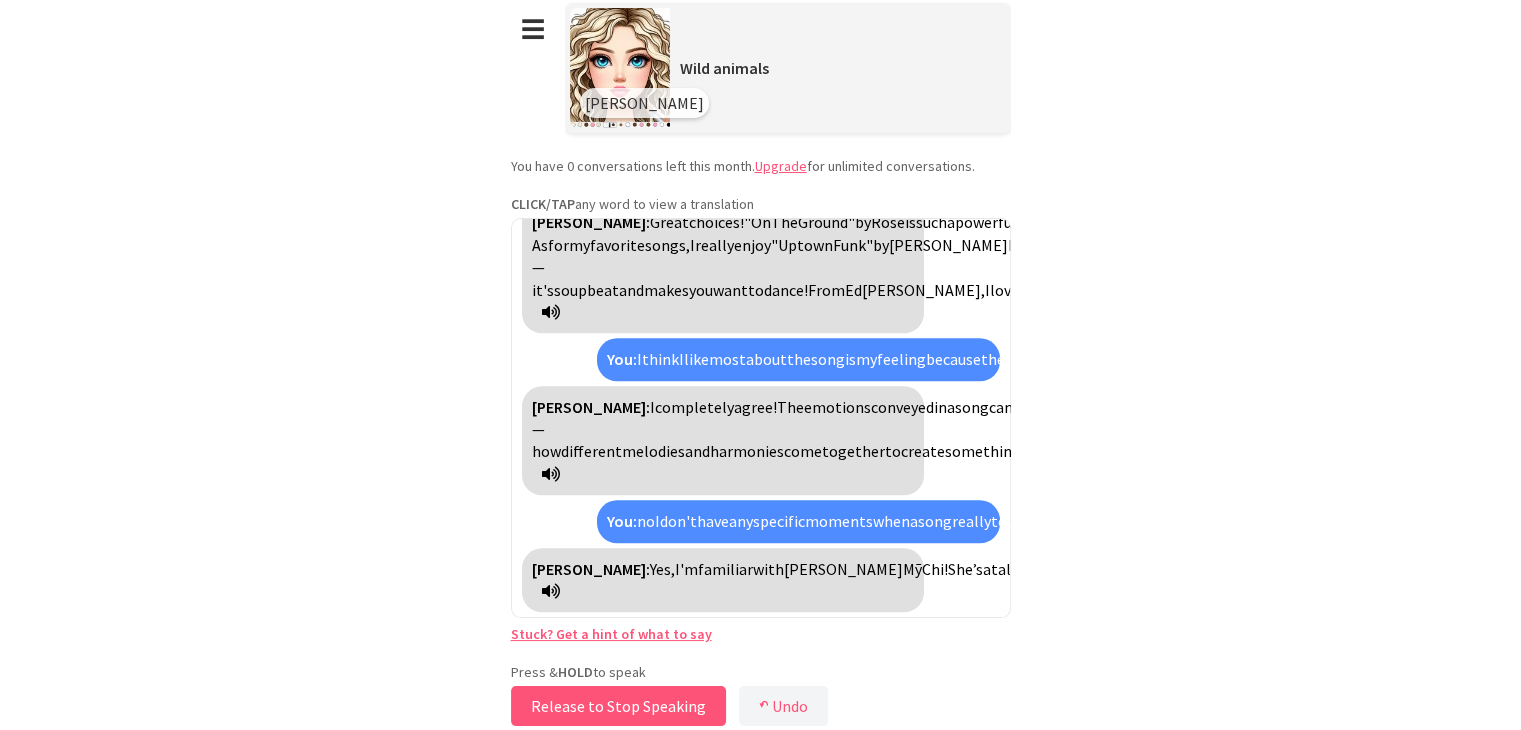 click on "Release to Stop Speaking" at bounding box center [618, 706] 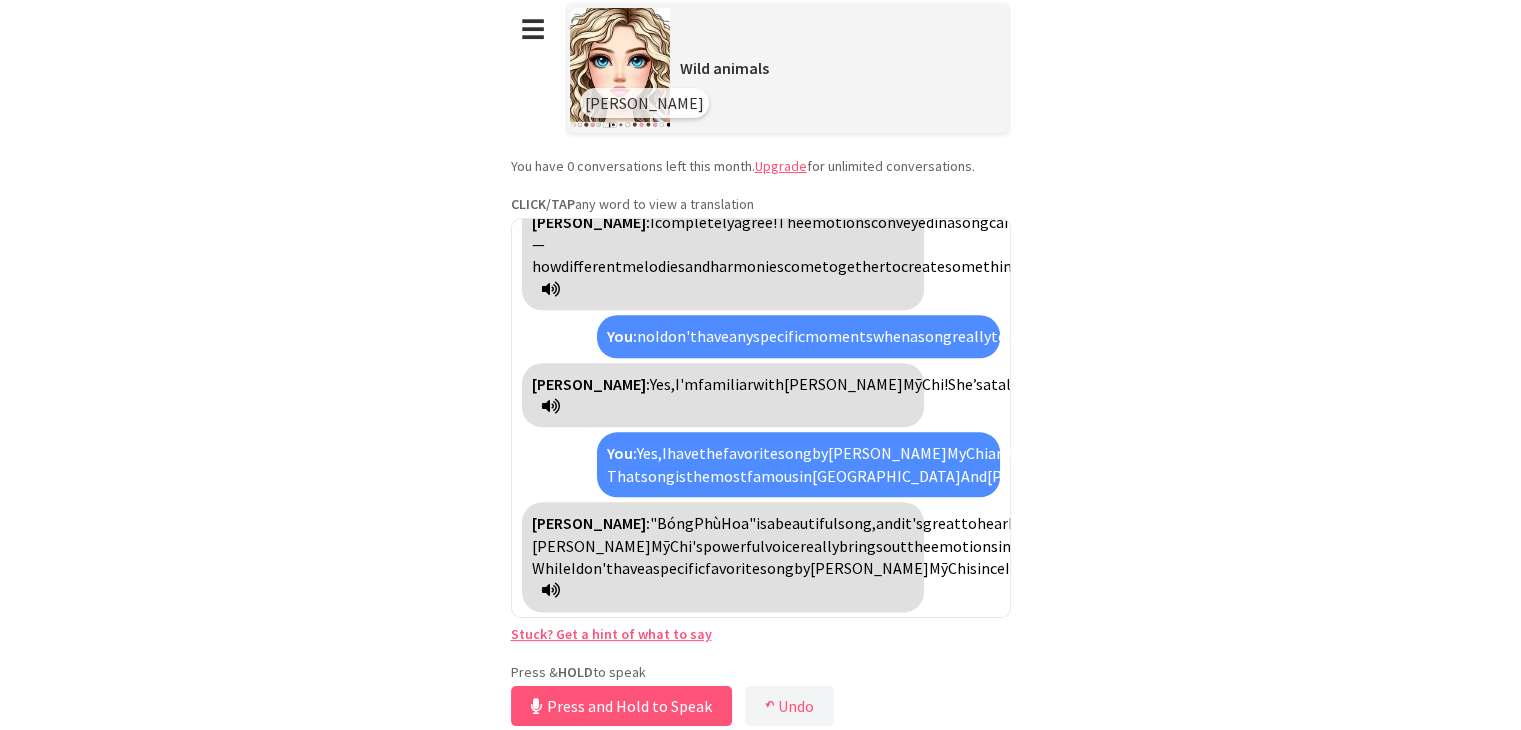scroll, scrollTop: 5062, scrollLeft: 0, axis: vertical 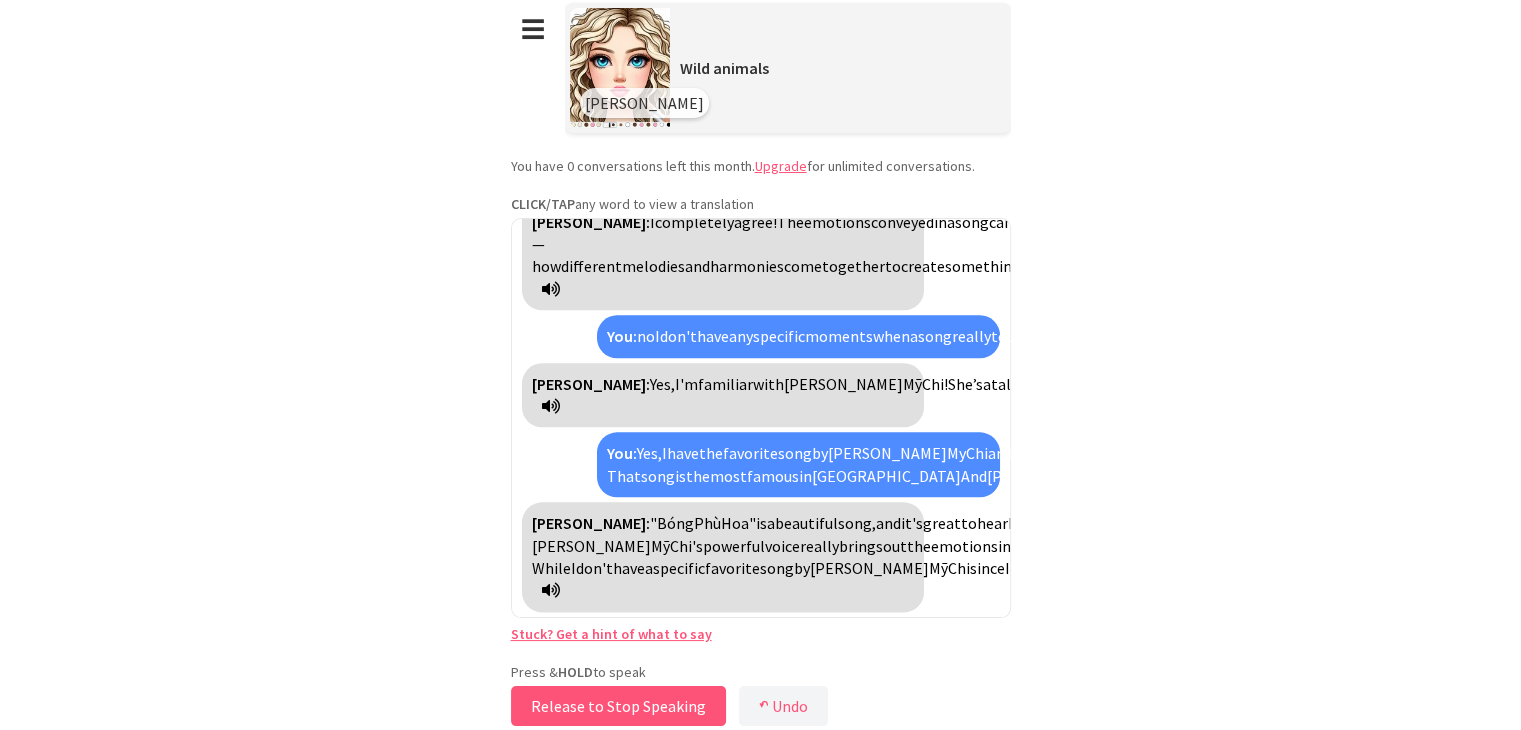 click on "Release to Stop Speaking" at bounding box center (618, 706) 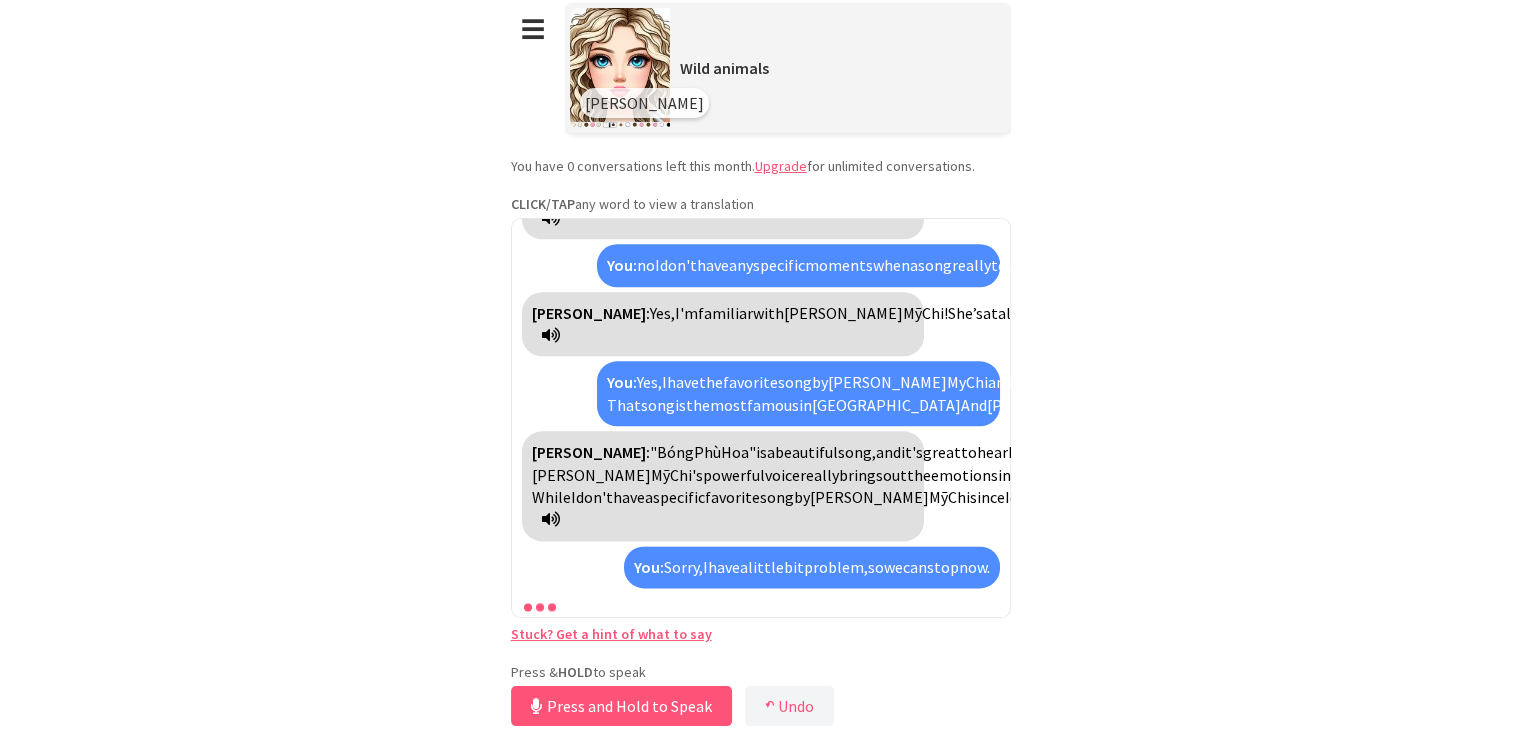 scroll, scrollTop: 5224, scrollLeft: 0, axis: vertical 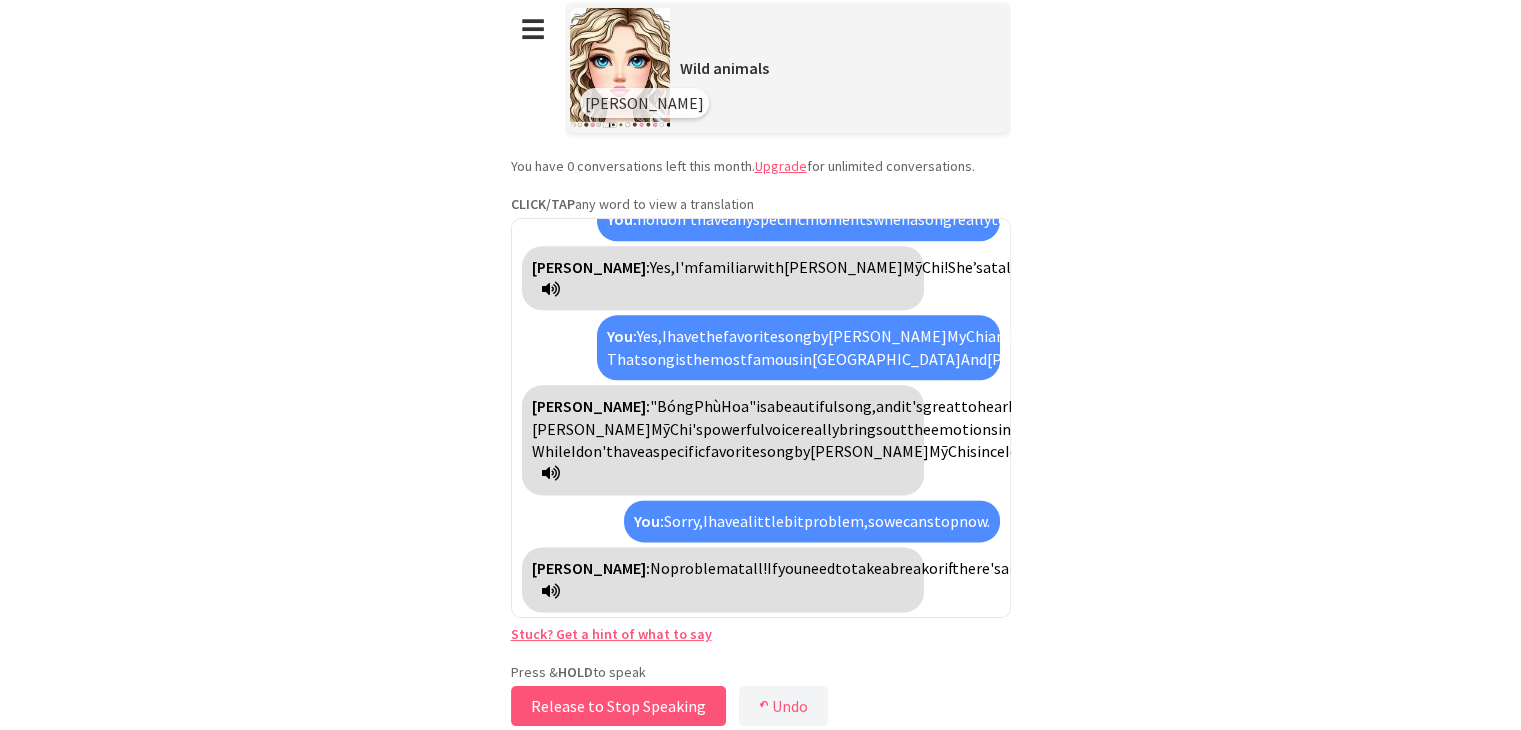 click on "Release to Stop Speaking" at bounding box center (618, 706) 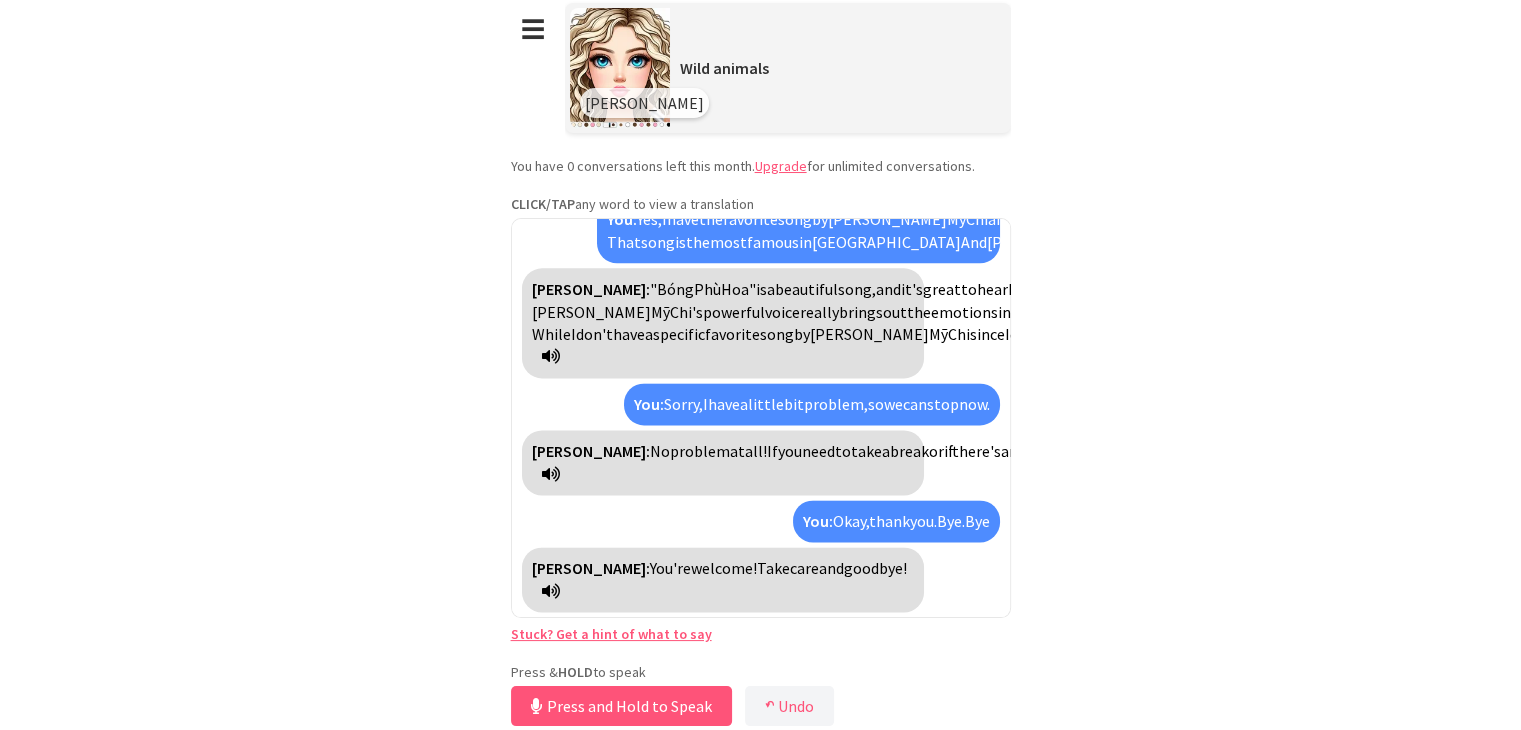scroll, scrollTop: 5119, scrollLeft: 0, axis: vertical 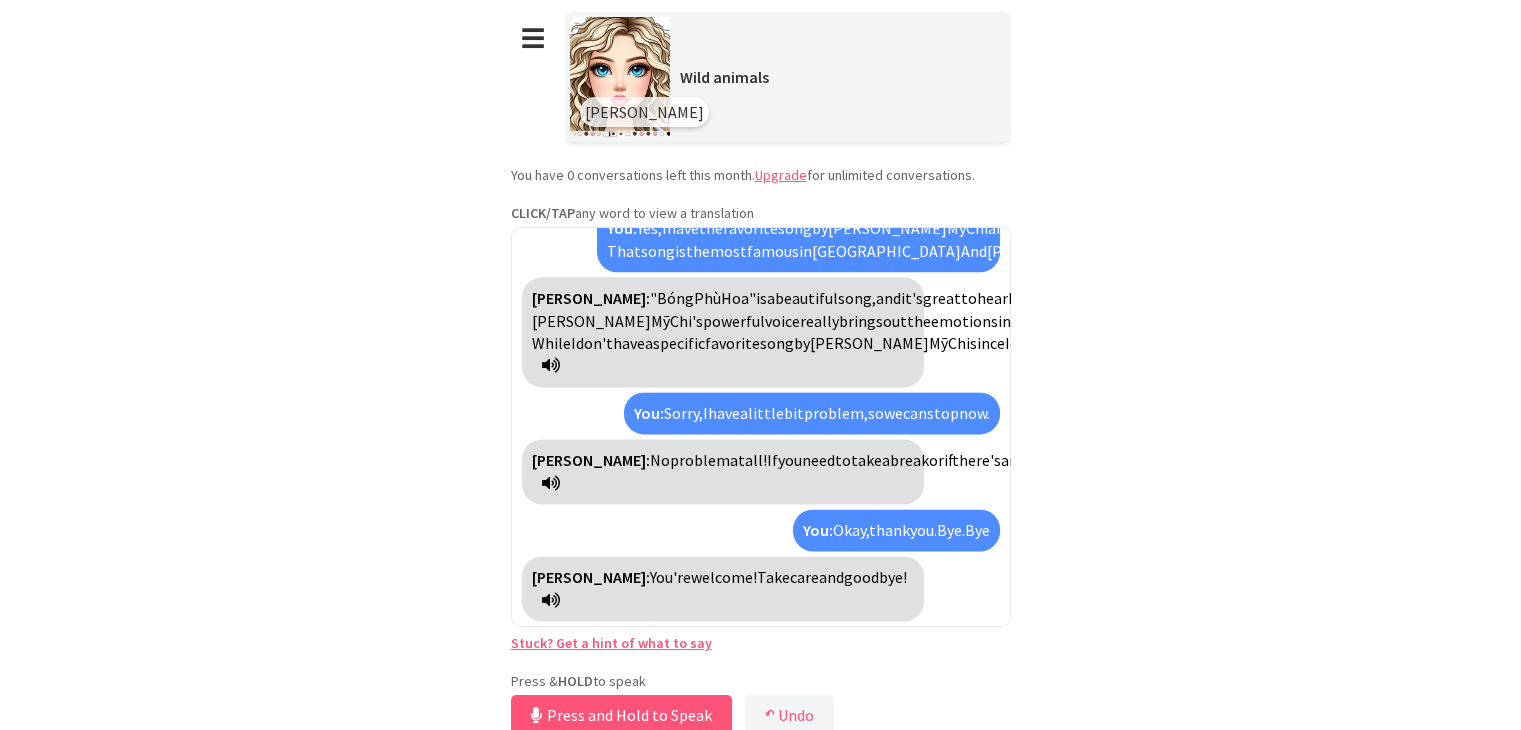 click on "Upgrade" at bounding box center (781, 175) 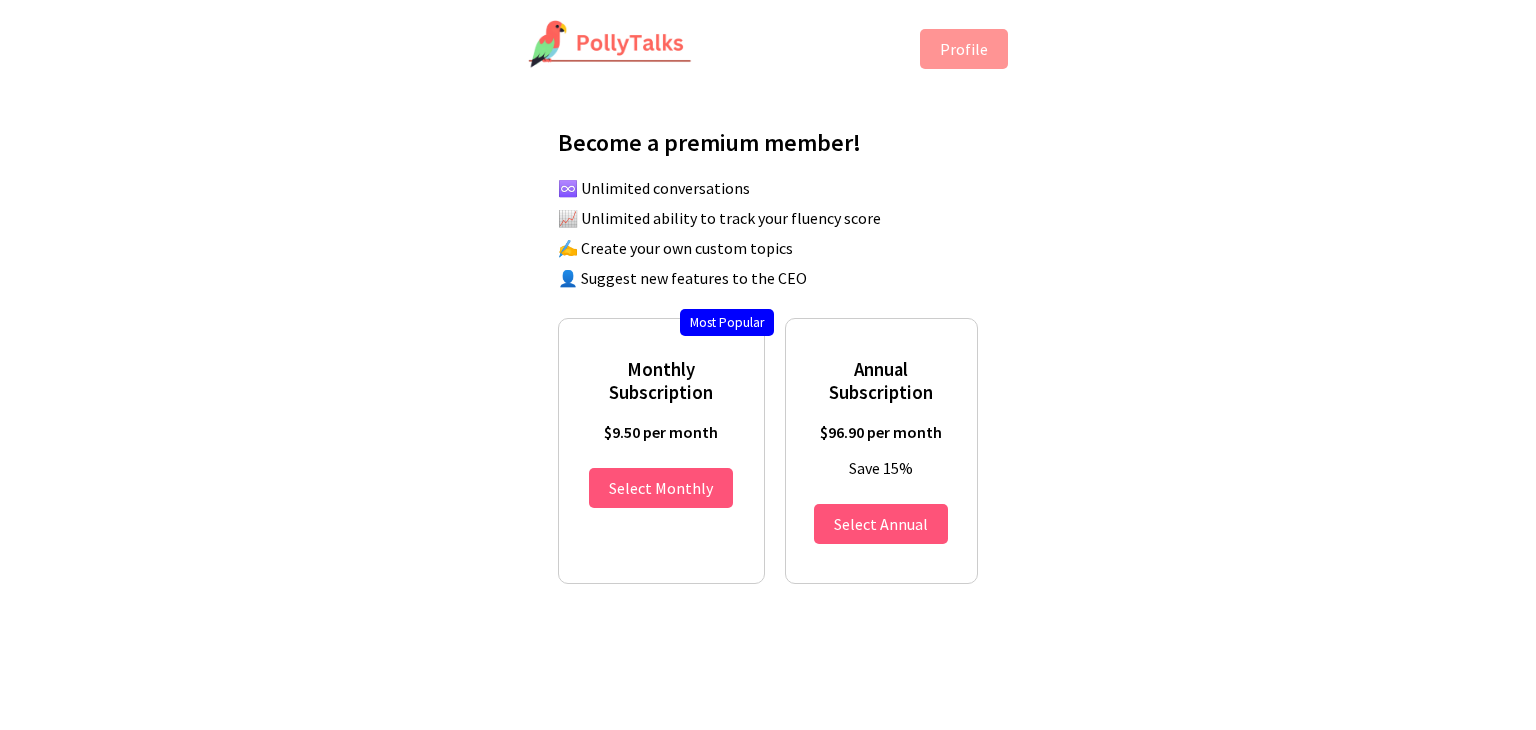 scroll, scrollTop: 0, scrollLeft: 0, axis: both 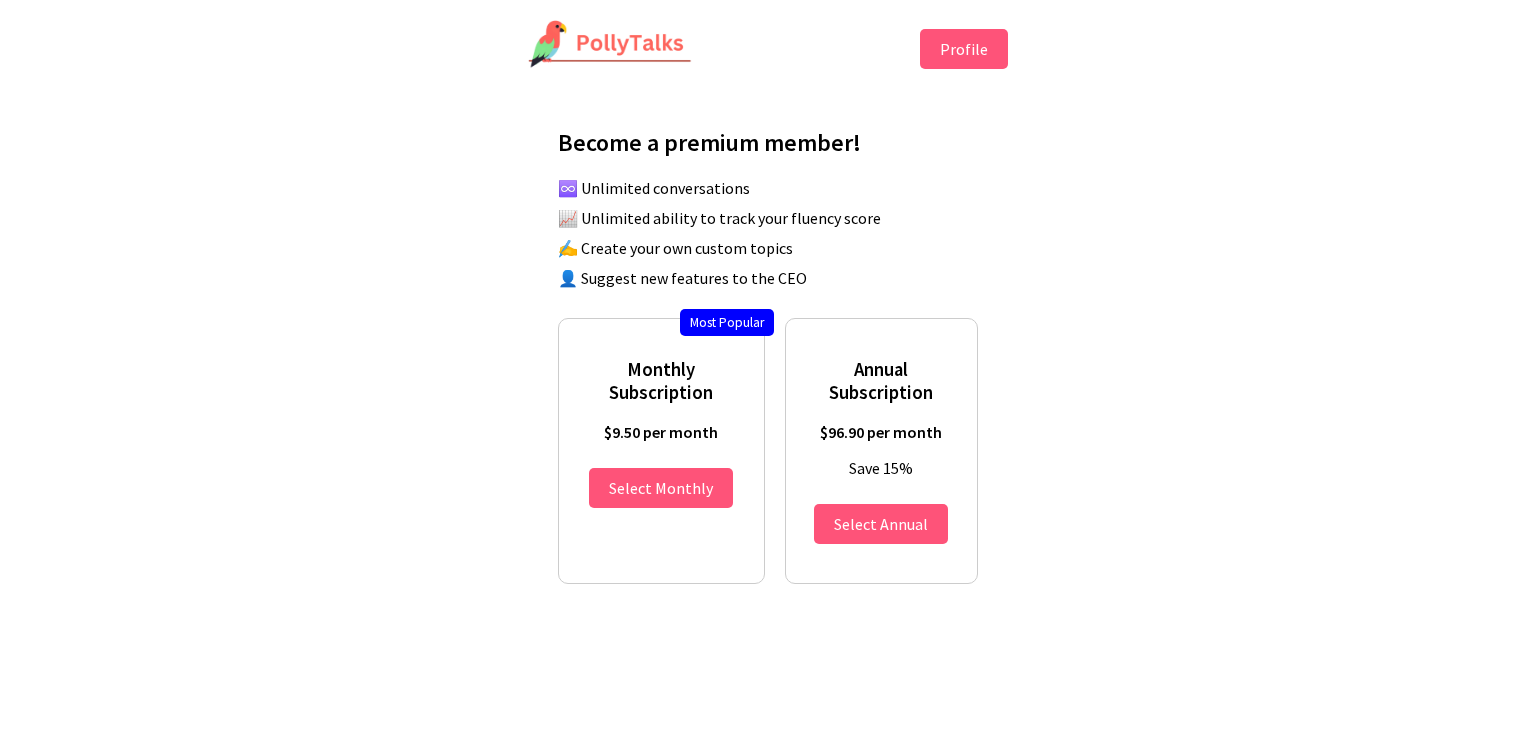 click on "Profile" at bounding box center (964, 49) 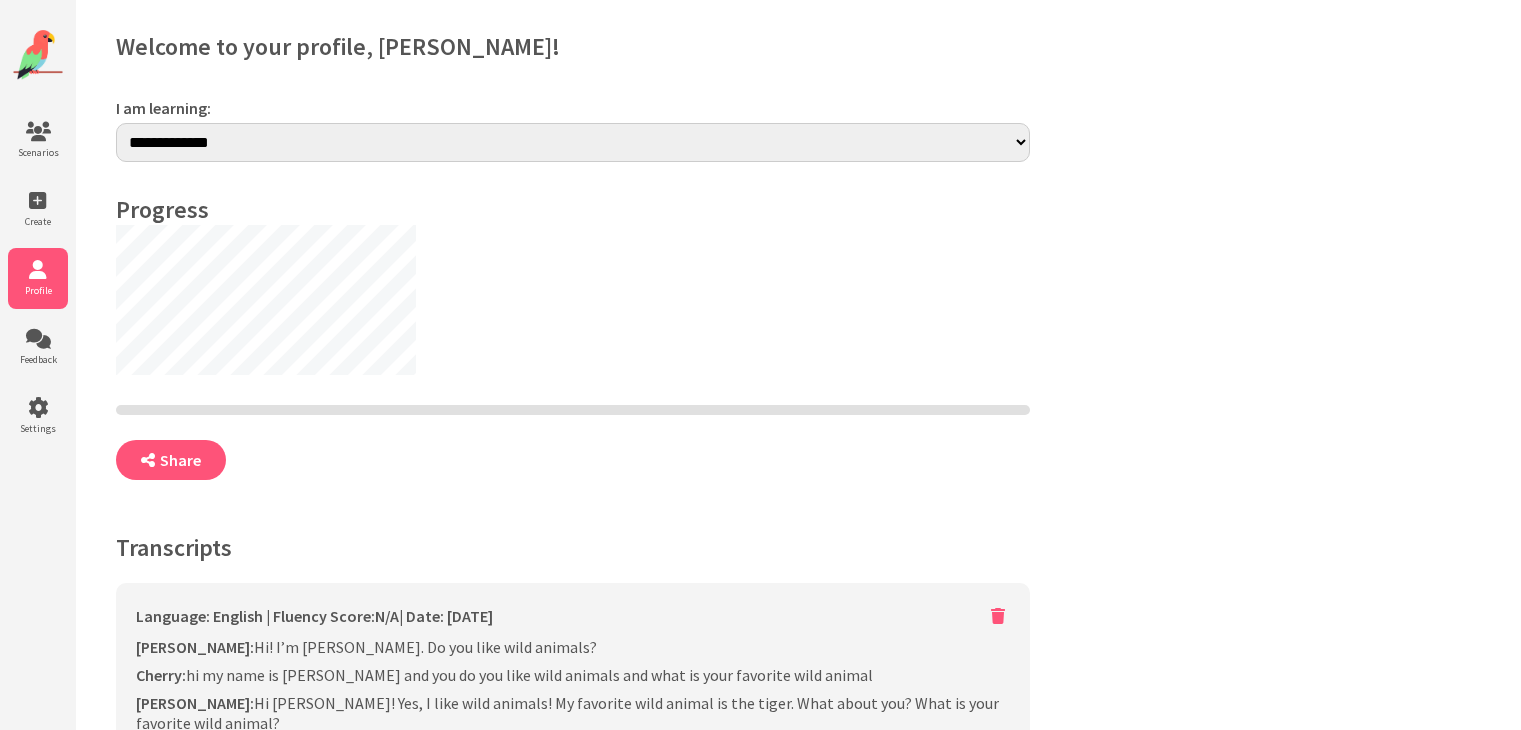scroll, scrollTop: 0, scrollLeft: 0, axis: both 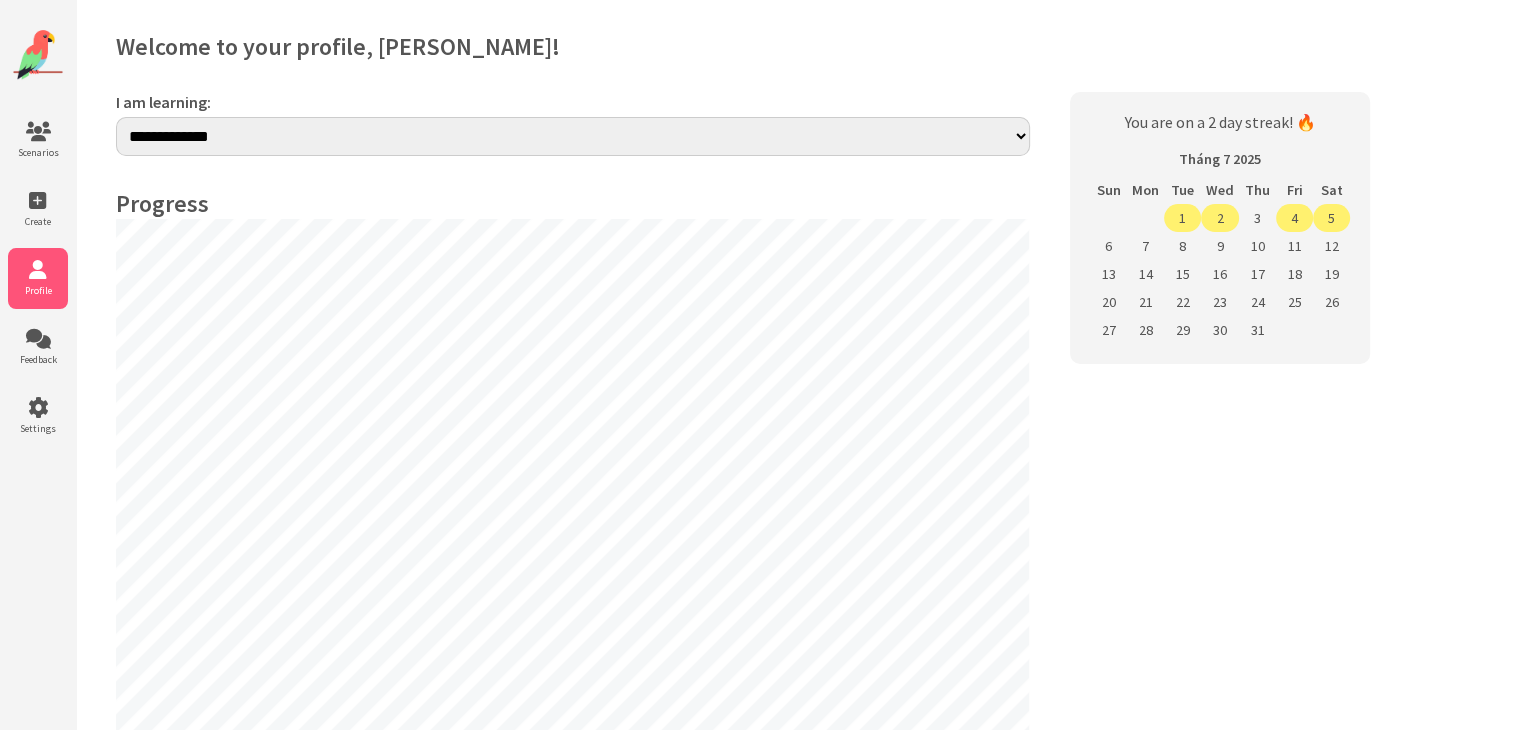 select on "**" 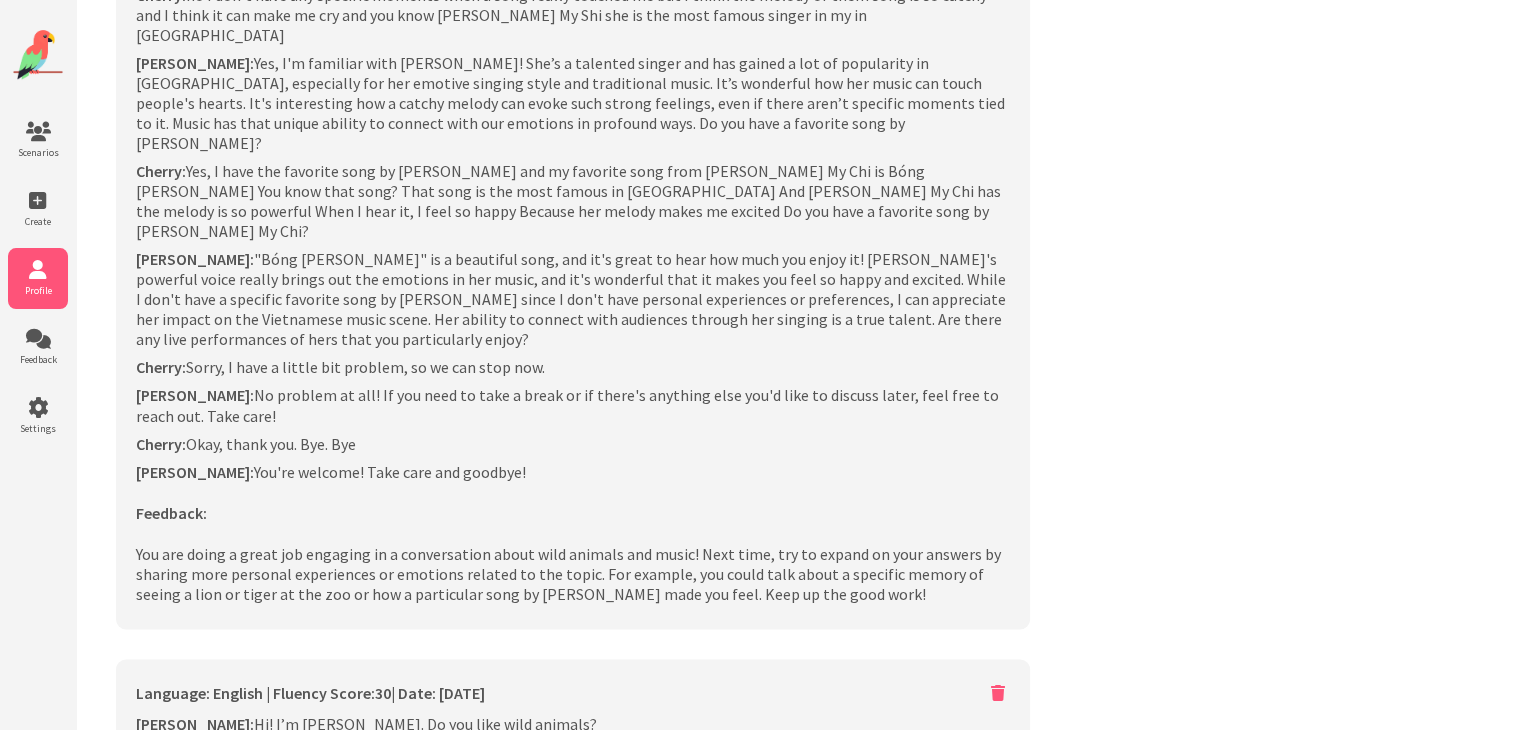 scroll, scrollTop: 3500, scrollLeft: 0, axis: vertical 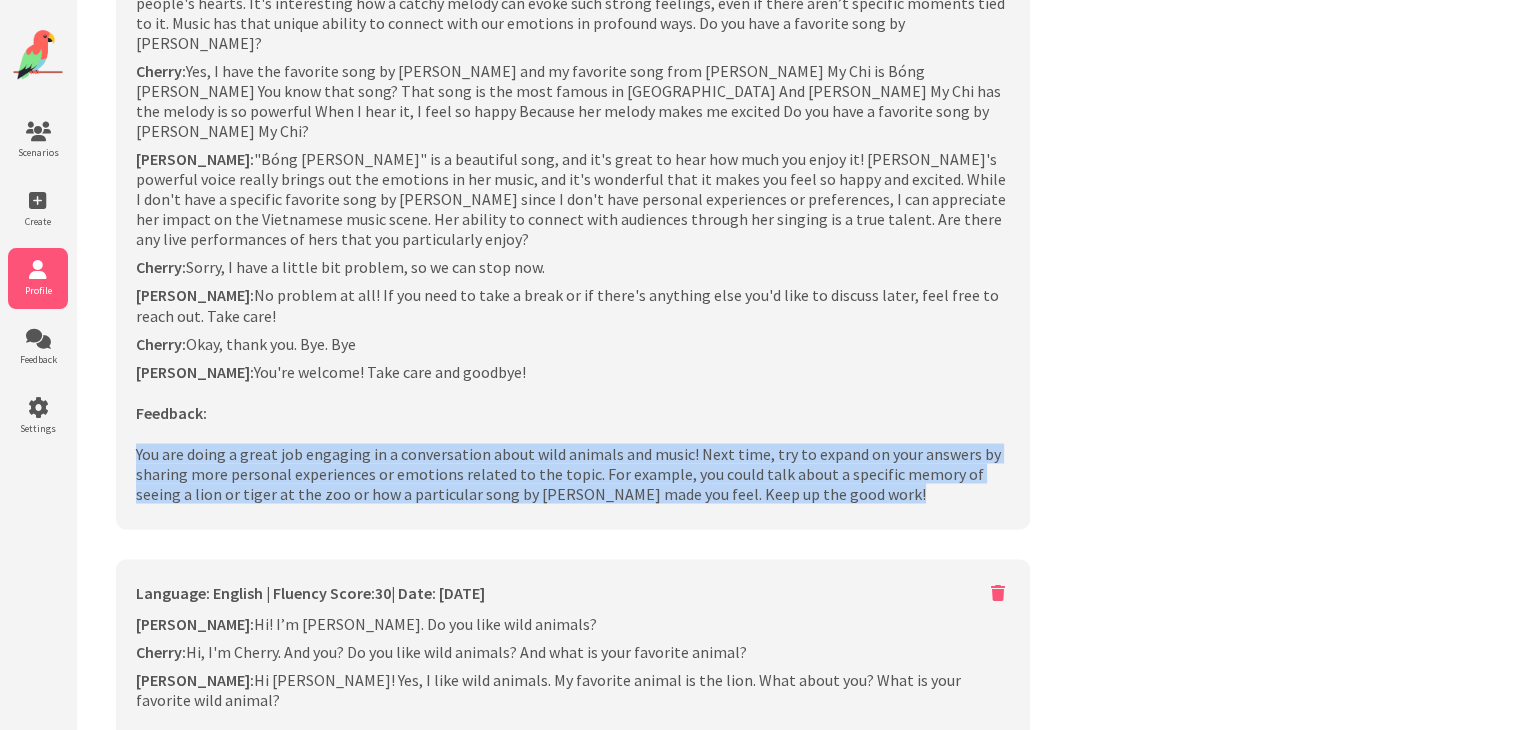 drag, startPoint x: 128, startPoint y: 293, endPoint x: 1009, endPoint y: 334, distance: 881.9535 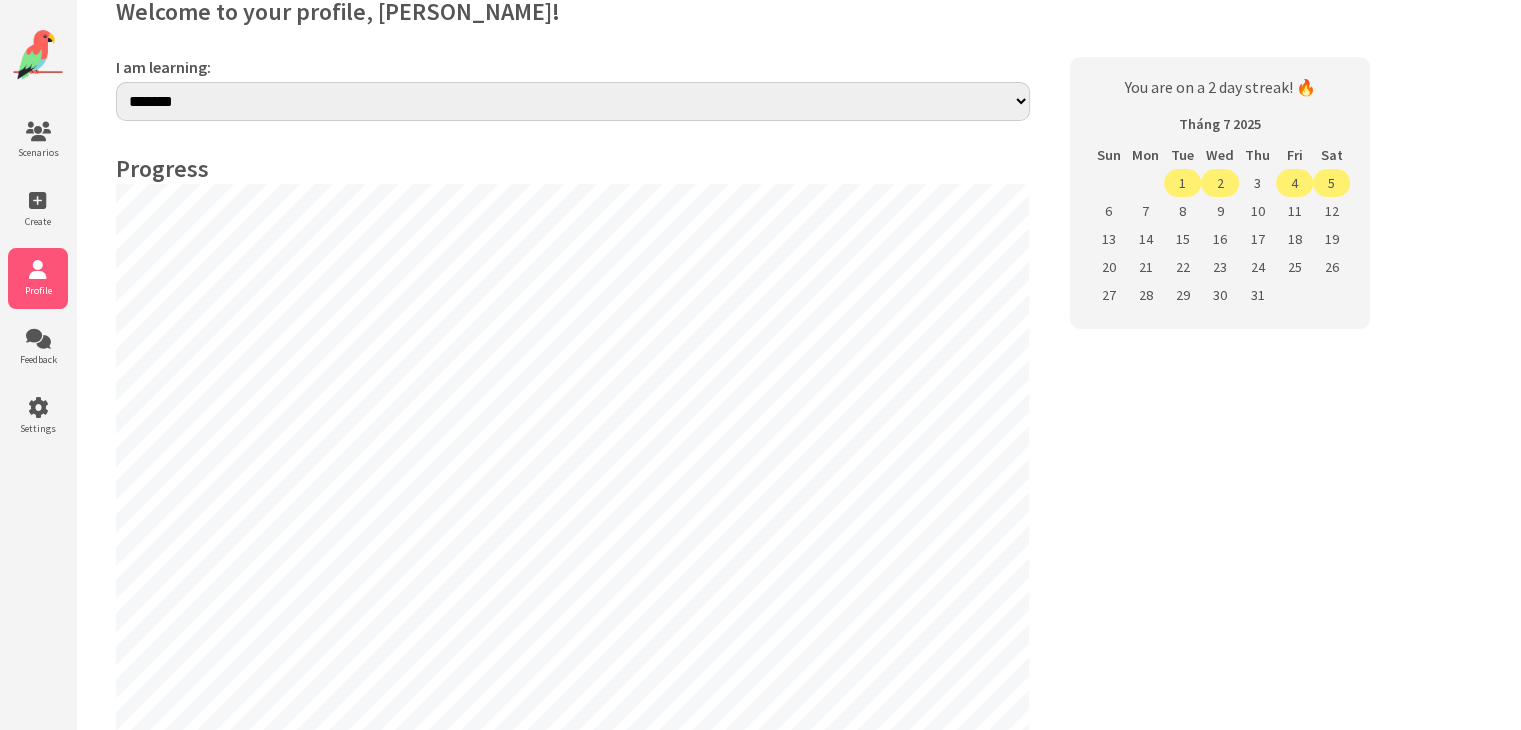 scroll, scrollTop: 0, scrollLeft: 0, axis: both 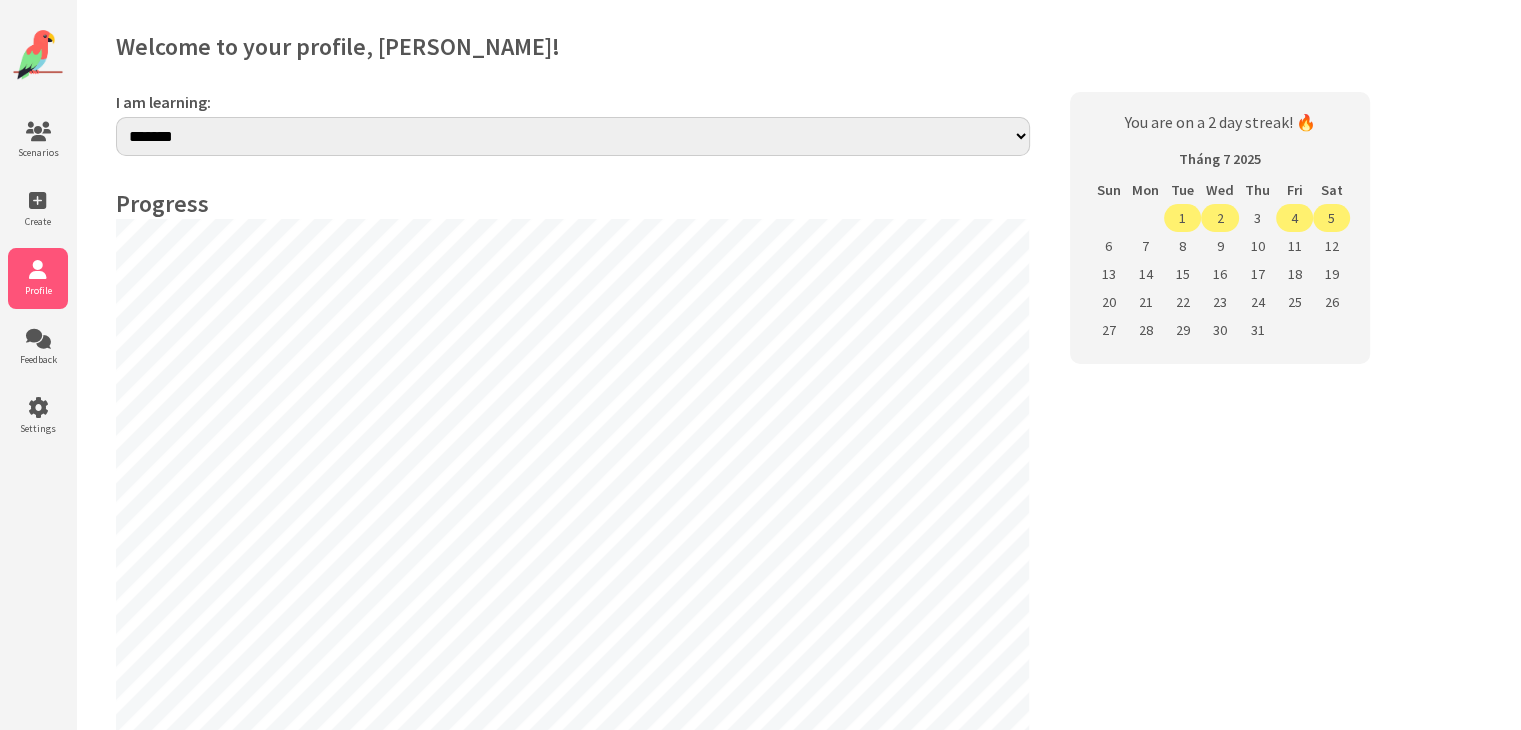 click on "5" at bounding box center (1331, 218) 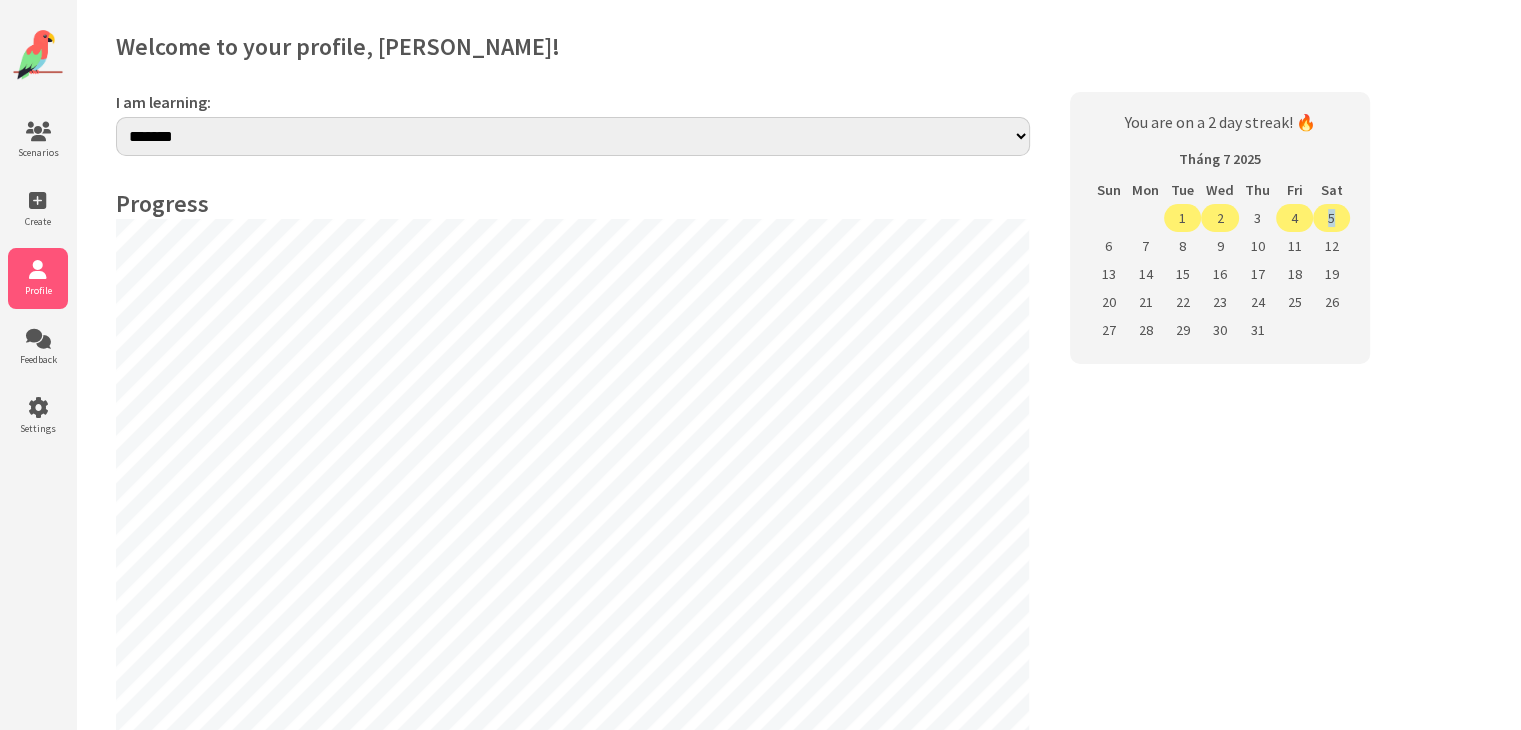 click on "5" at bounding box center (1331, 218) 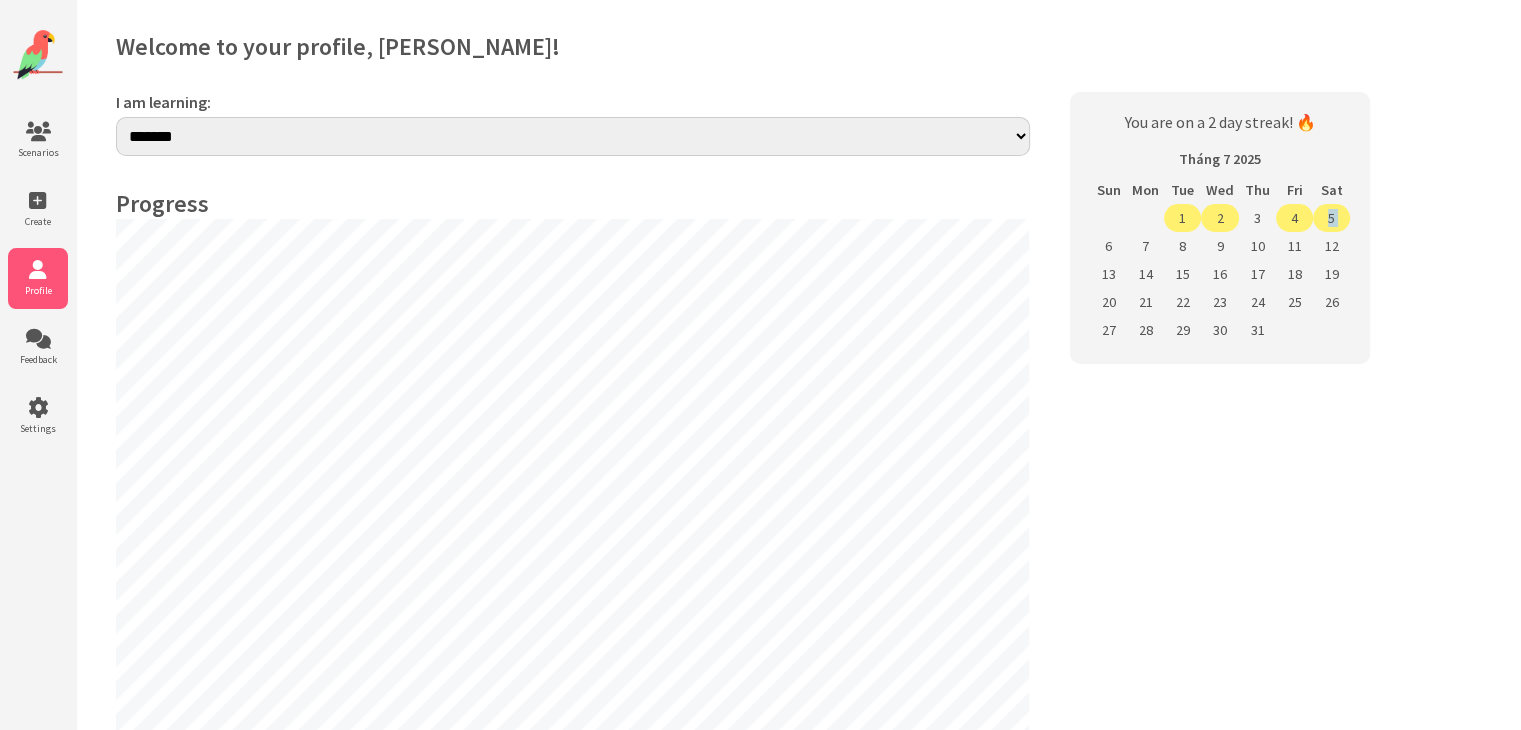 click on "5" at bounding box center (1331, 218) 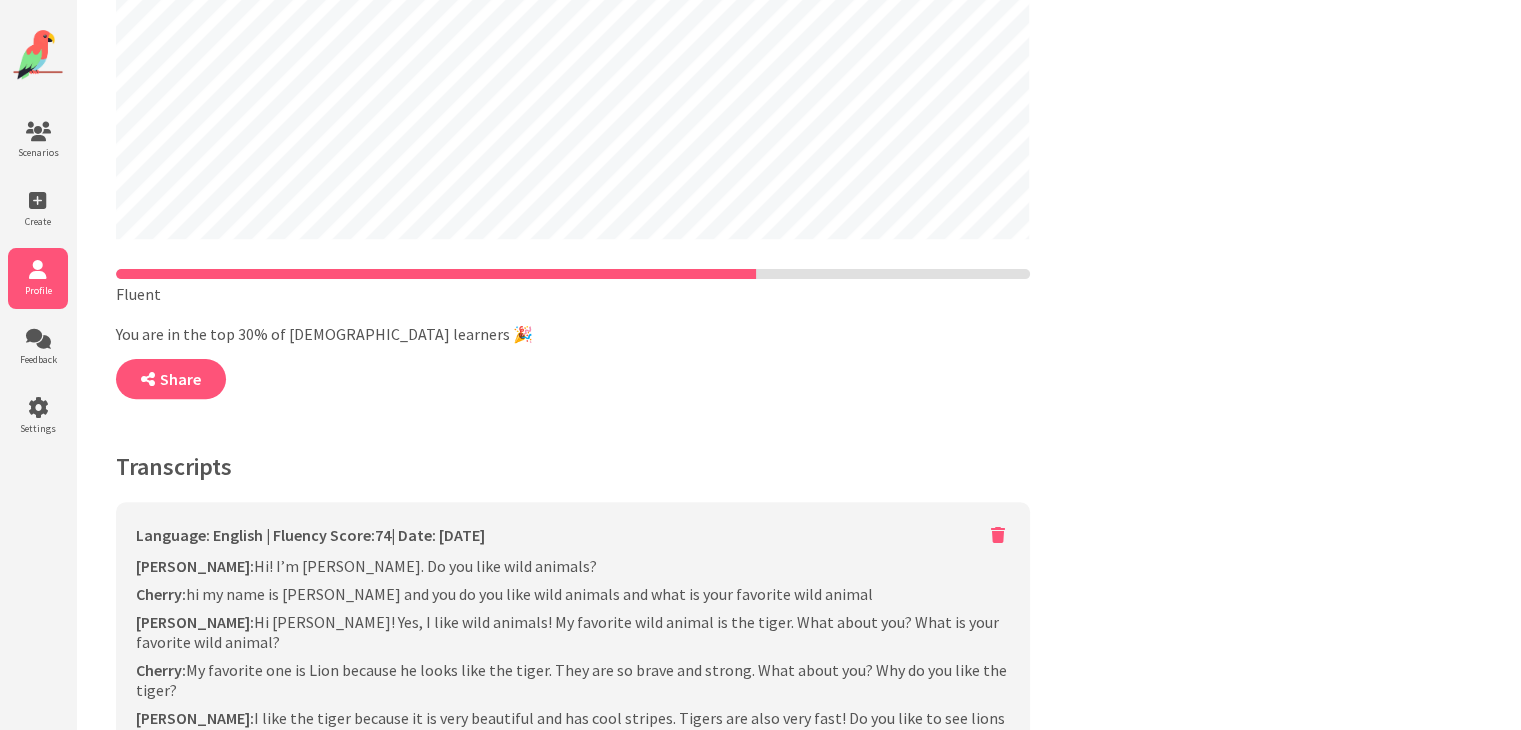scroll, scrollTop: 600, scrollLeft: 0, axis: vertical 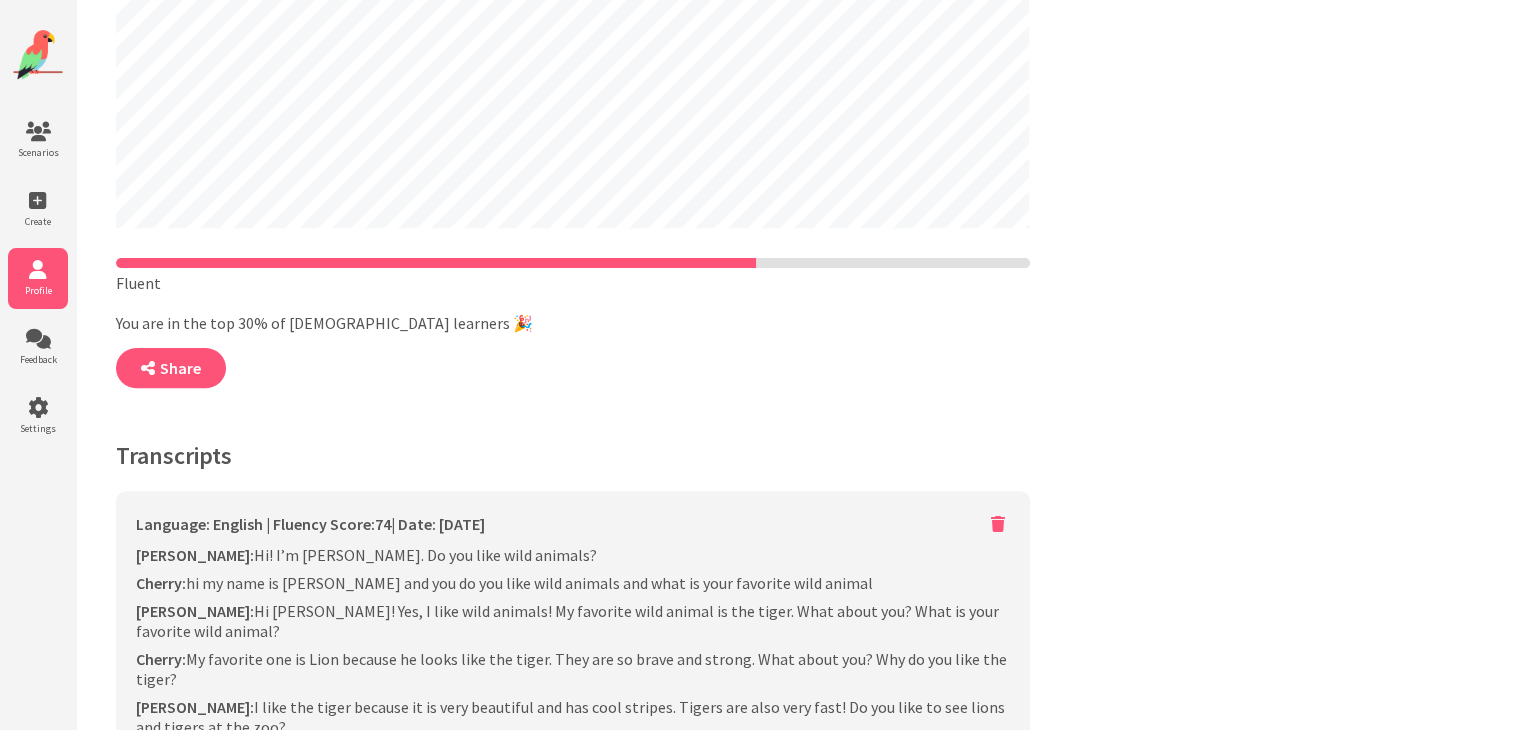 drag, startPoint x: 710, startPoint y: 259, endPoint x: 967, endPoint y: 257, distance: 257.00778 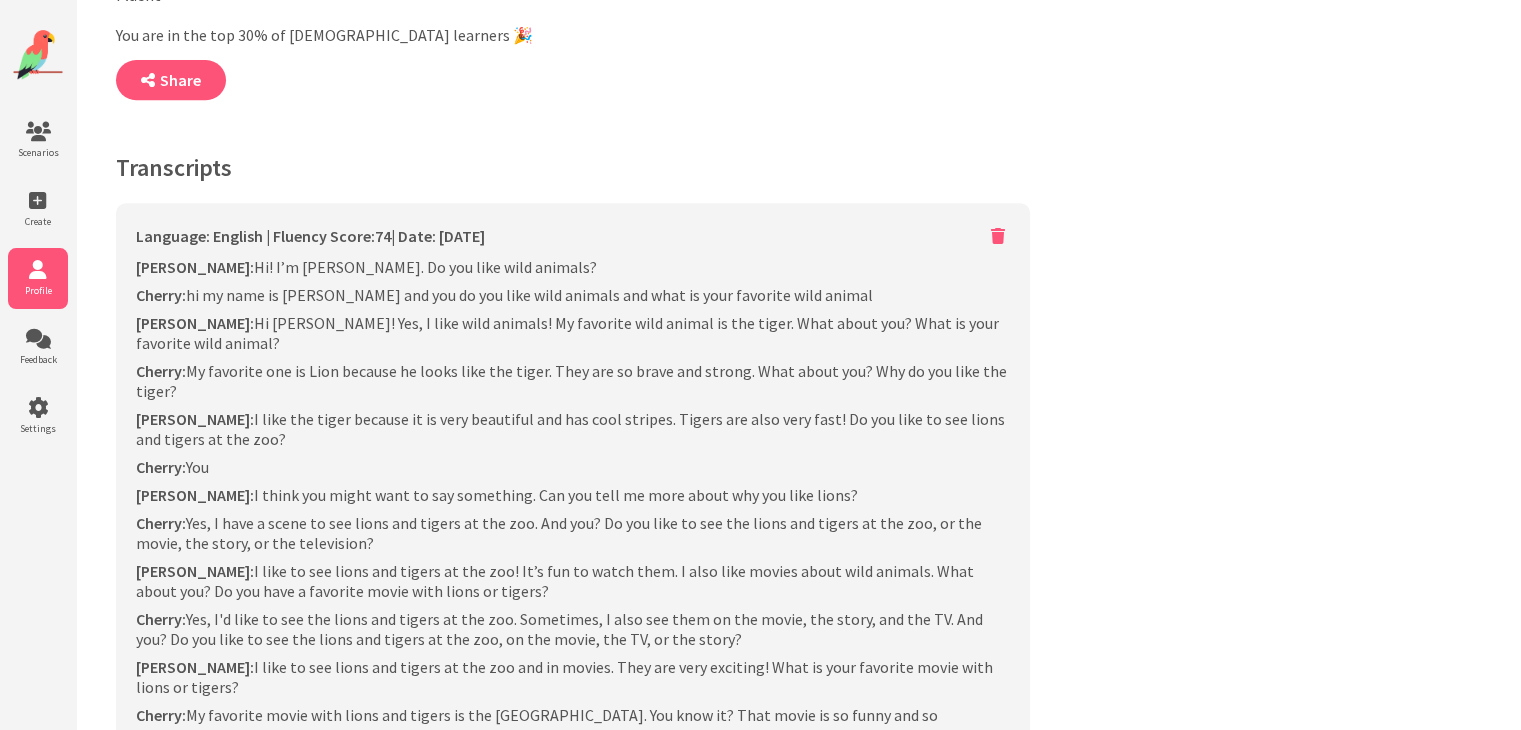 scroll, scrollTop: 700, scrollLeft: 0, axis: vertical 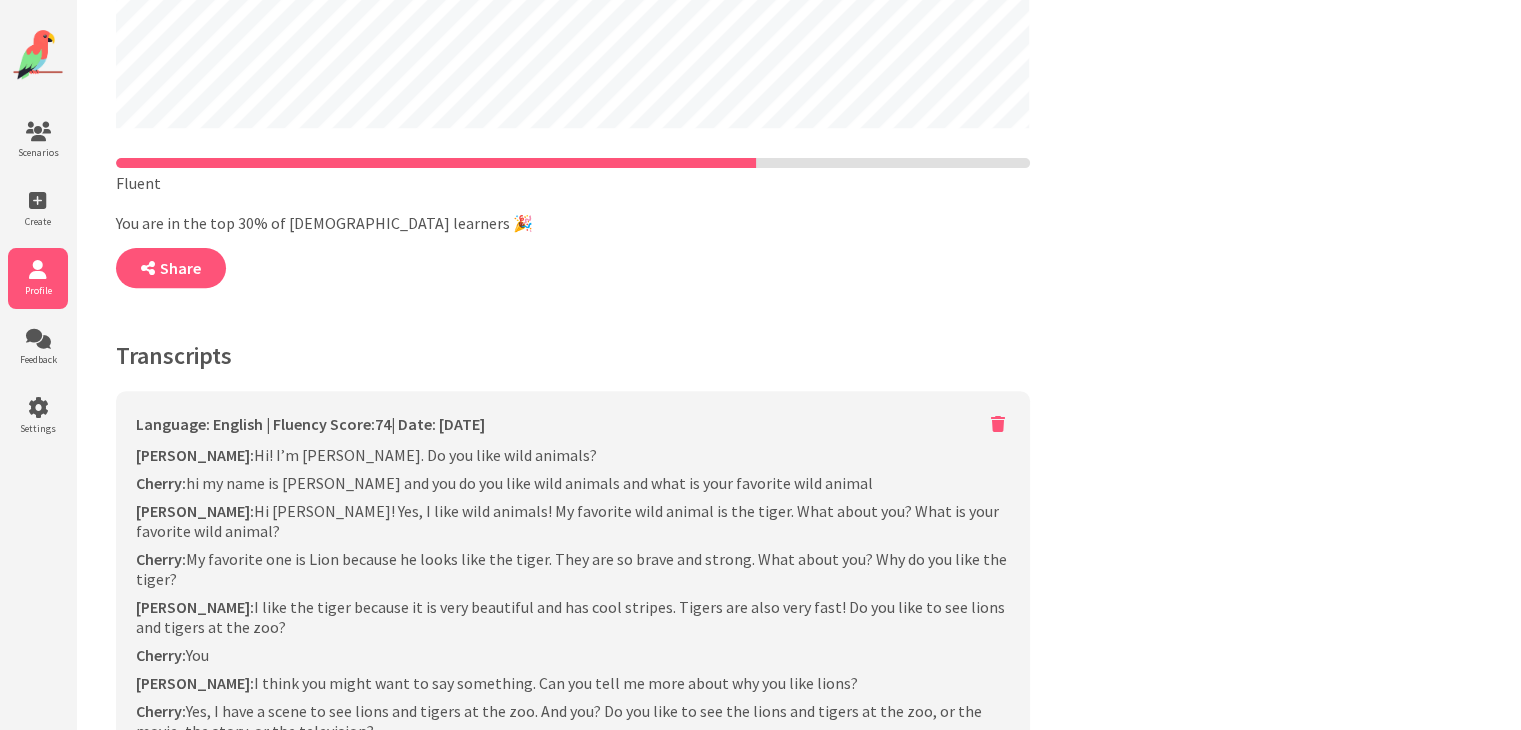 click on "Fluent" at bounding box center [573, 183] 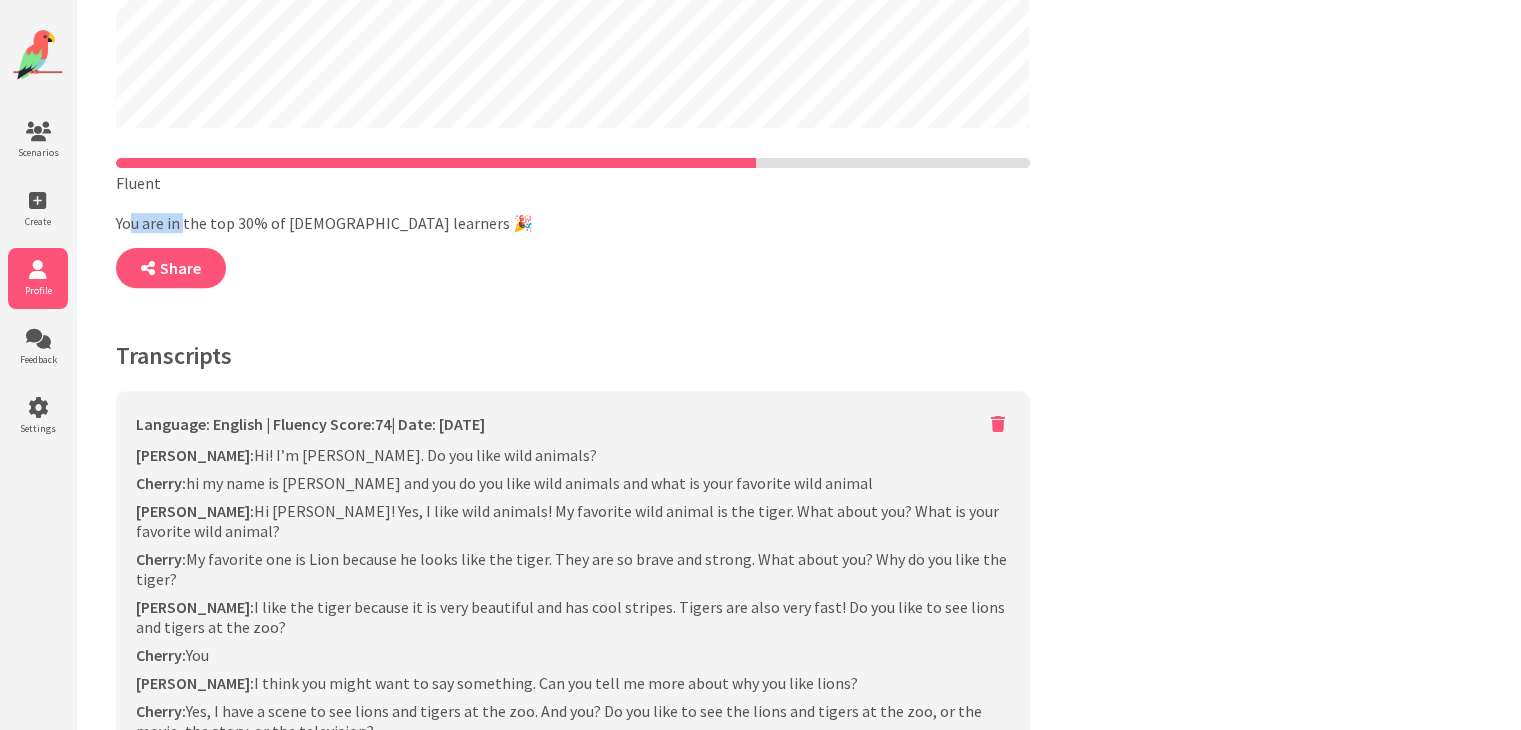 drag, startPoint x: 131, startPoint y: 194, endPoint x: 184, endPoint y: 197, distance: 53.08484 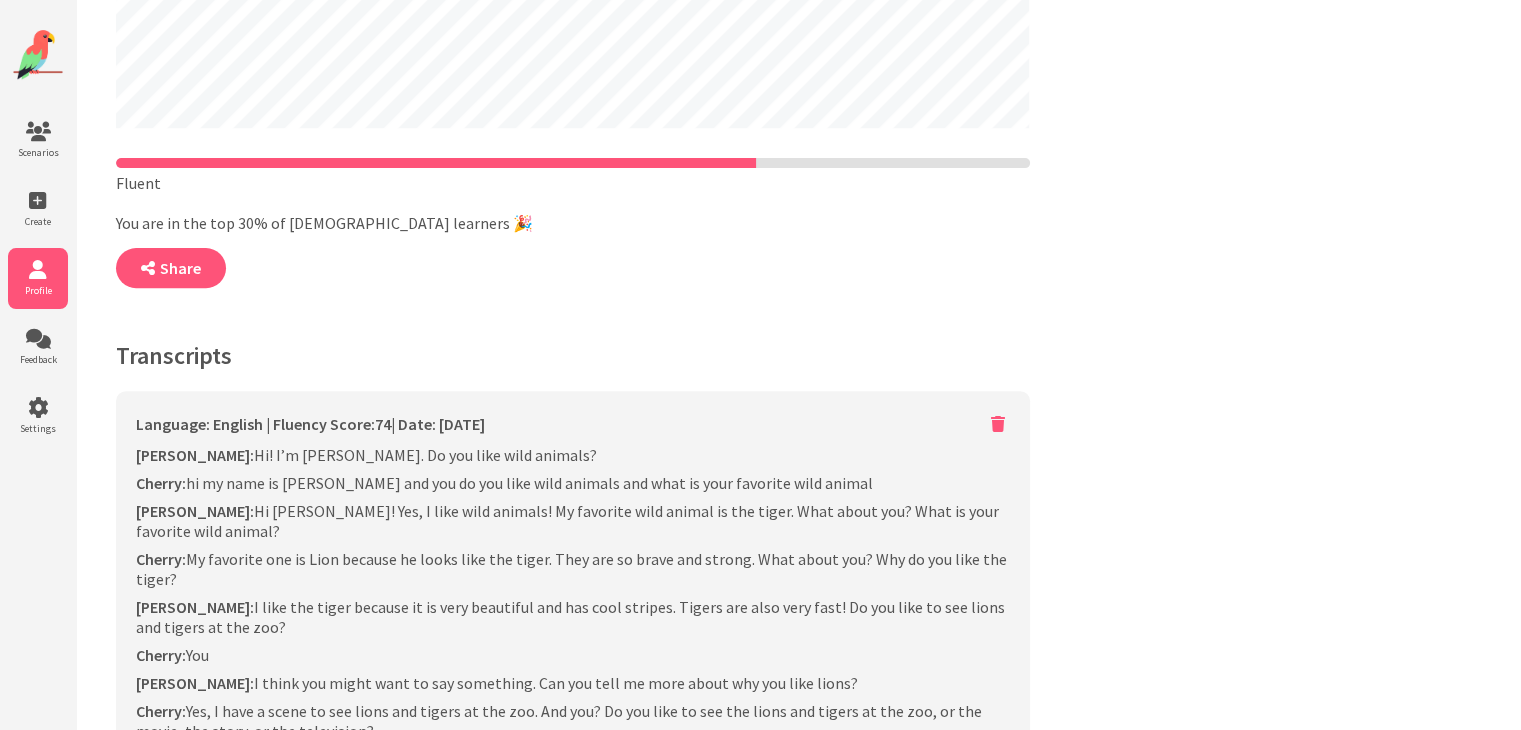 click on "**********" at bounding box center (573, 6303) 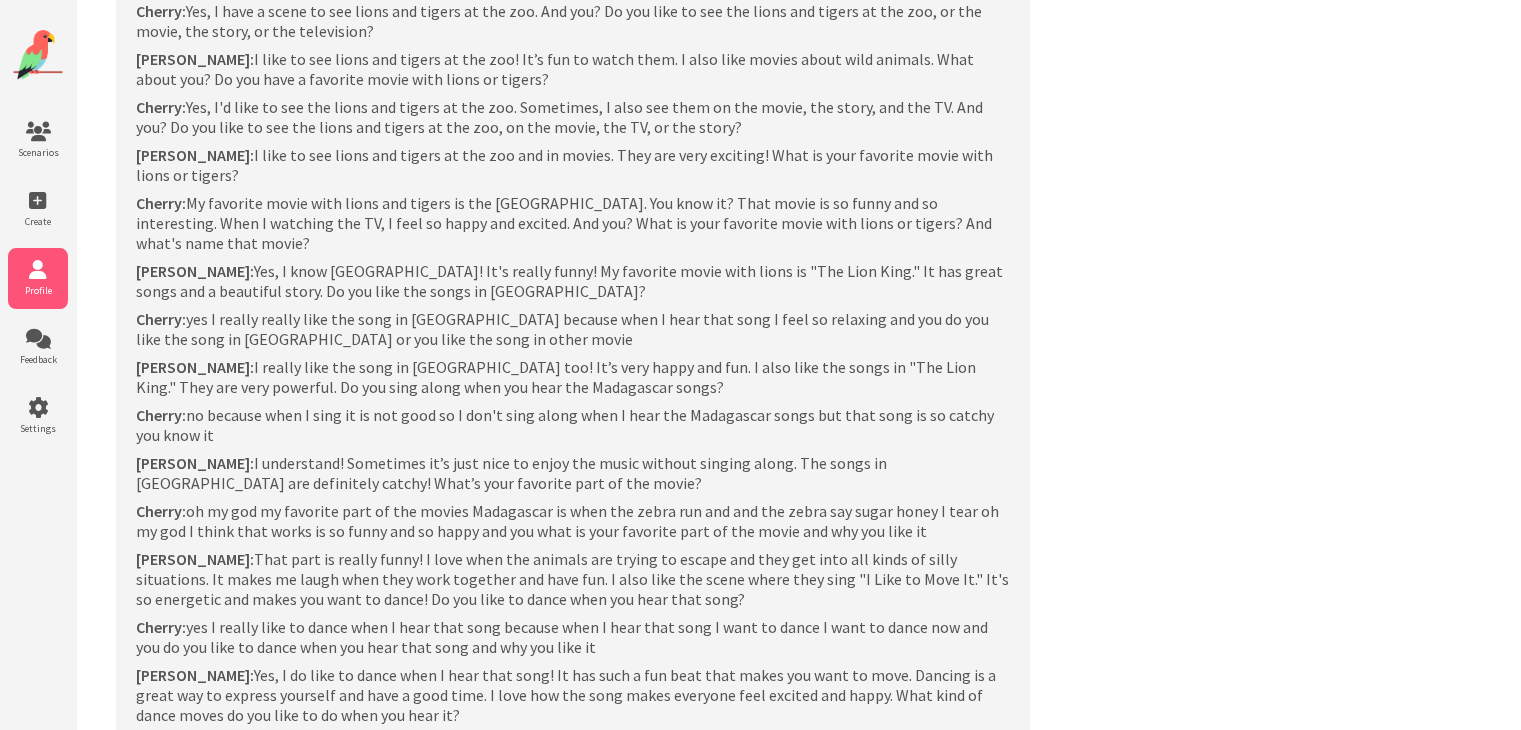 drag, startPoint x: 567, startPoint y: 313, endPoint x: 552, endPoint y: 306, distance: 16.552946 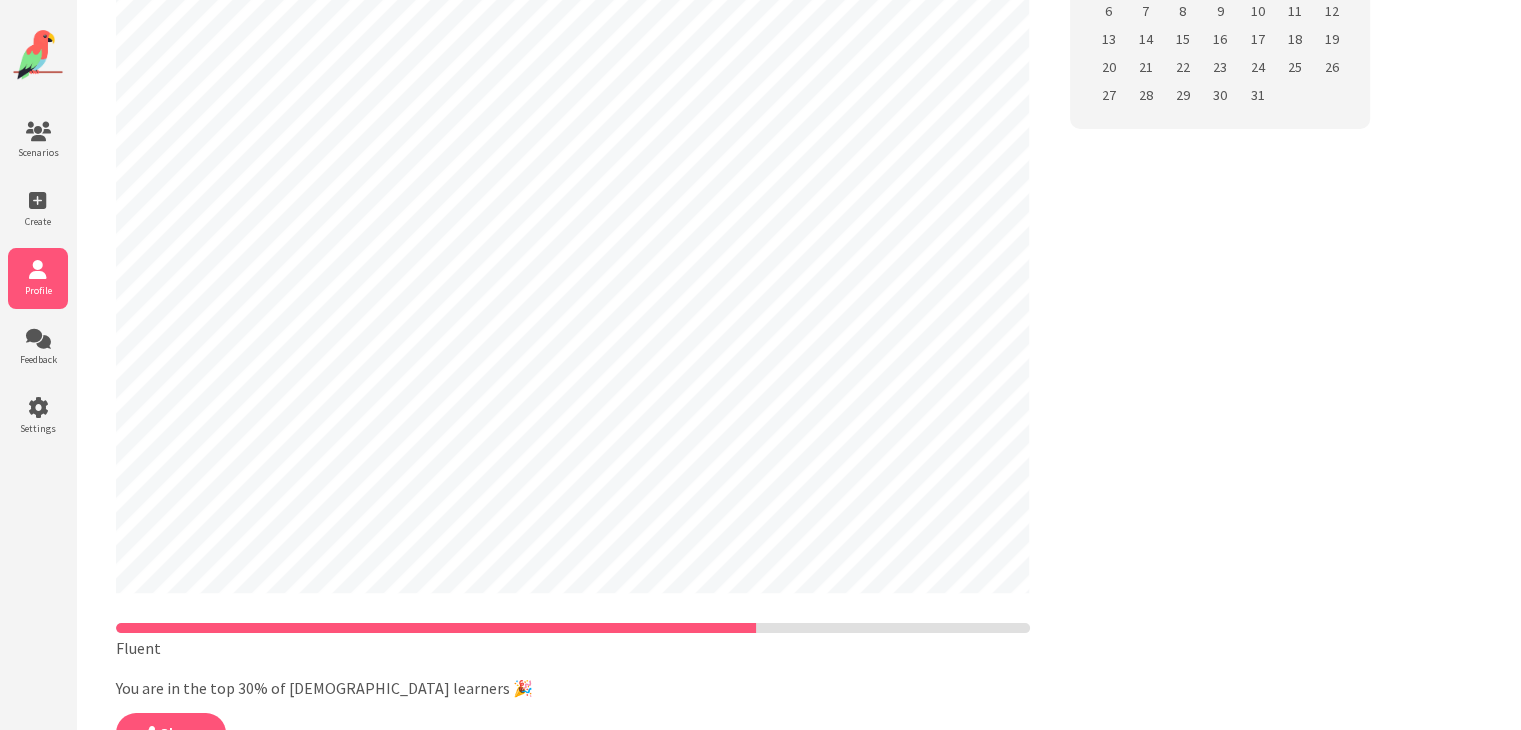 scroll, scrollTop: 200, scrollLeft: 0, axis: vertical 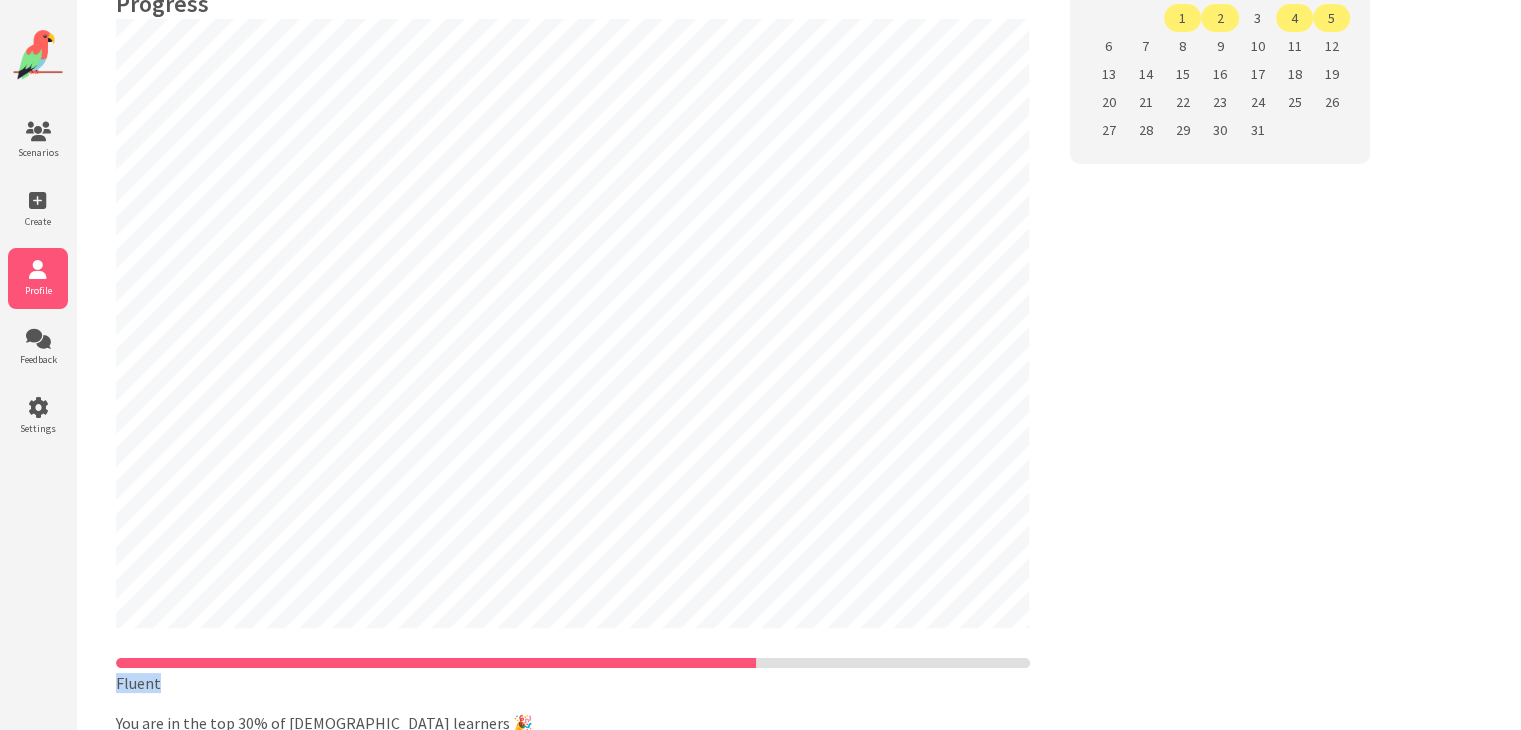 drag, startPoint x: 949, startPoint y: 668, endPoint x: 527, endPoint y: 630, distance: 423.70746 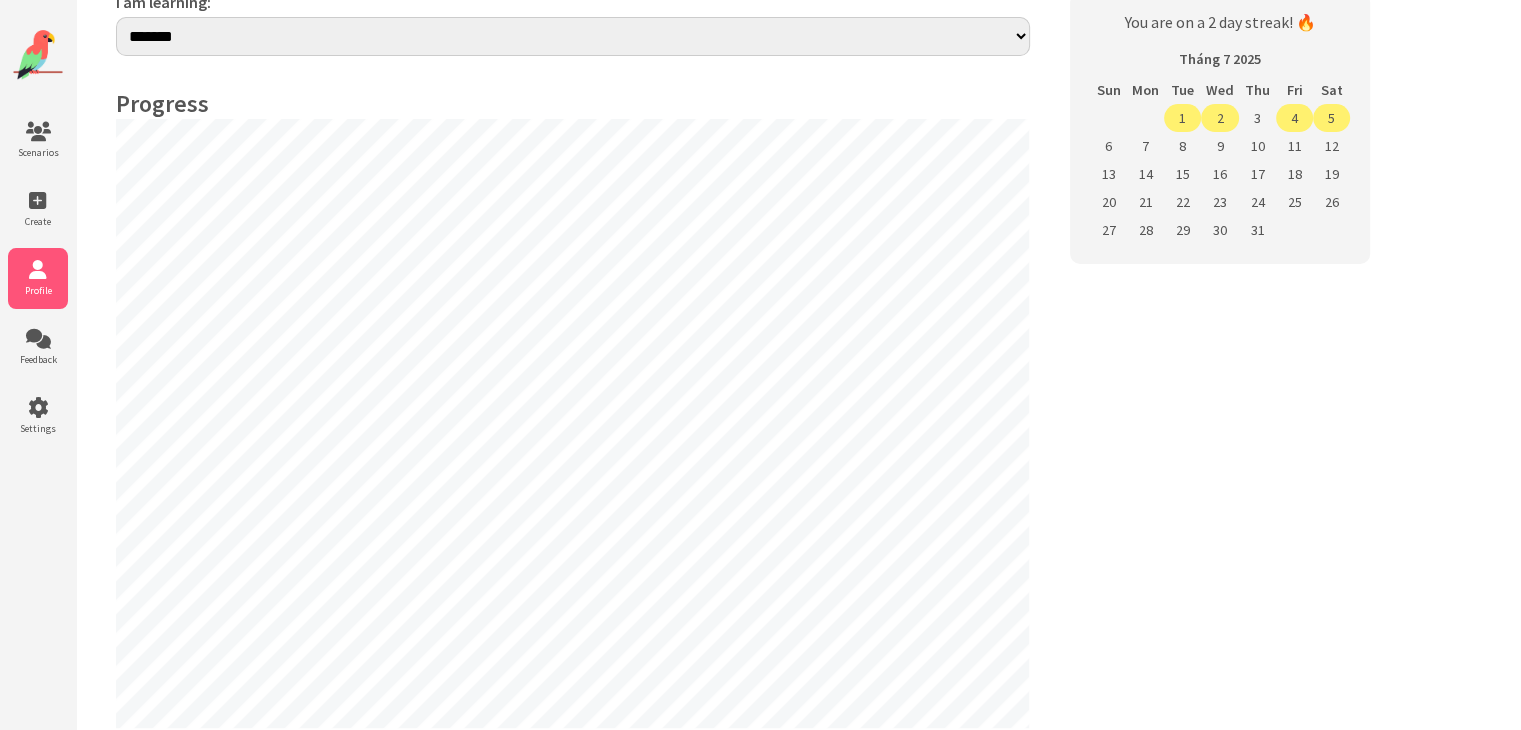 scroll, scrollTop: 100, scrollLeft: 0, axis: vertical 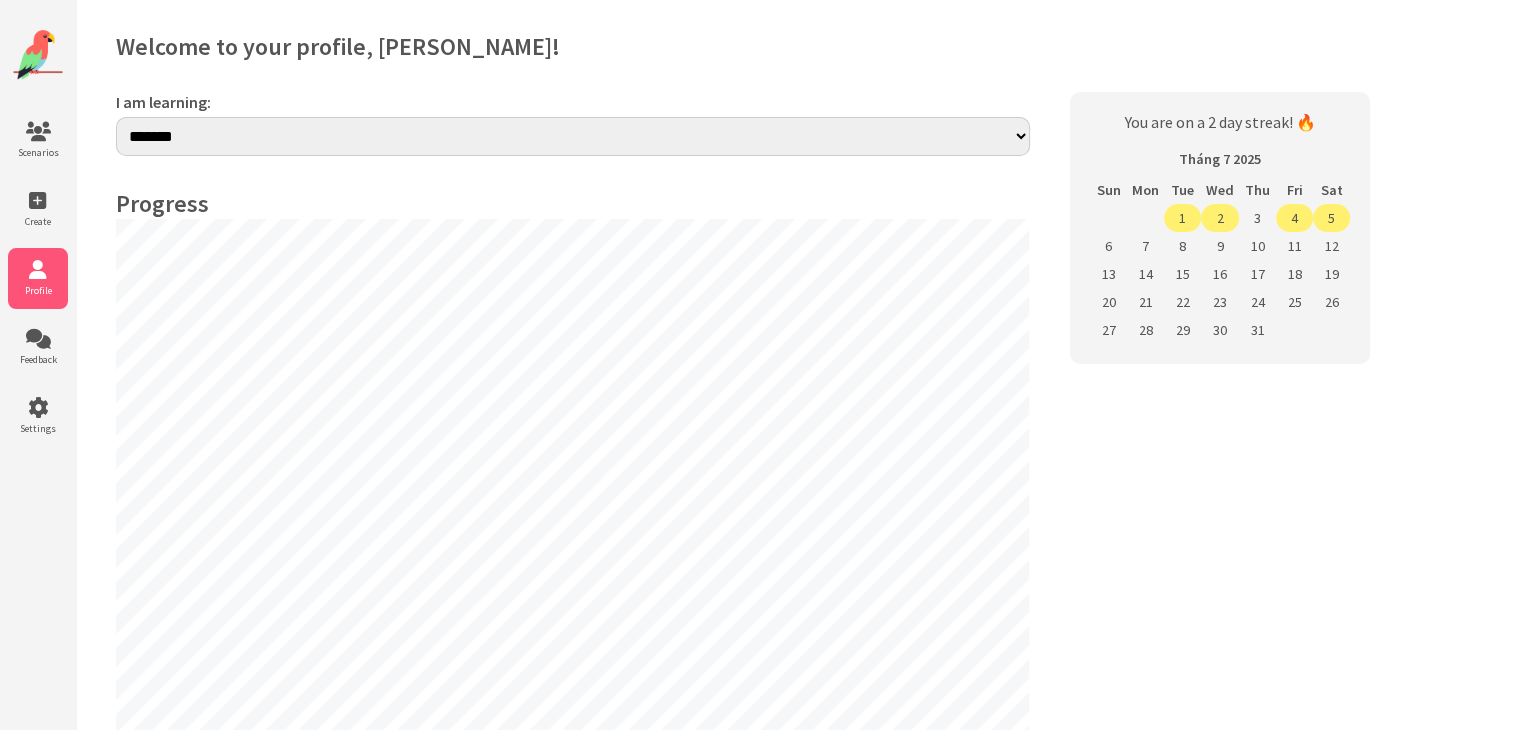 click on "**********" at bounding box center [573, 136] 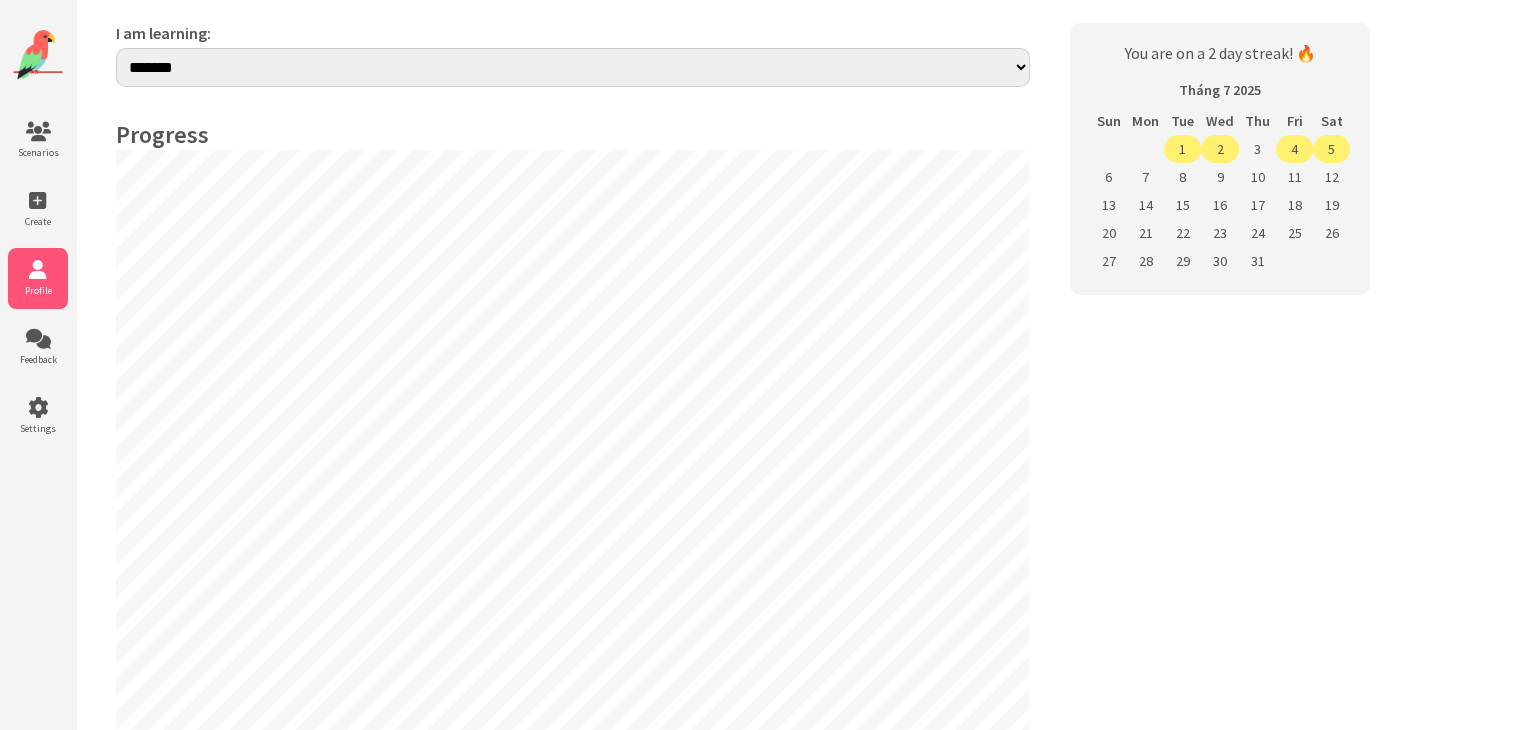 scroll, scrollTop: 0, scrollLeft: 0, axis: both 